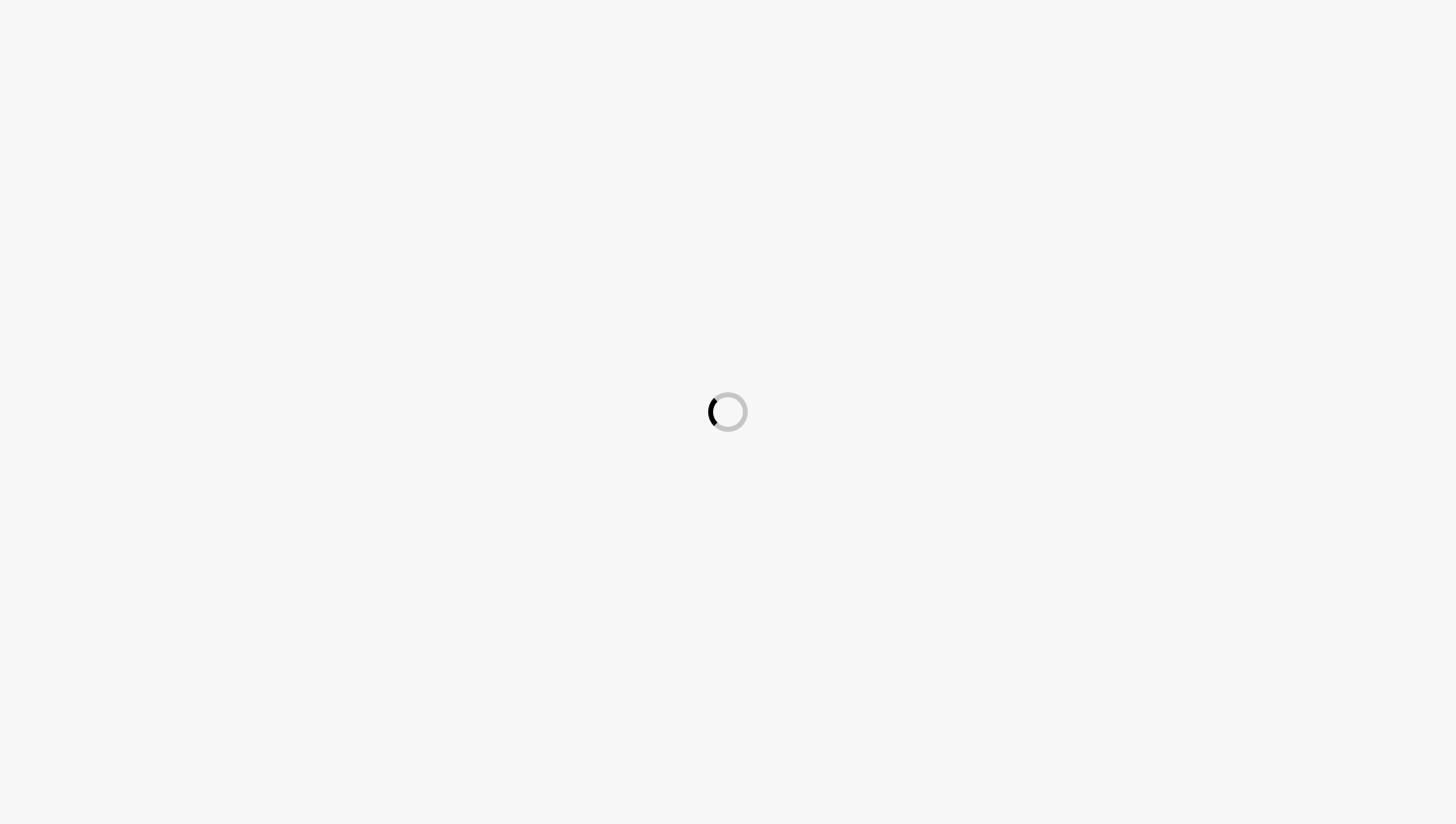 scroll, scrollTop: 0, scrollLeft: 0, axis: both 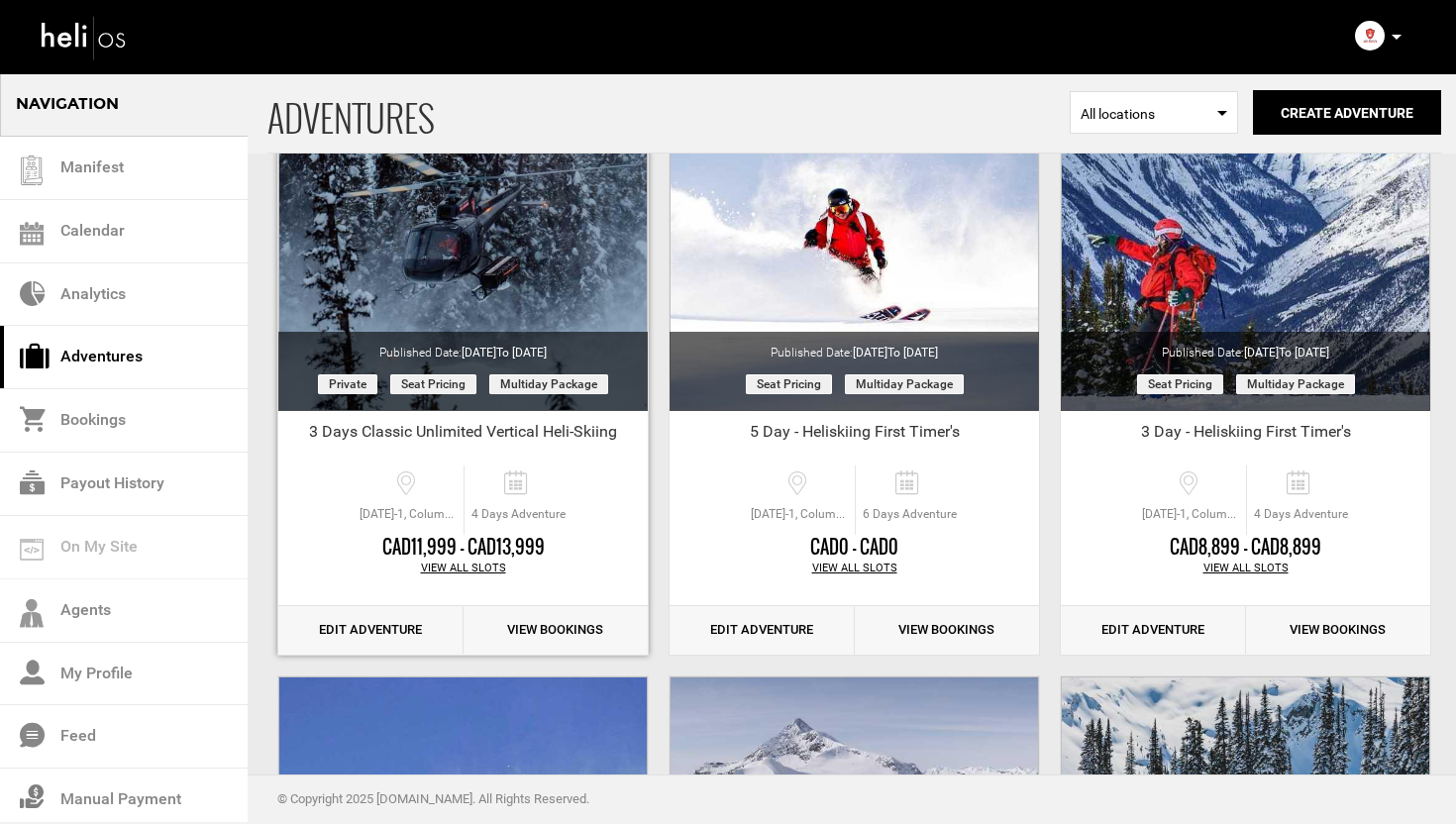 click on "Edit Adventure" at bounding box center (370, 630) 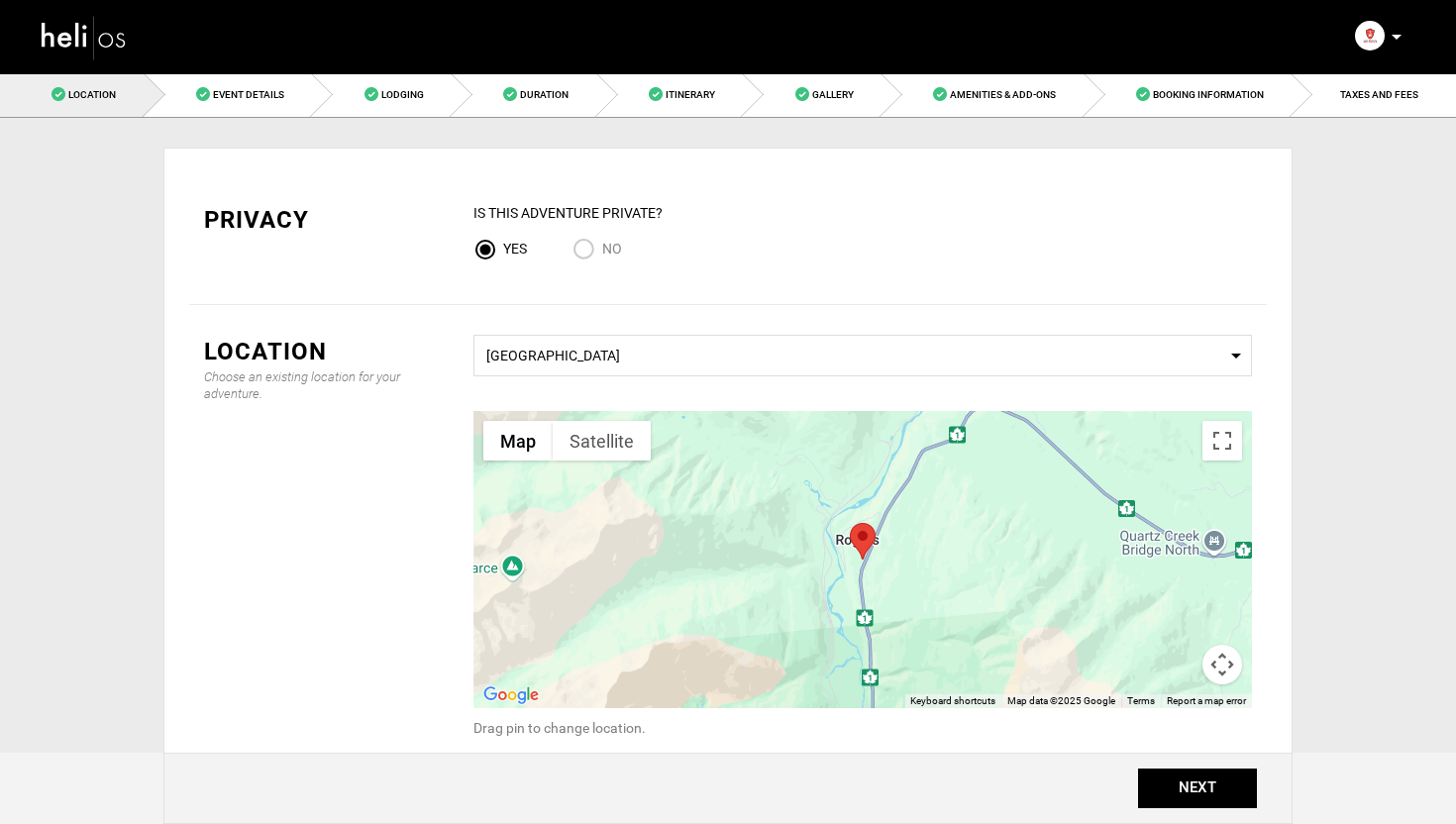 scroll, scrollTop: 0, scrollLeft: 0, axis: both 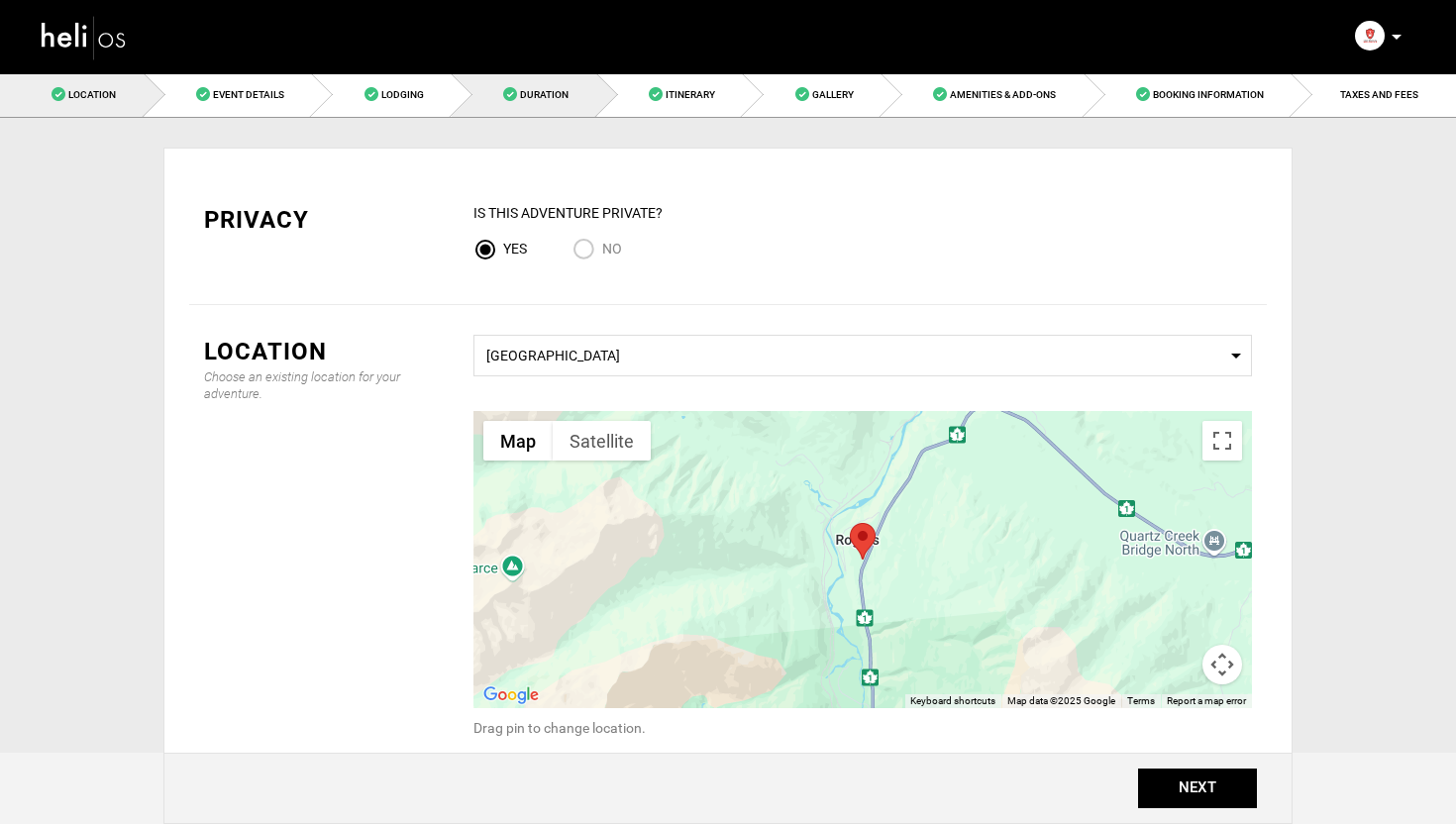 click on "Duration" at bounding box center [524, 94] 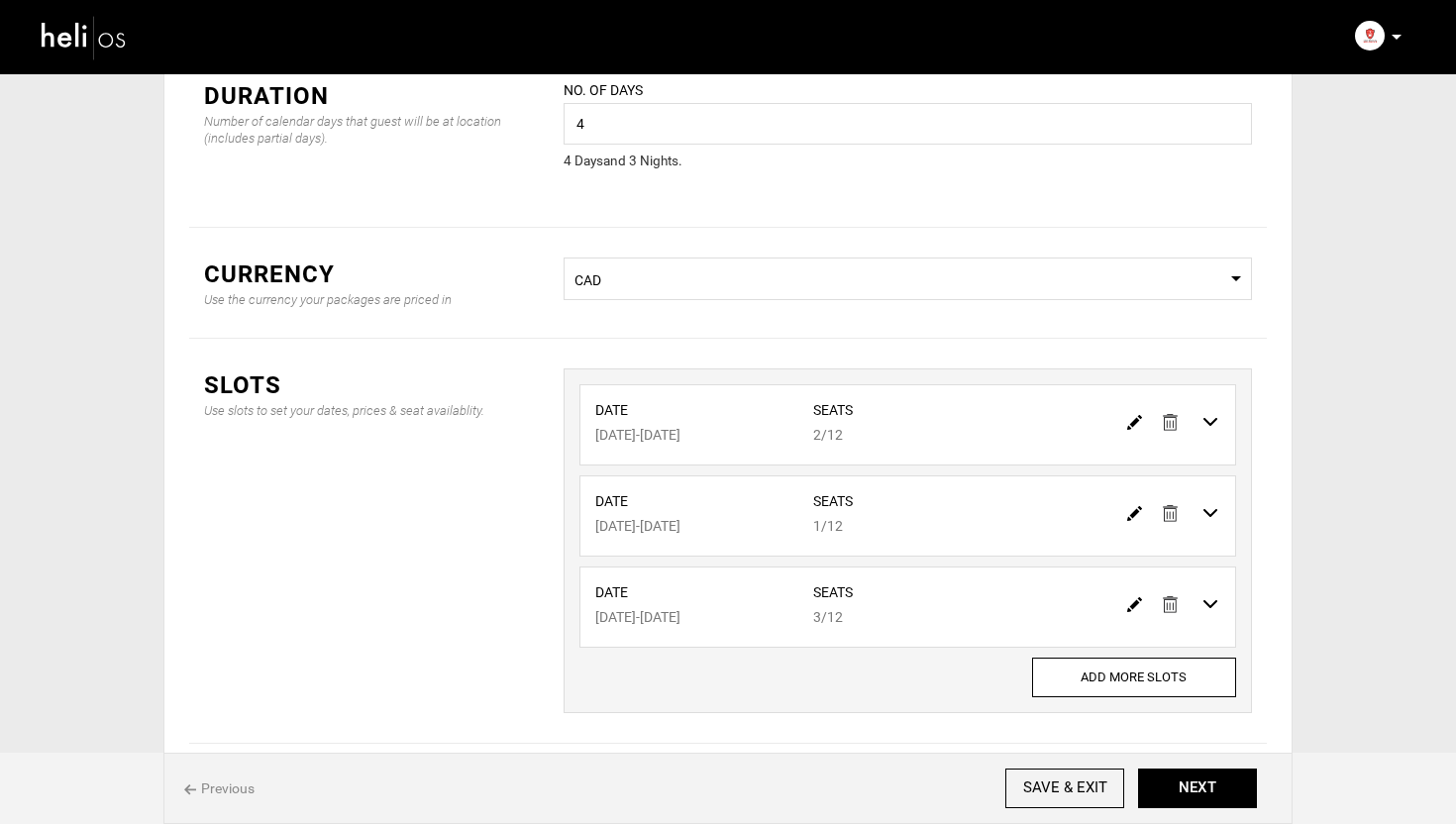 scroll, scrollTop: 153, scrollLeft: 0, axis: vertical 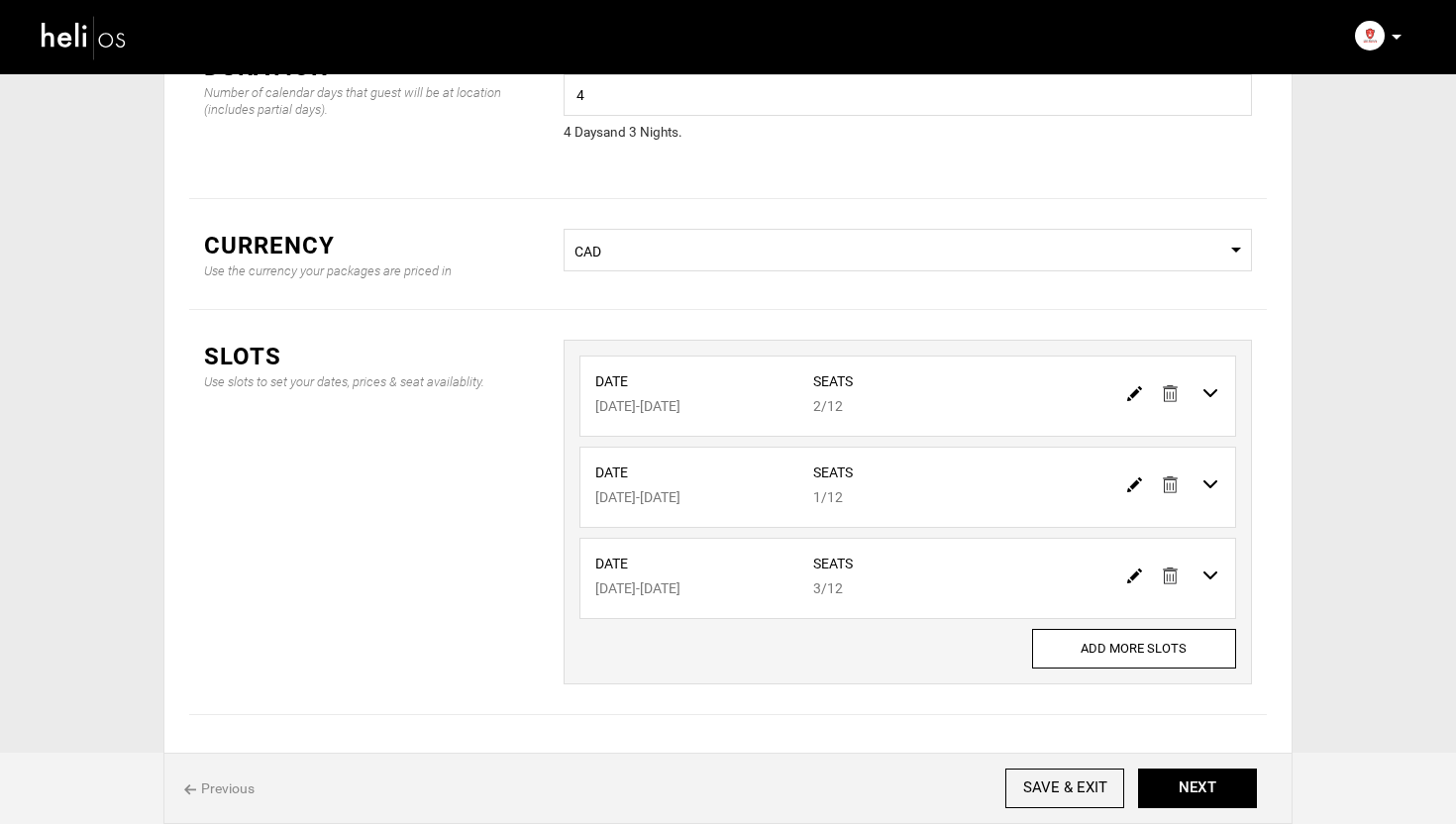 click on "Slots
Use slots to set your dates, prices & seat availablity.
Date
[DATE] - [DATE]
Seats
2/12
-" at bounding box center [728, 512] 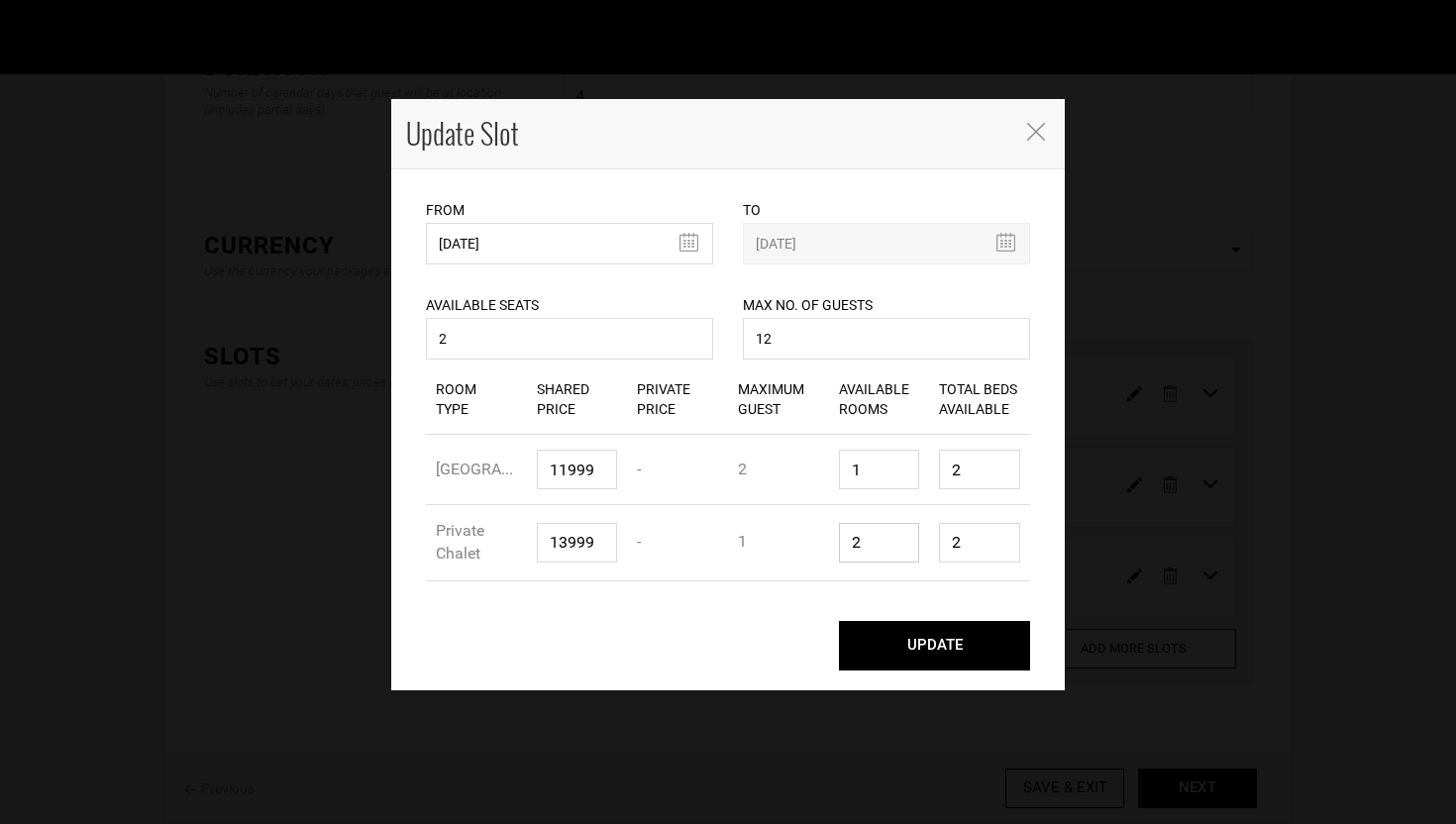 click on "2" at bounding box center [880, 543] 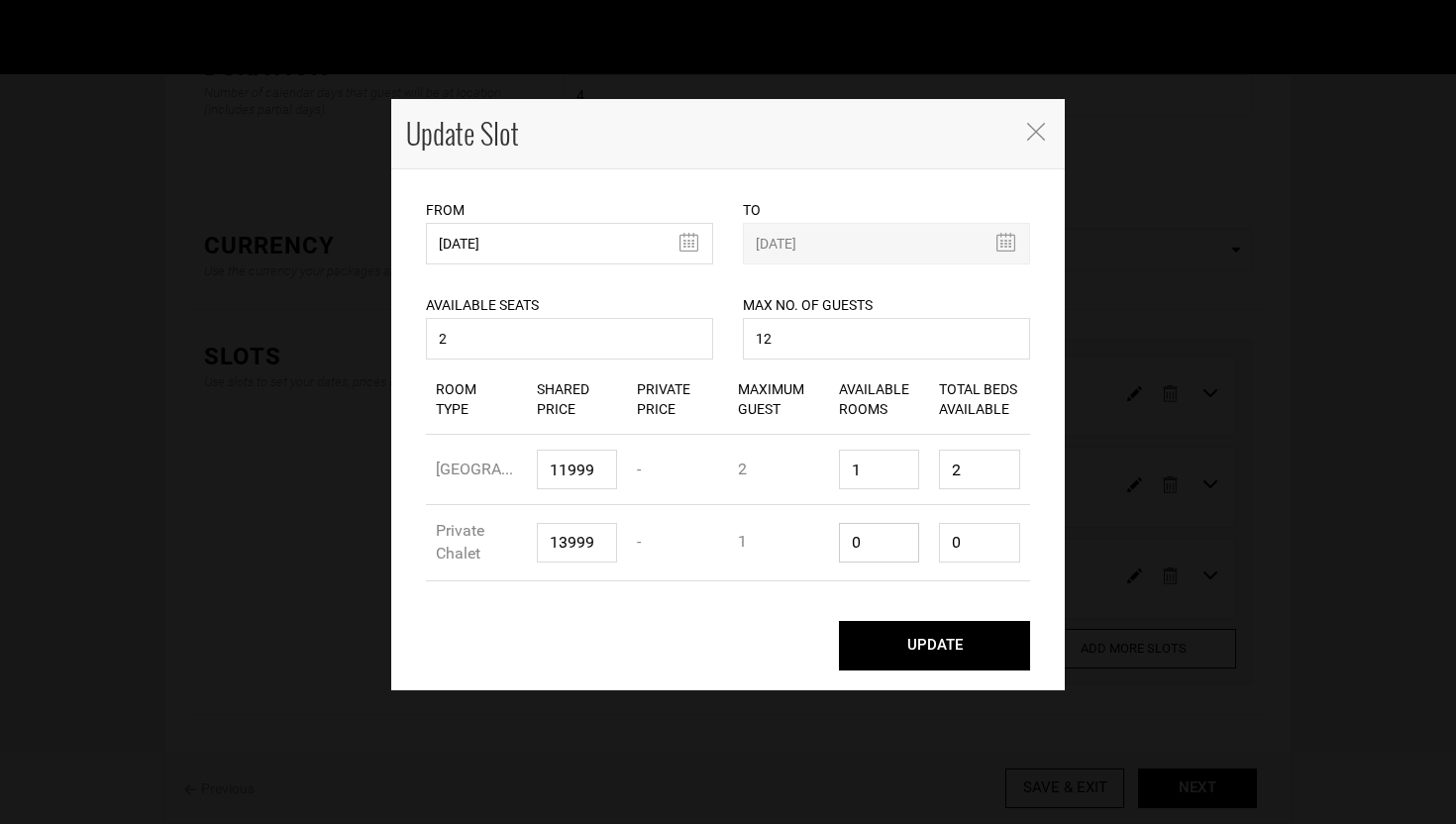 type on "0" 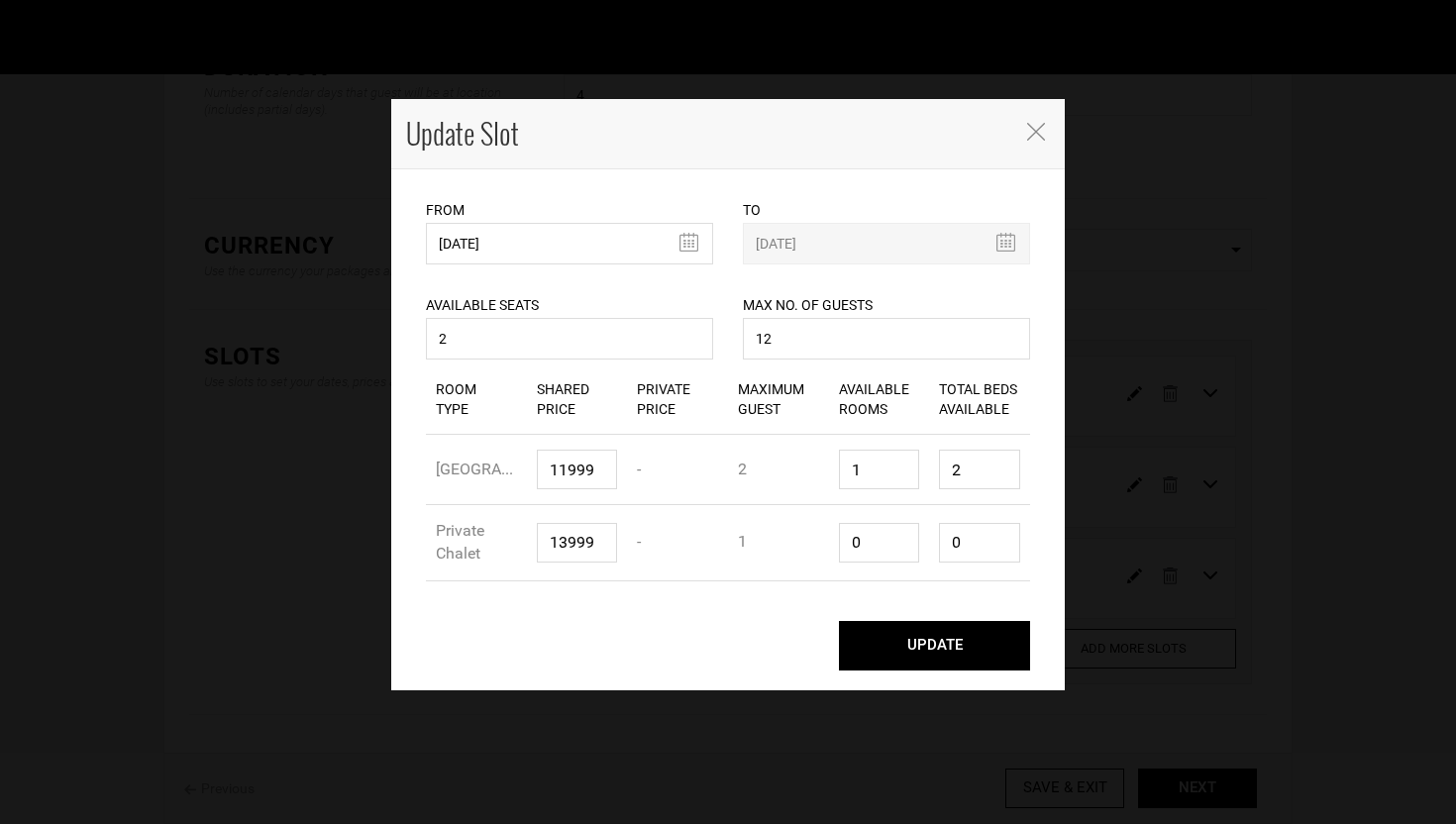 click on "UPDATE" at bounding box center [934, 646] 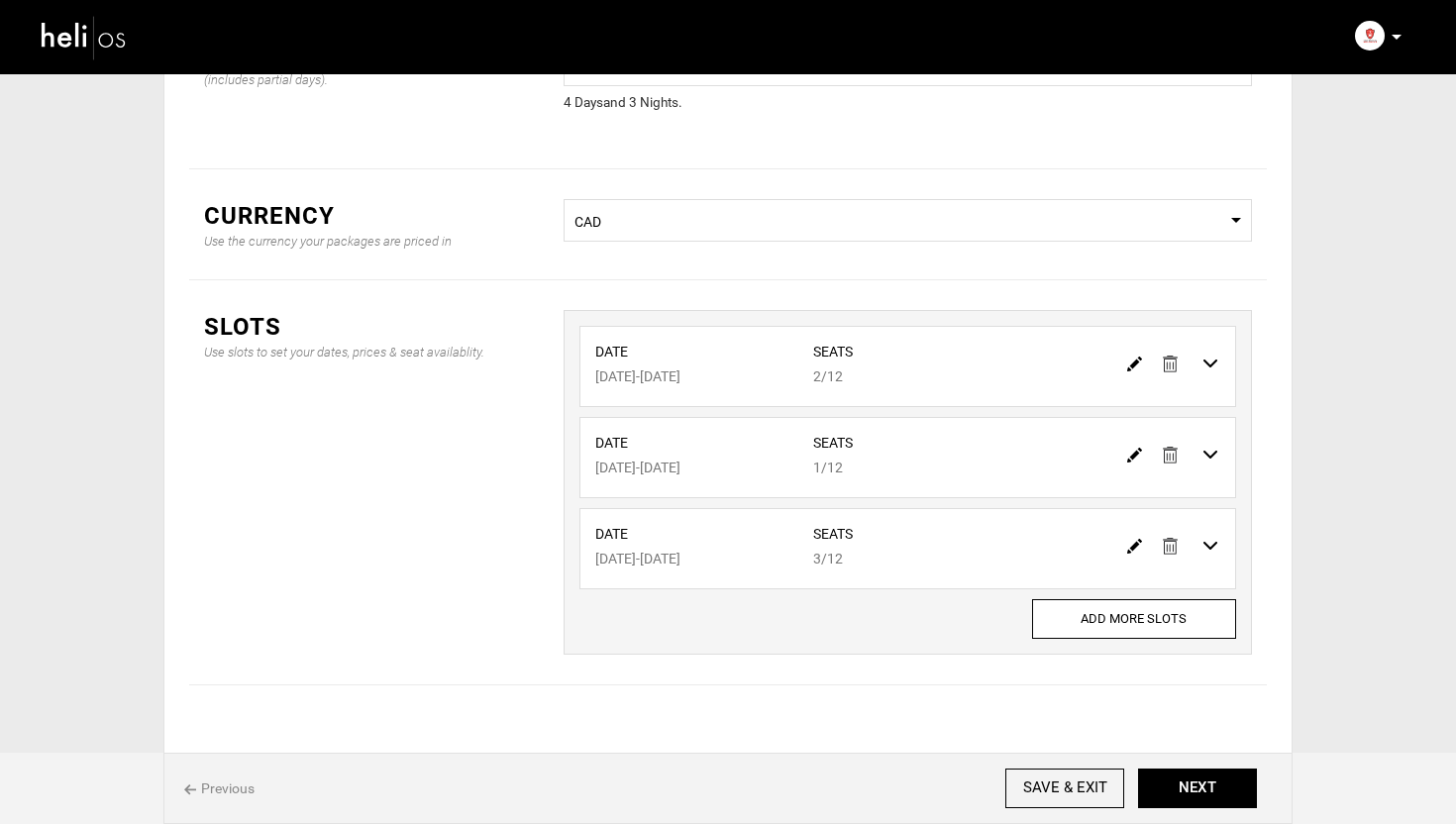 scroll, scrollTop: 186, scrollLeft: 0, axis: vertical 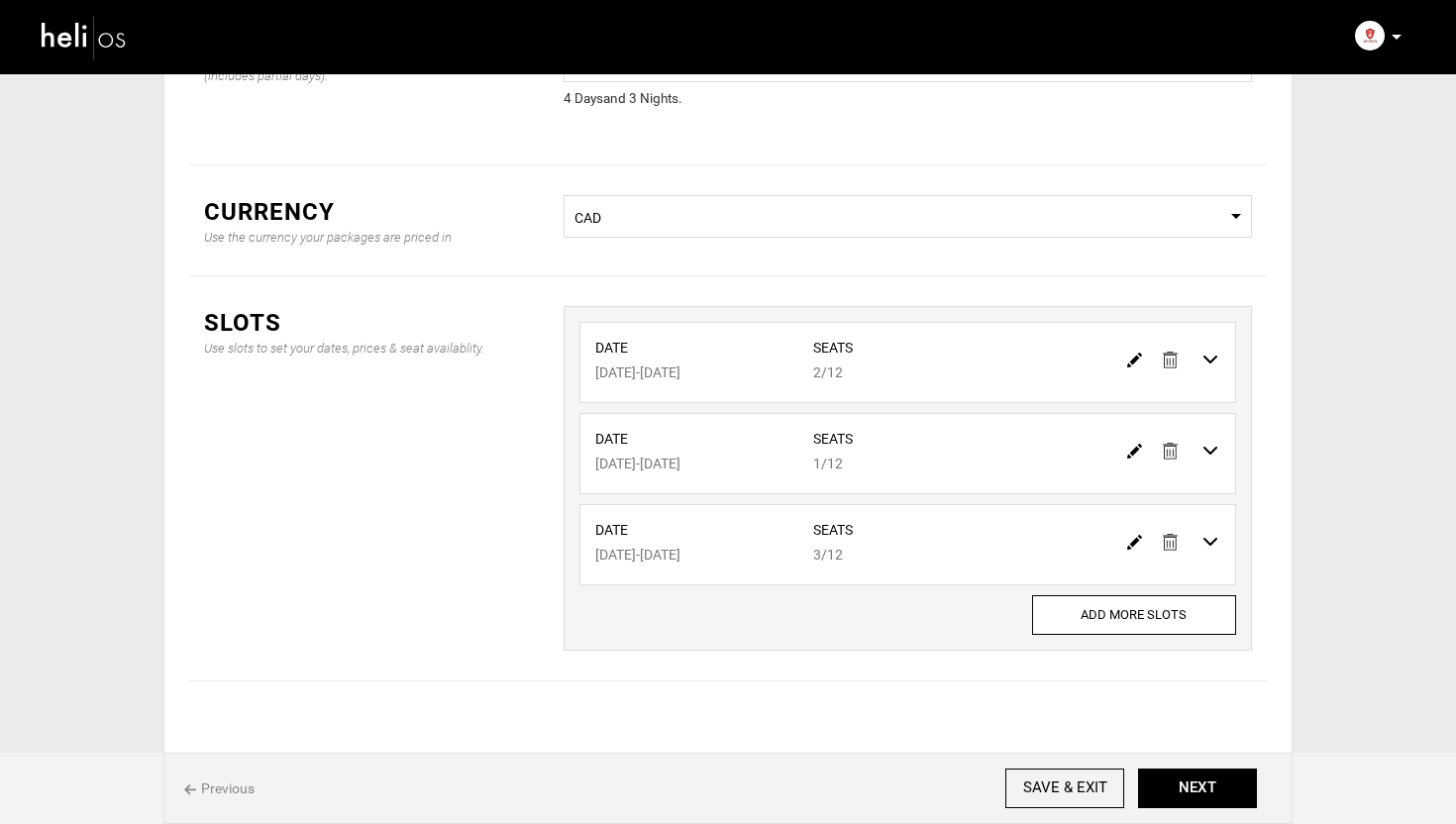 click at bounding box center (1134, 451) 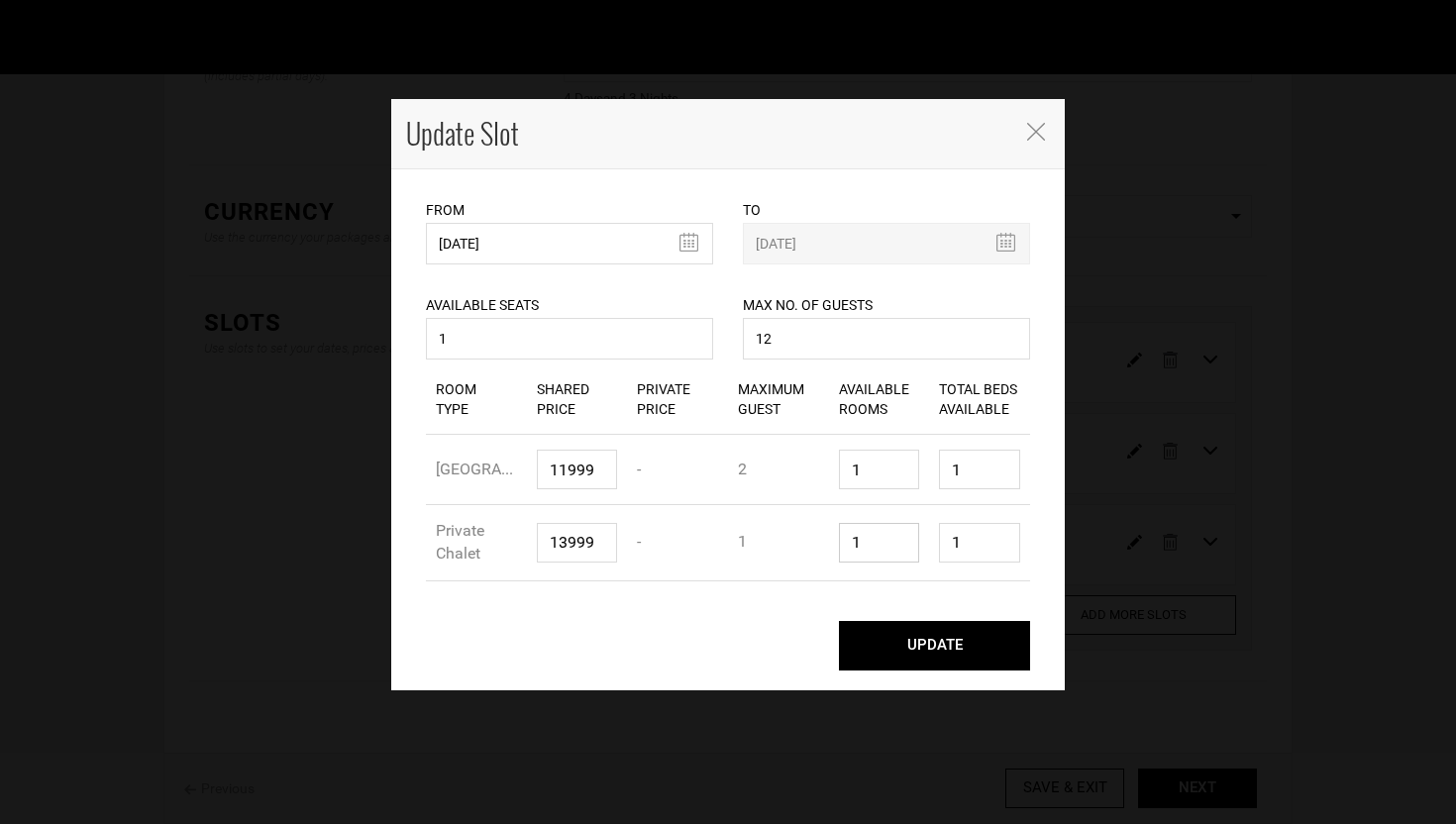 click on "1" at bounding box center (880, 543) 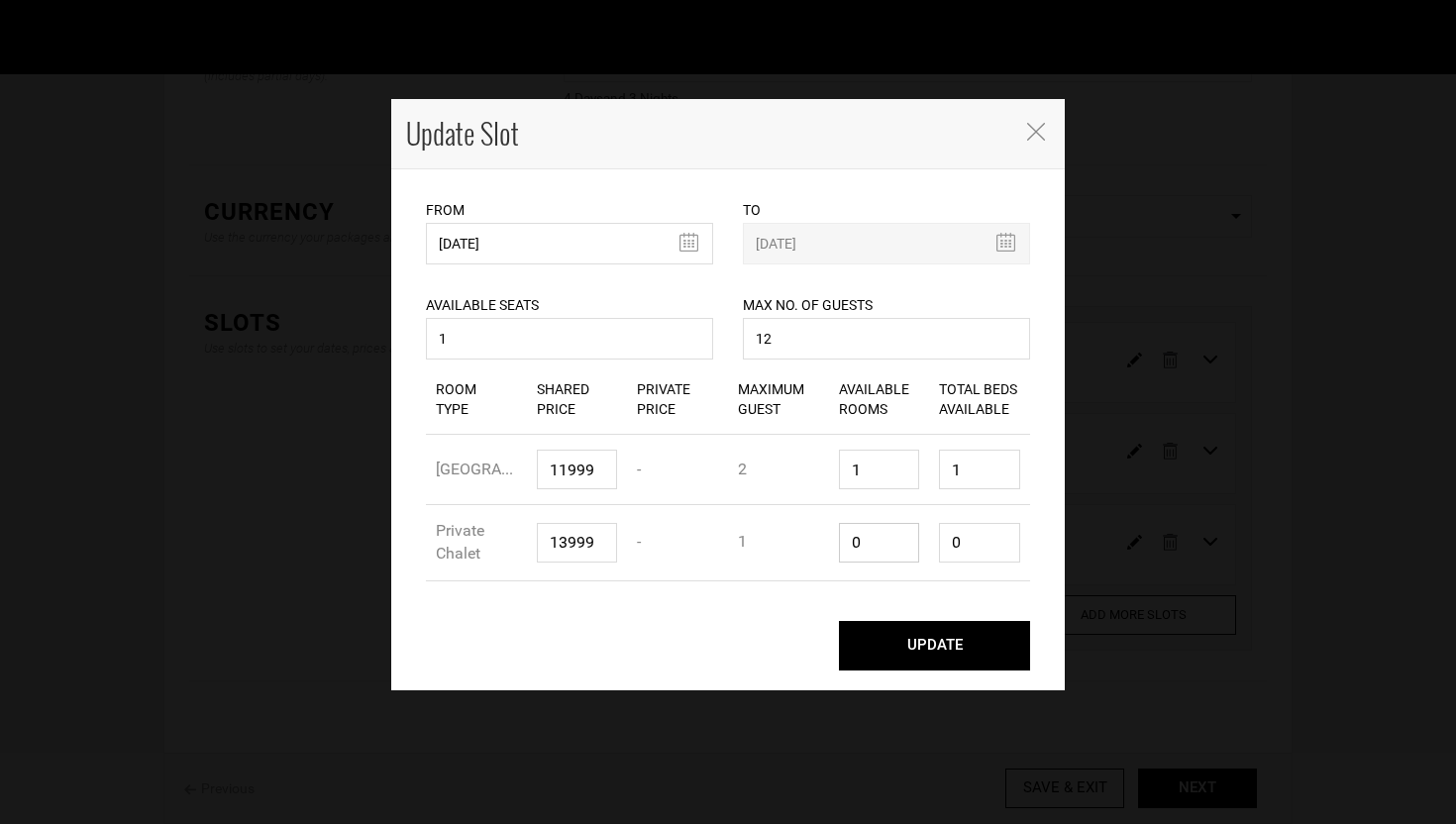 type on "0" 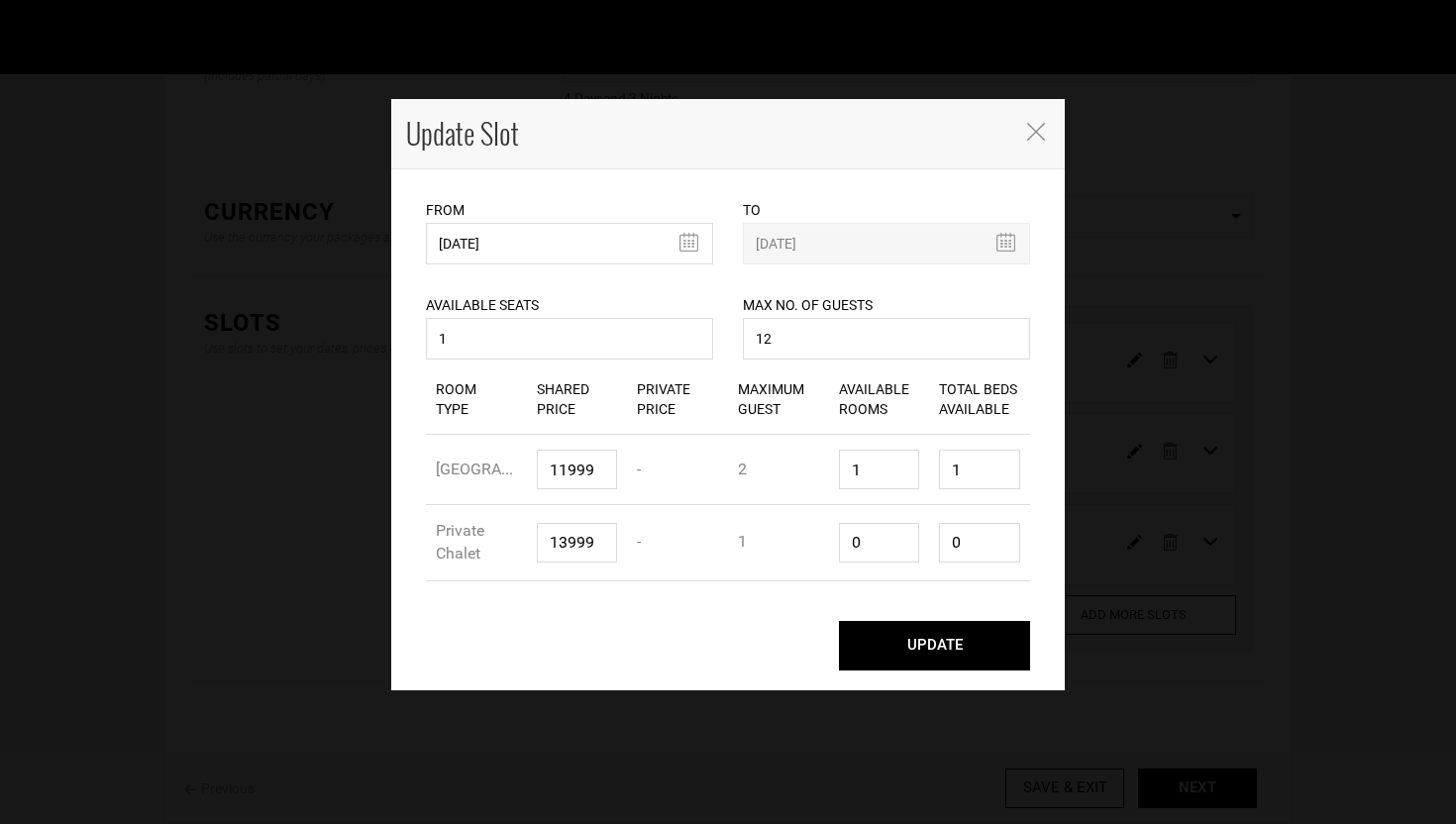 click on "UPDATE" at bounding box center (934, 646) 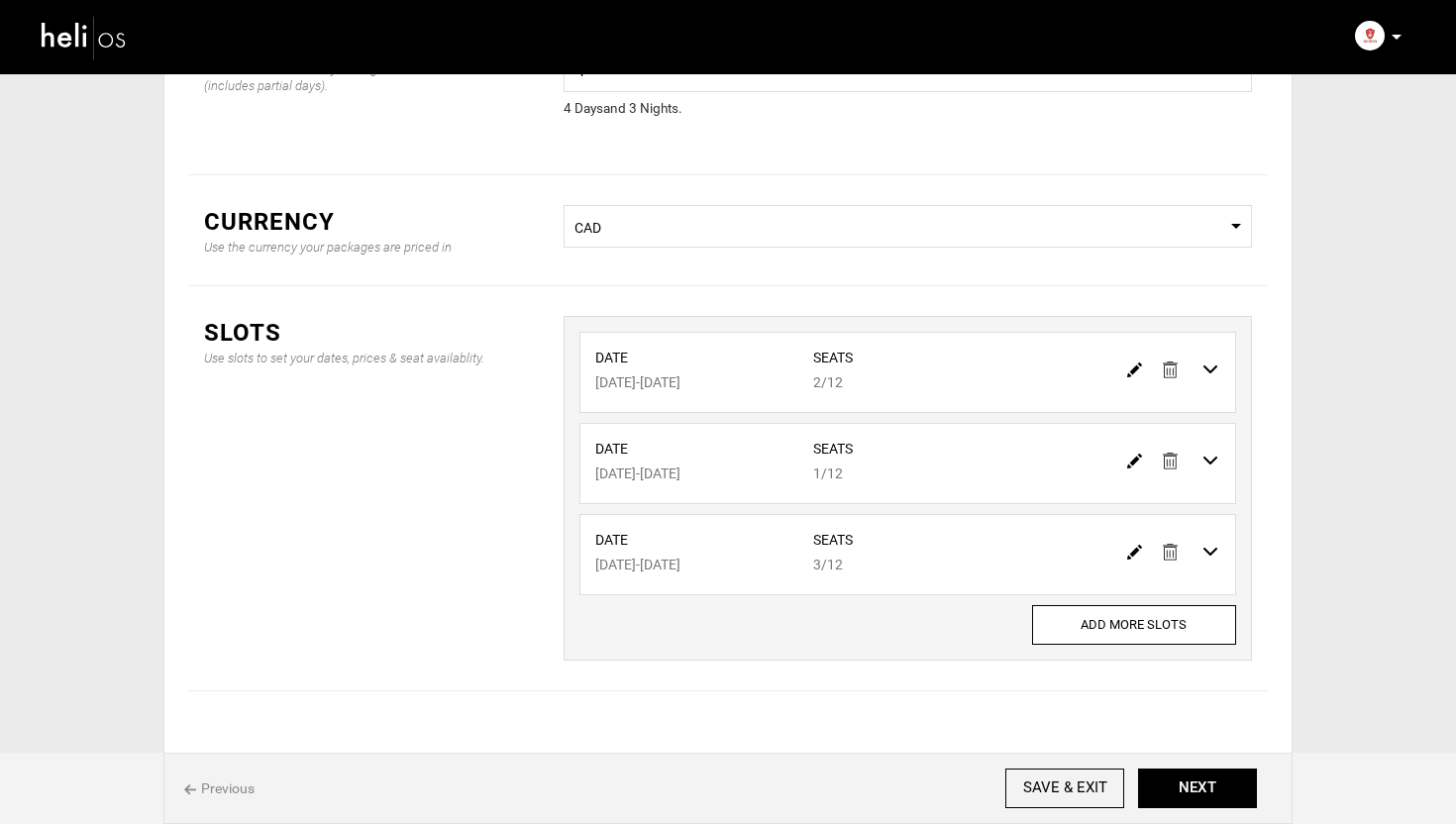 scroll, scrollTop: 0, scrollLeft: 0, axis: both 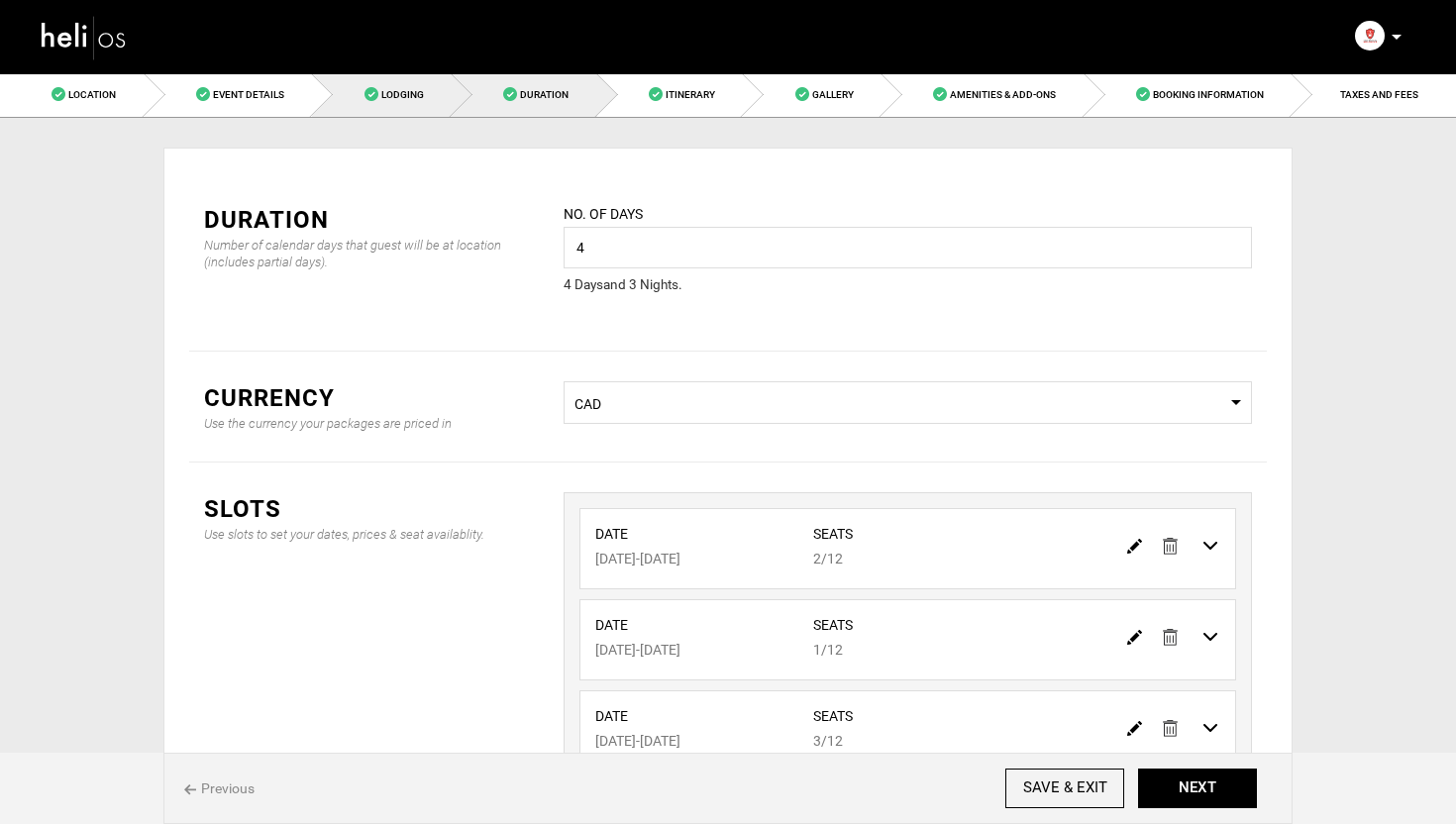 click on "Lodging" at bounding box center (381, 94) 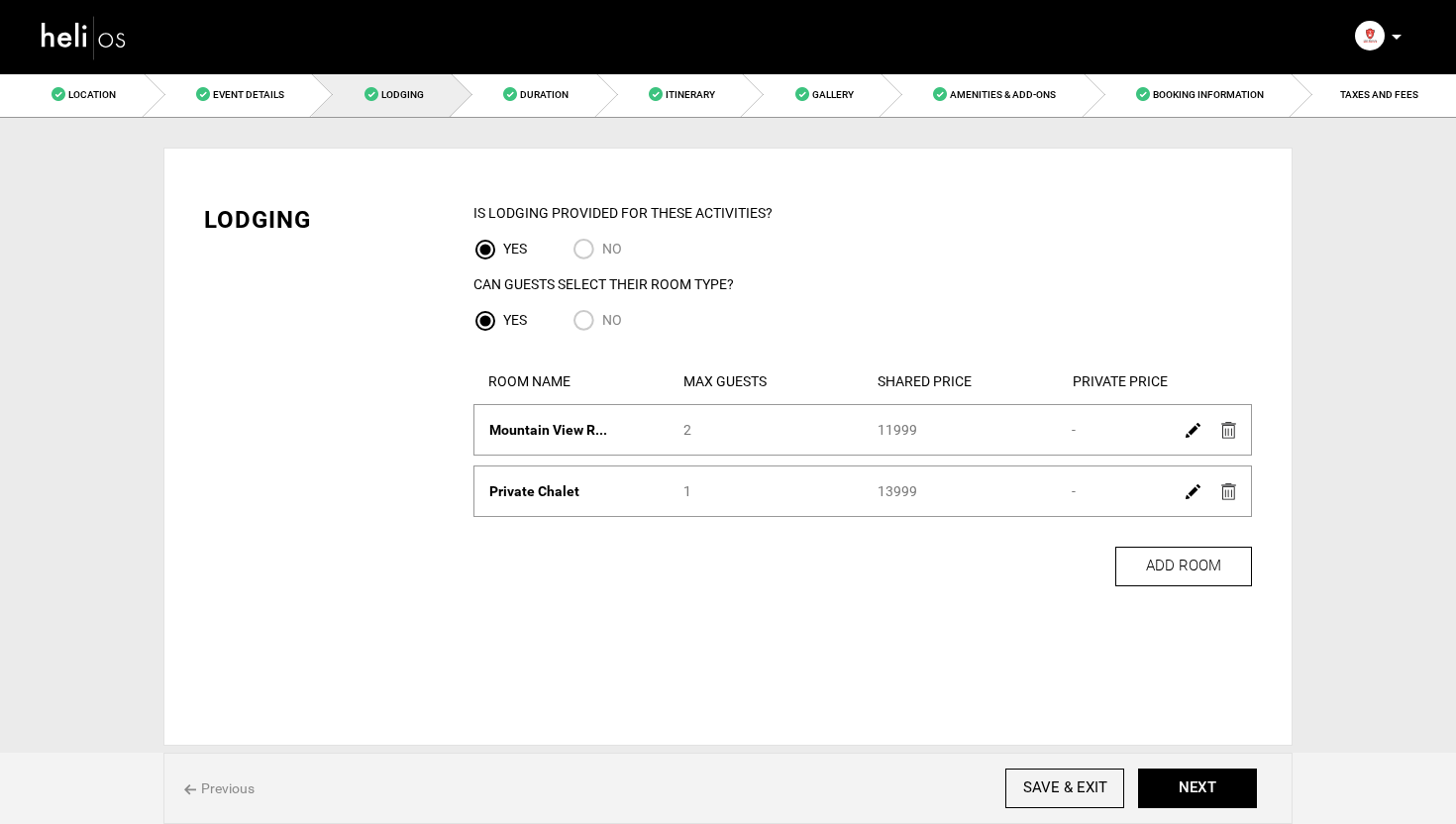 click at bounding box center (1228, 491) 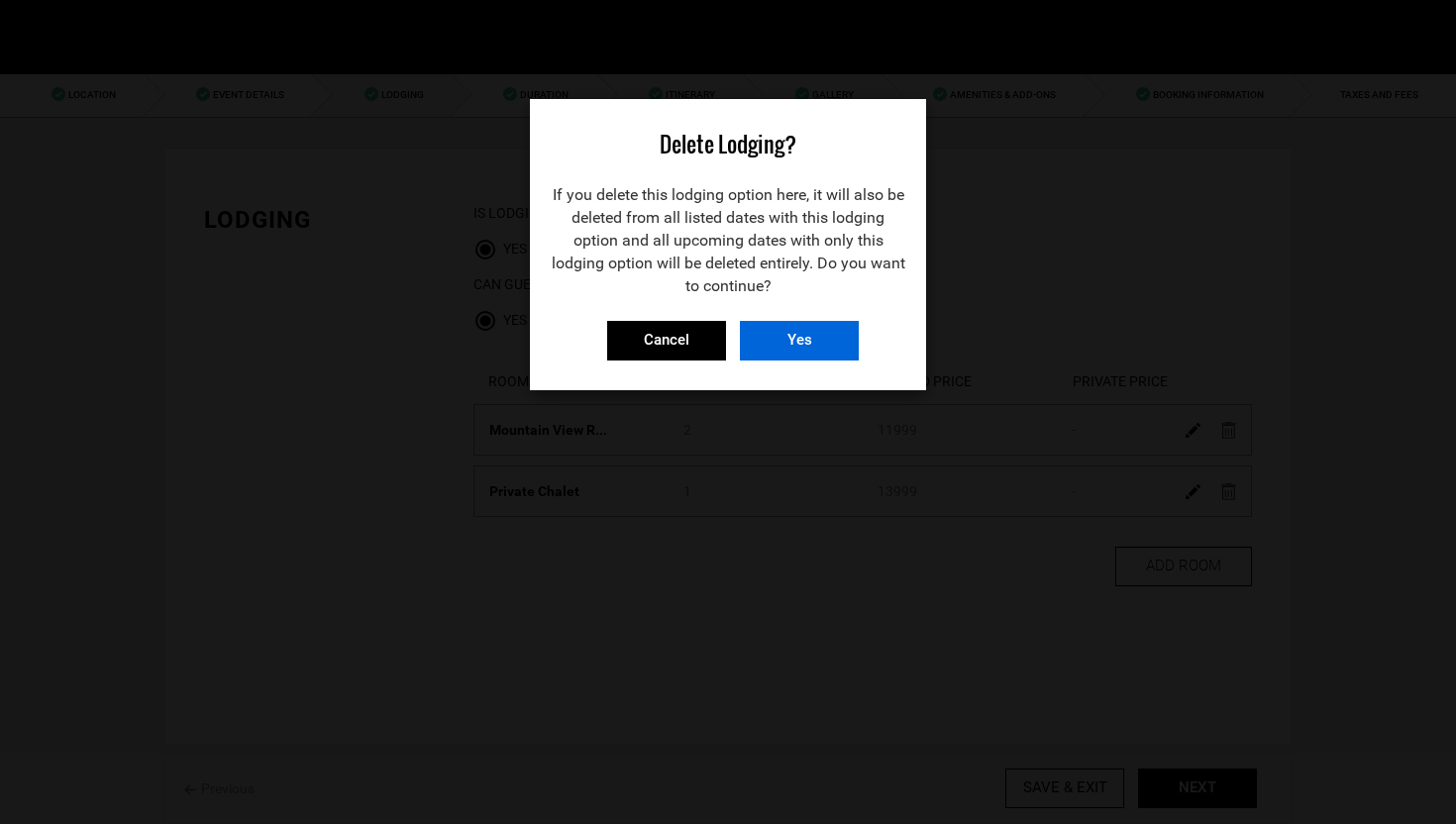 click on "Yes" at bounding box center (799, 341) 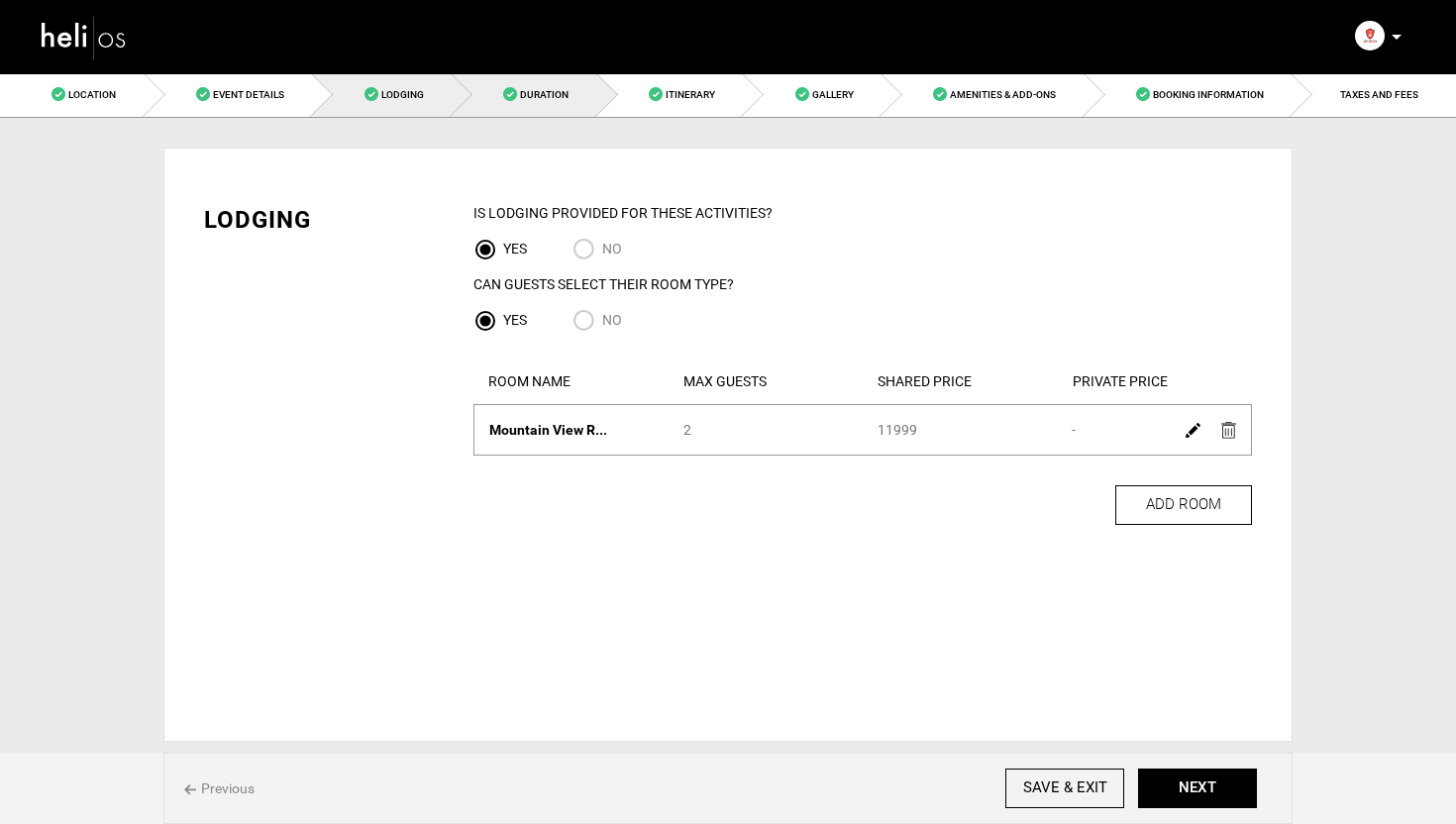 click on "Duration" at bounding box center (544, 94) 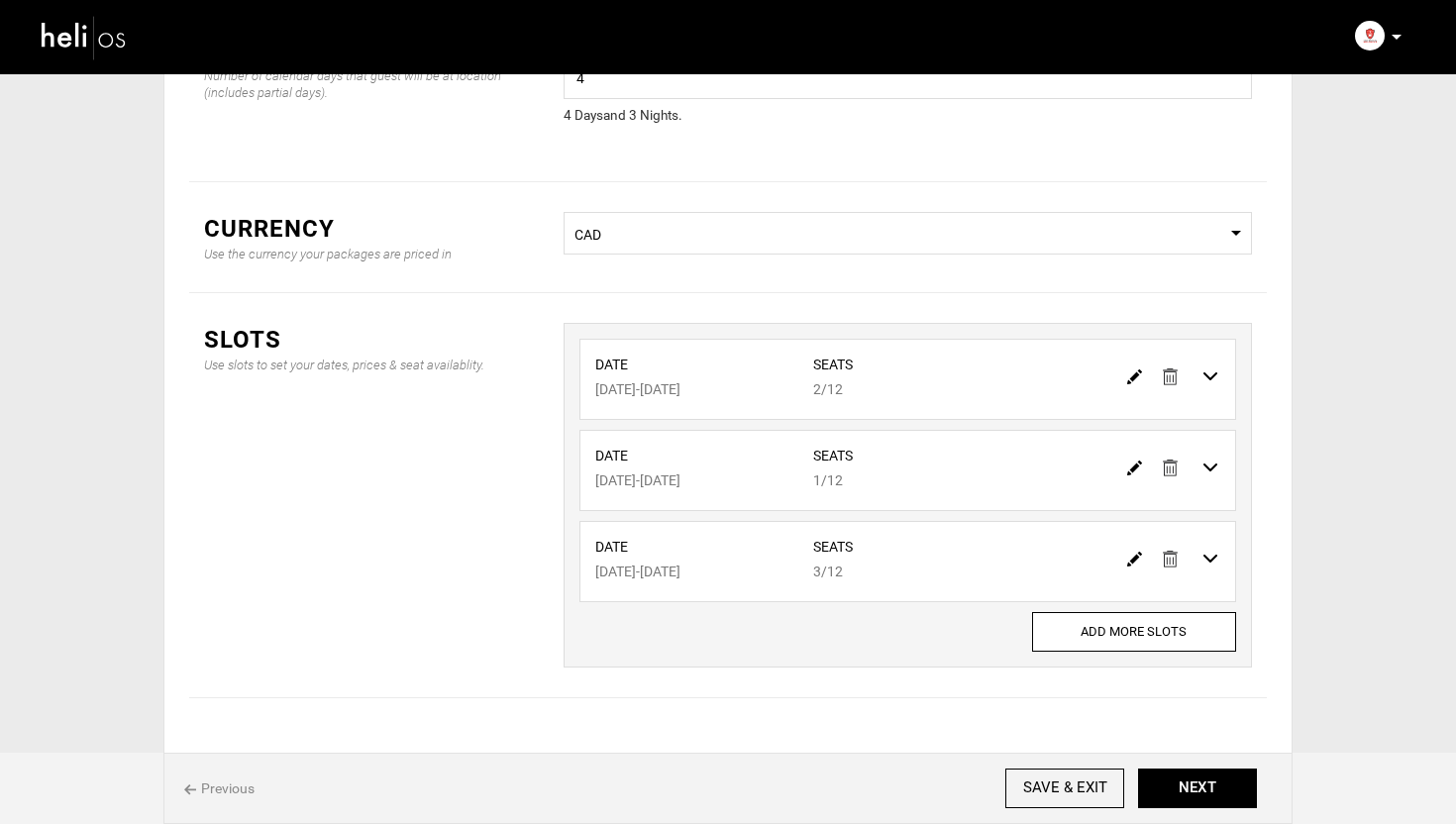 scroll, scrollTop: 198, scrollLeft: 0, axis: vertical 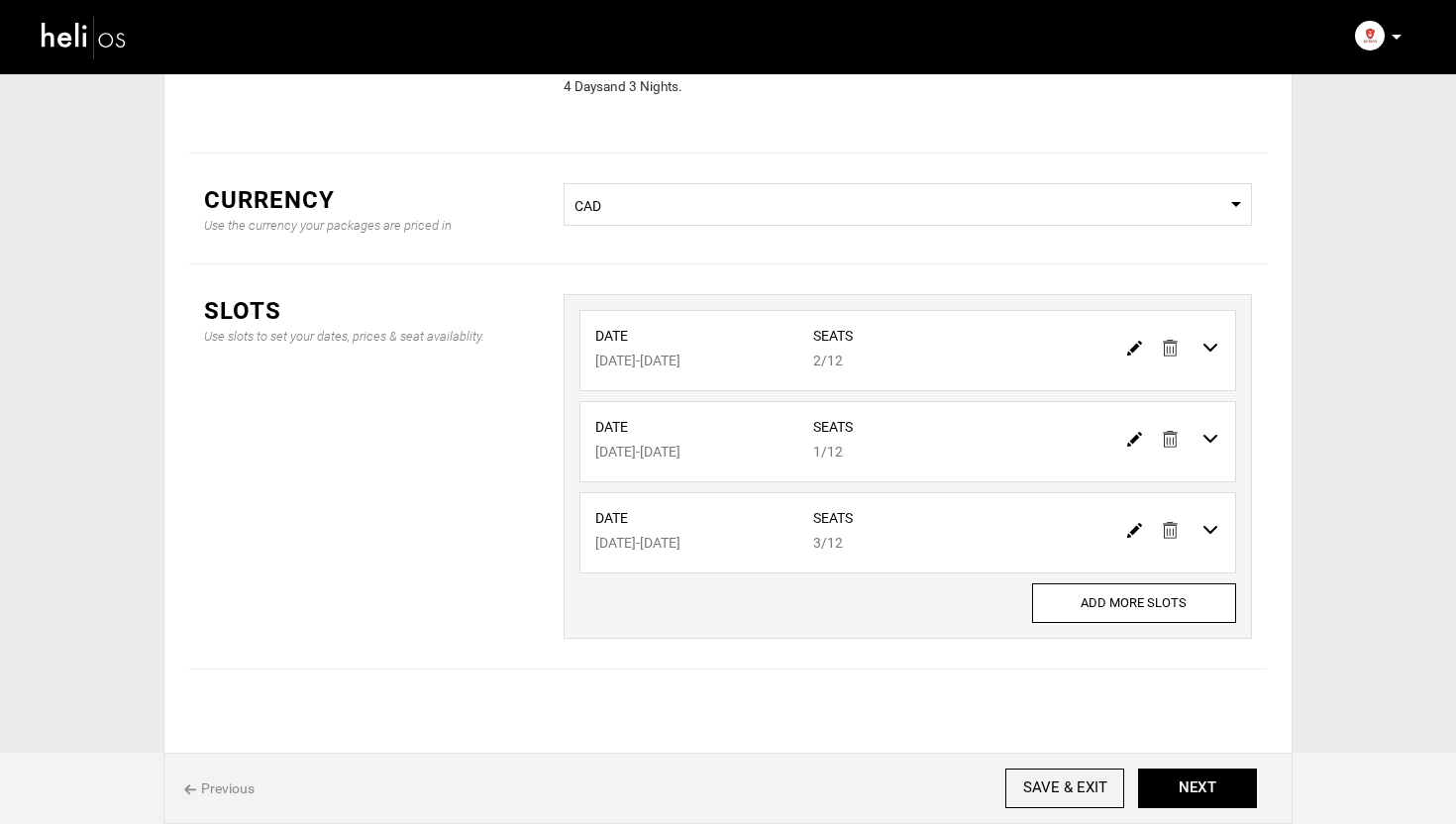 click at bounding box center (1134, 348) 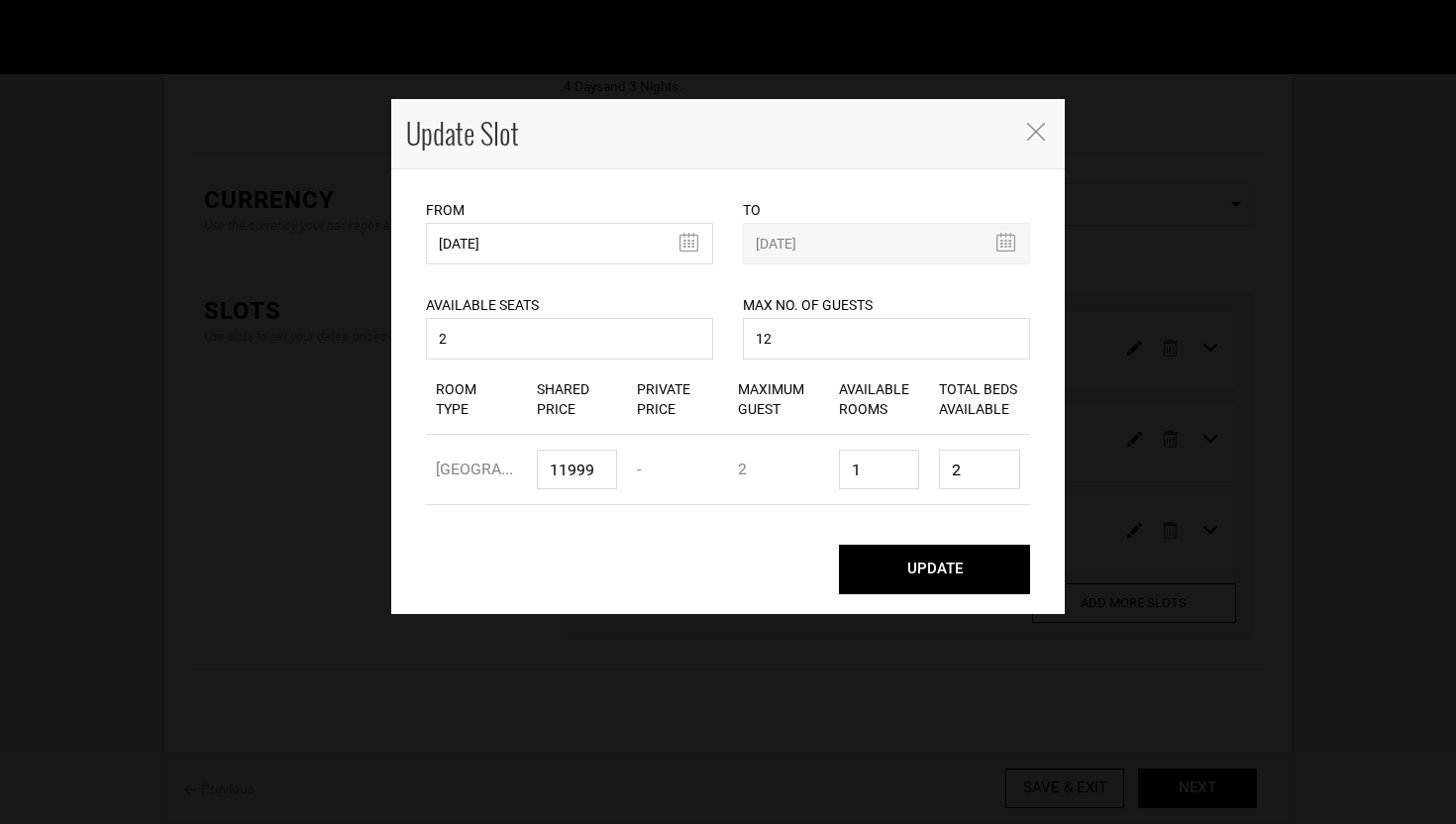 click at bounding box center (1036, 132) 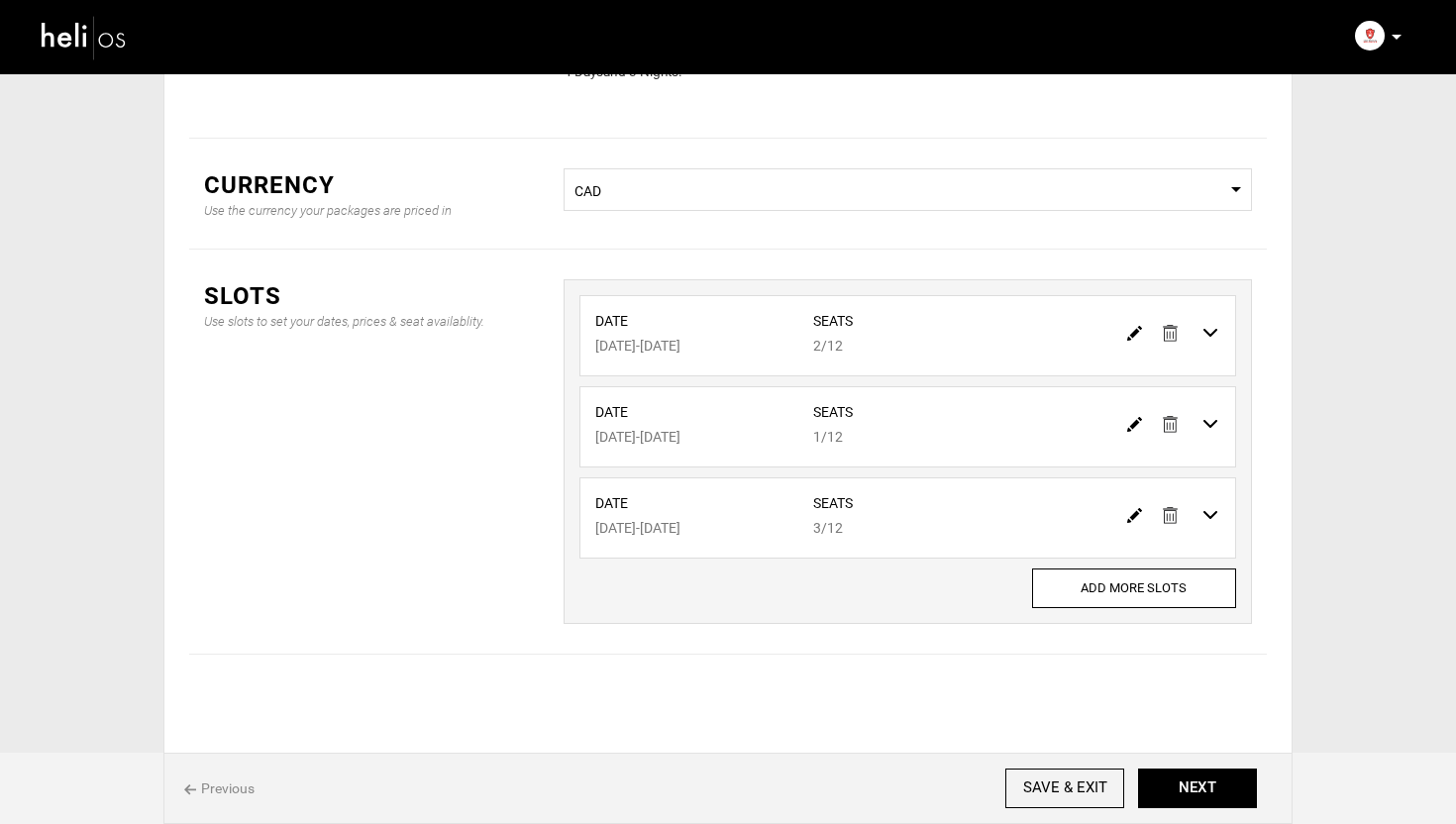 scroll, scrollTop: 0, scrollLeft: 0, axis: both 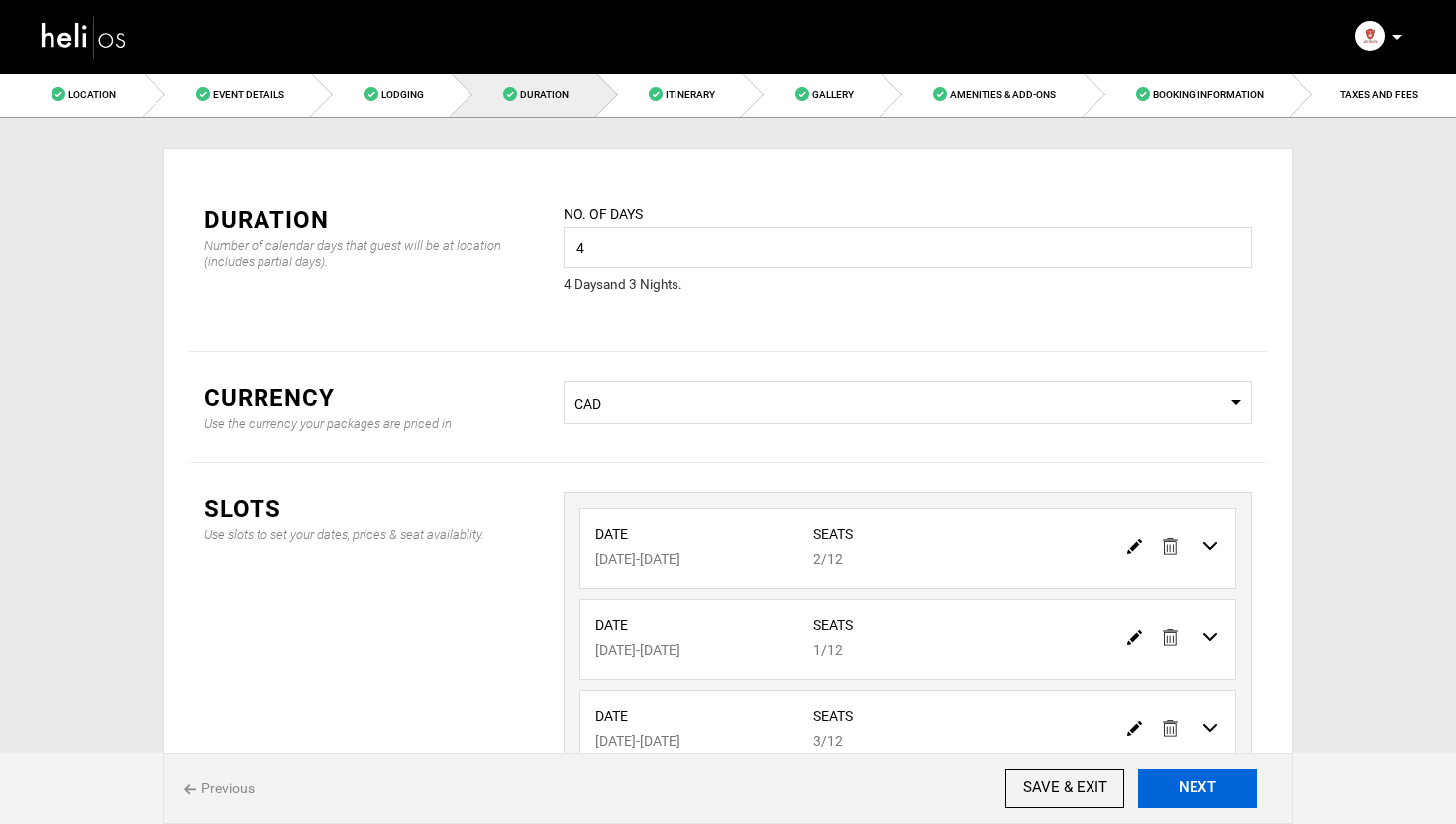 click on "NEXT" at bounding box center [1197, 788] 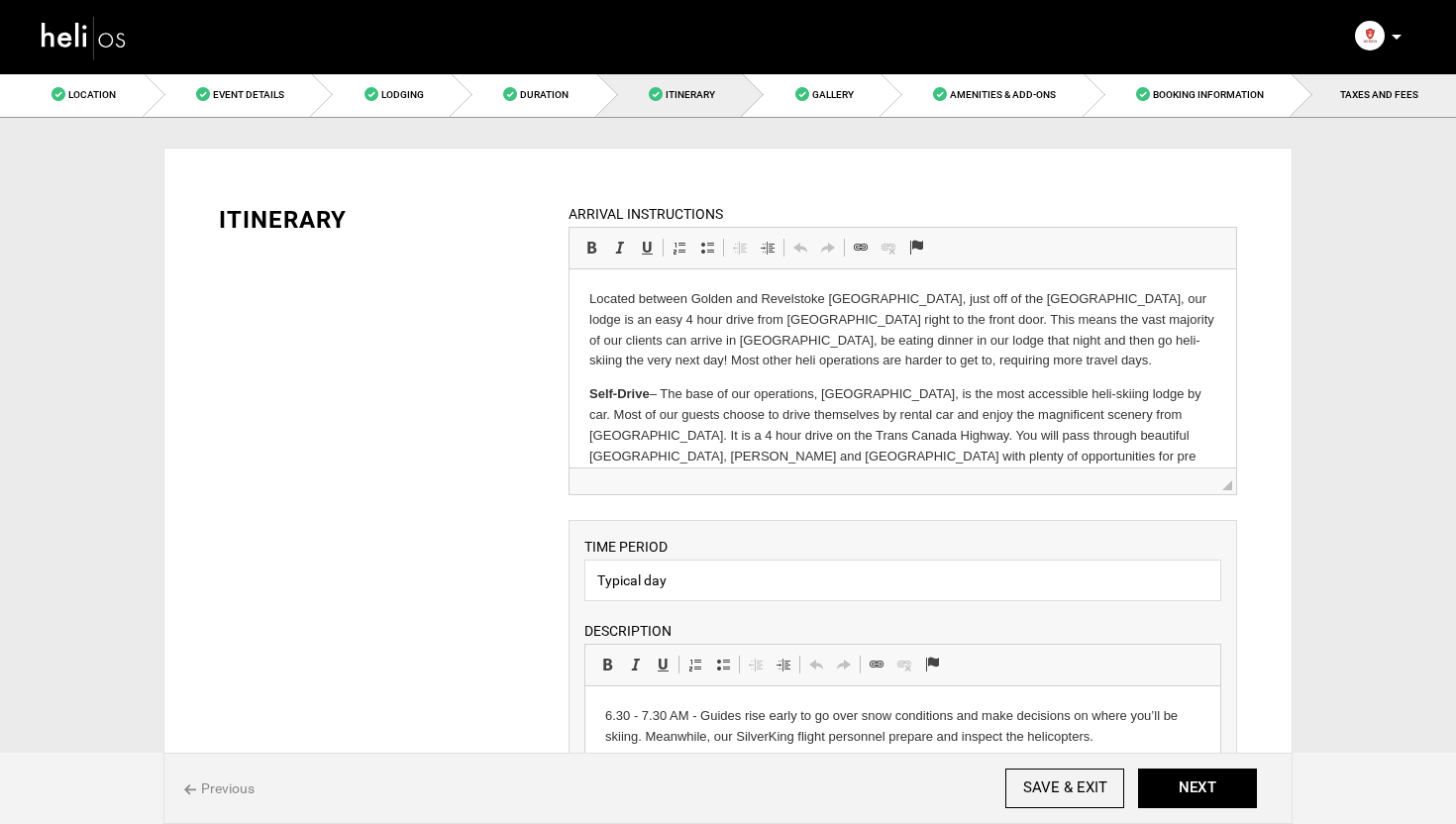 click on "TAXES AND FEES" at bounding box center (1379, 94) 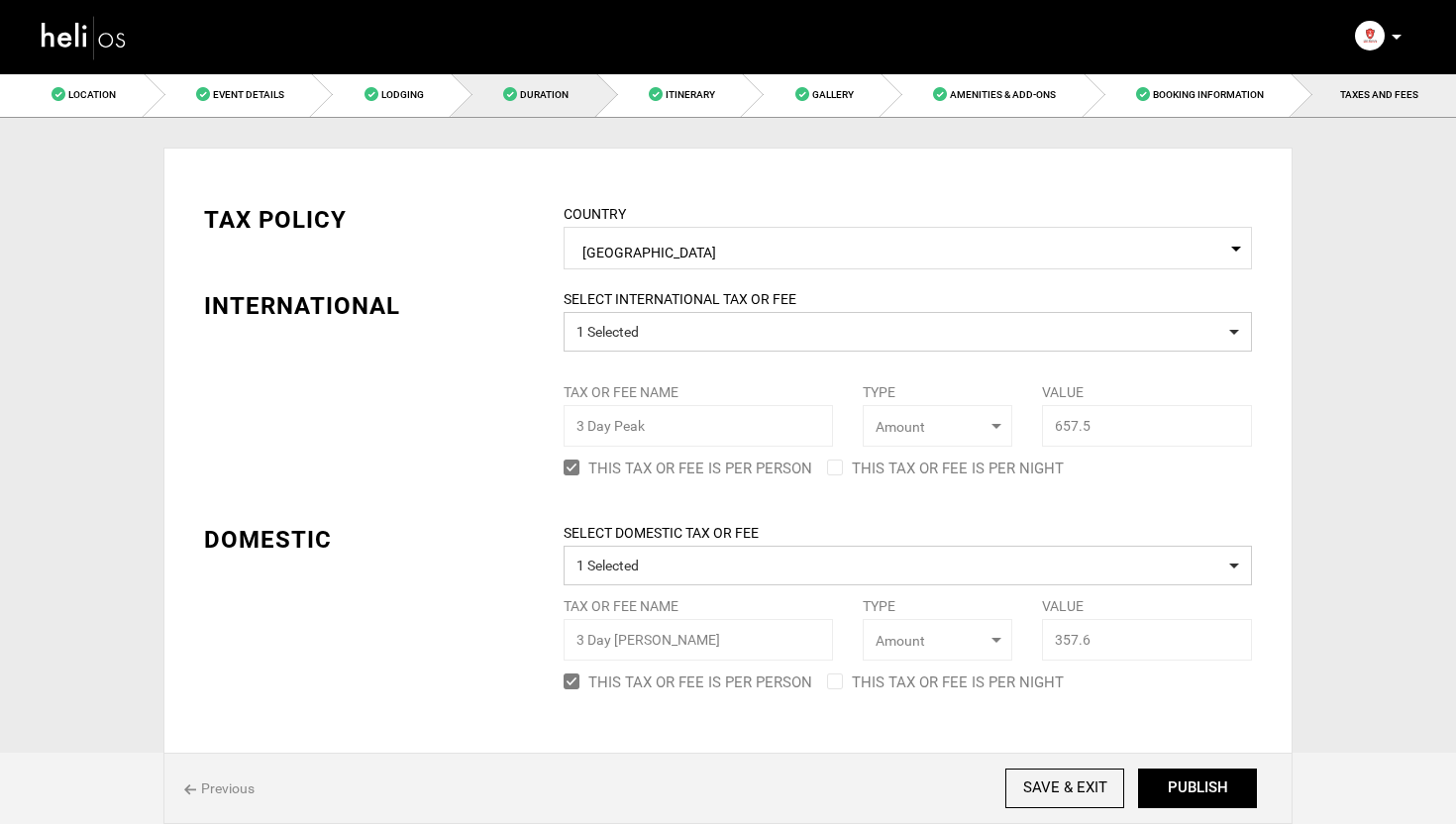 click on "Duration" at bounding box center (524, 94) 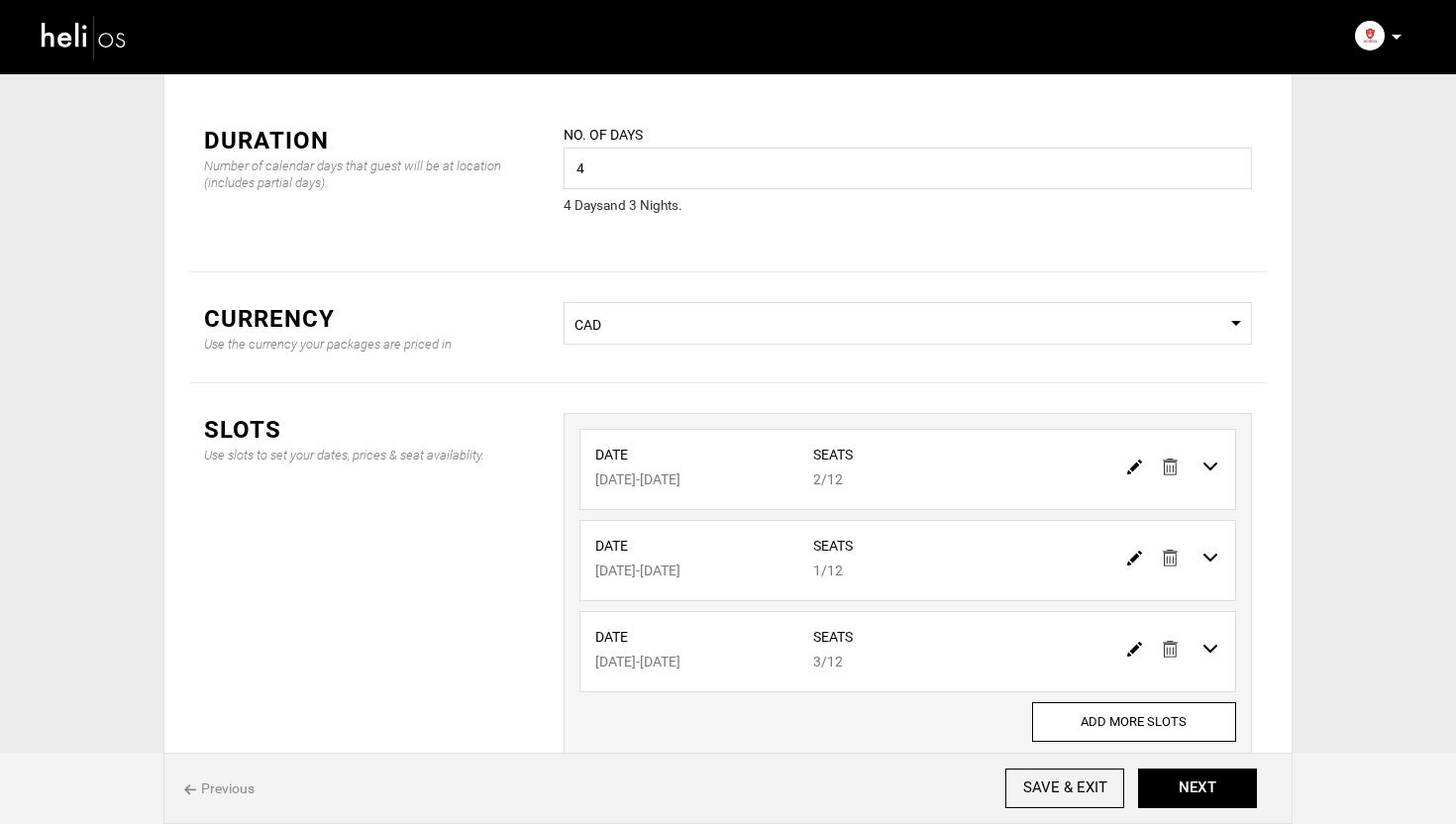 scroll, scrollTop: 0, scrollLeft: 0, axis: both 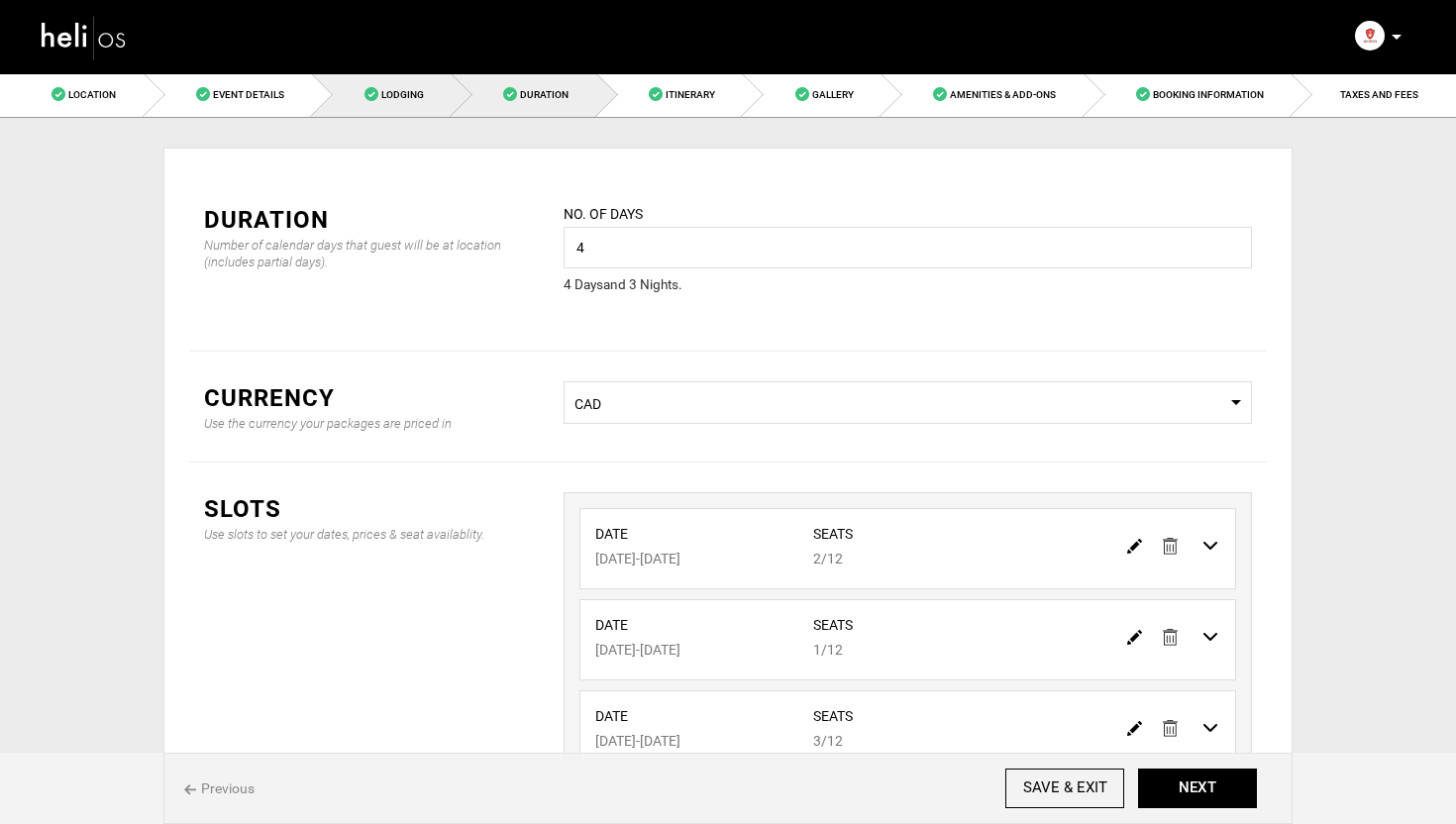 click on "Lodging" at bounding box center (402, 94) 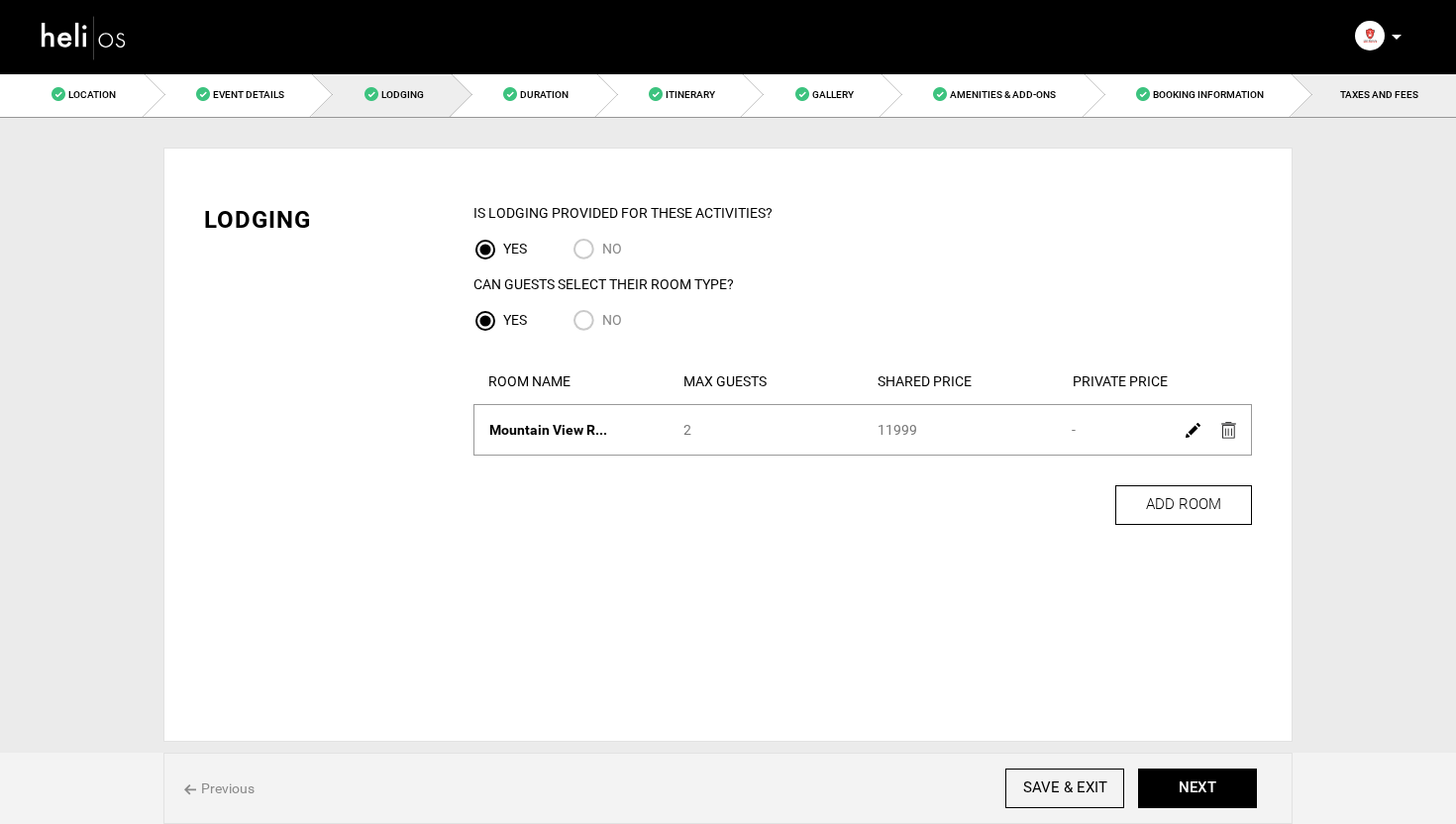 click on "TAXES AND FEES" at bounding box center (1374, 94) 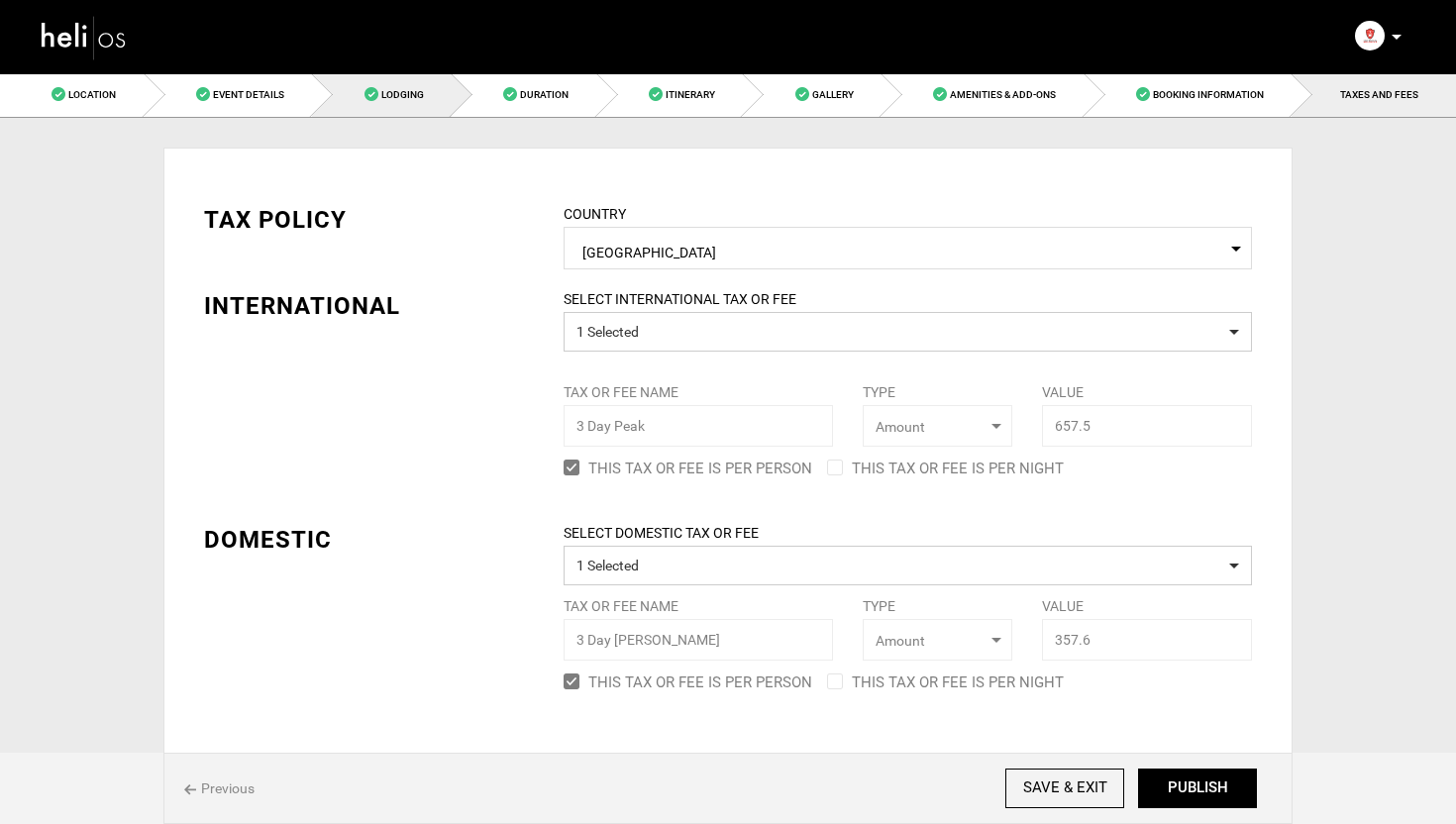 click on "Lodging" at bounding box center (381, 94) 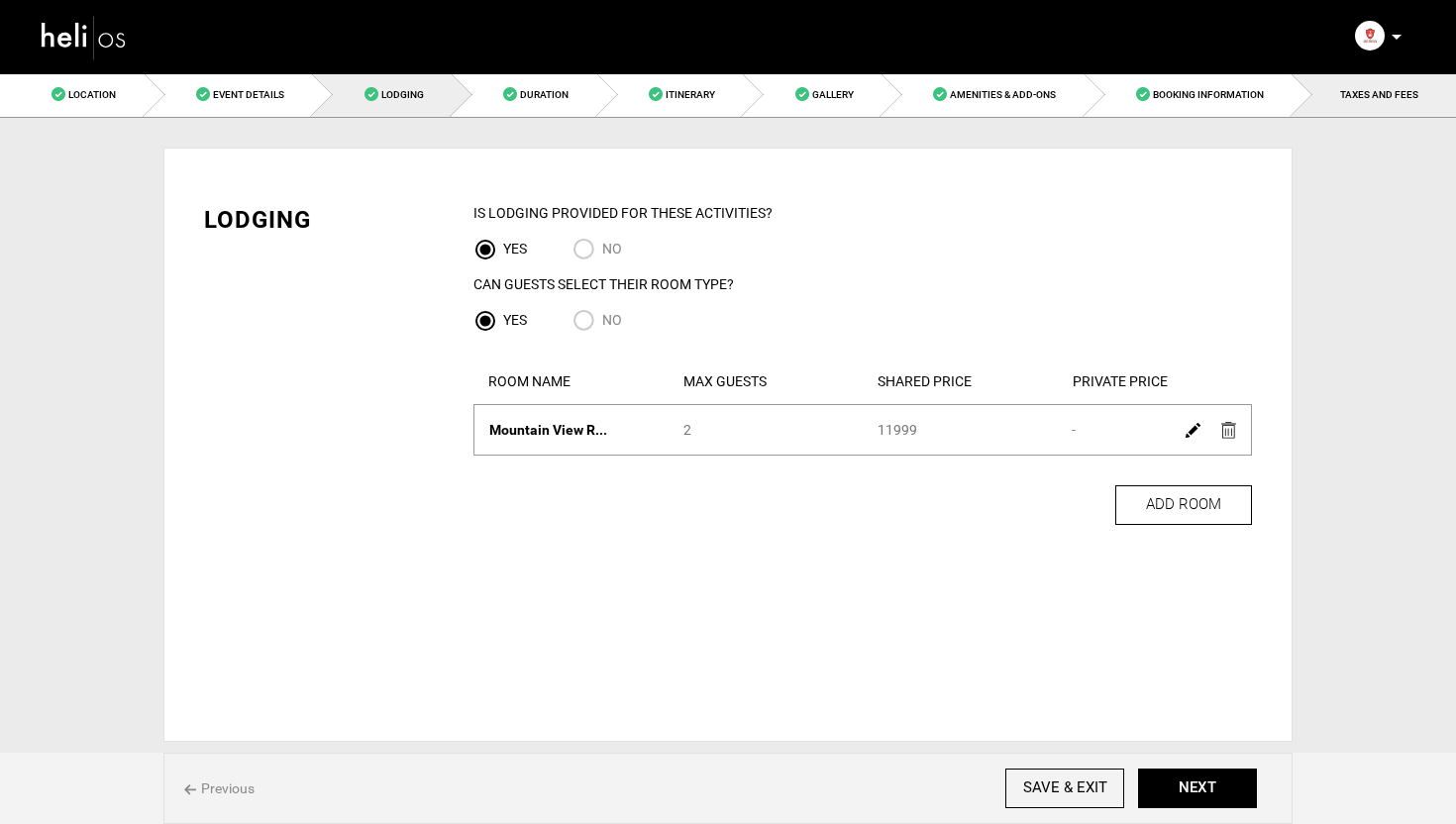 click on "TAXES AND FEES" at bounding box center [1379, 94] 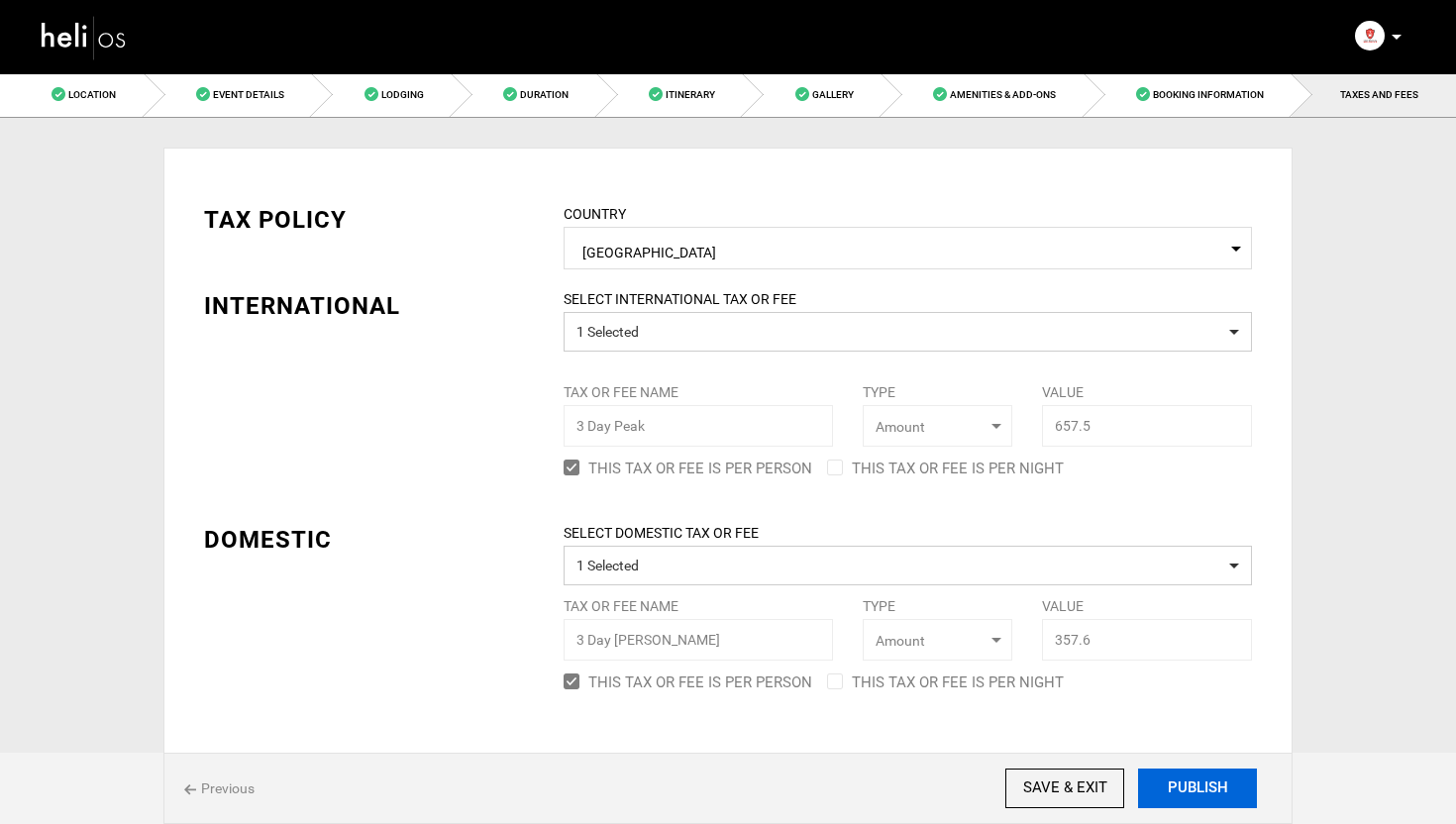 click on "PUBLISH" at bounding box center (1197, 788) 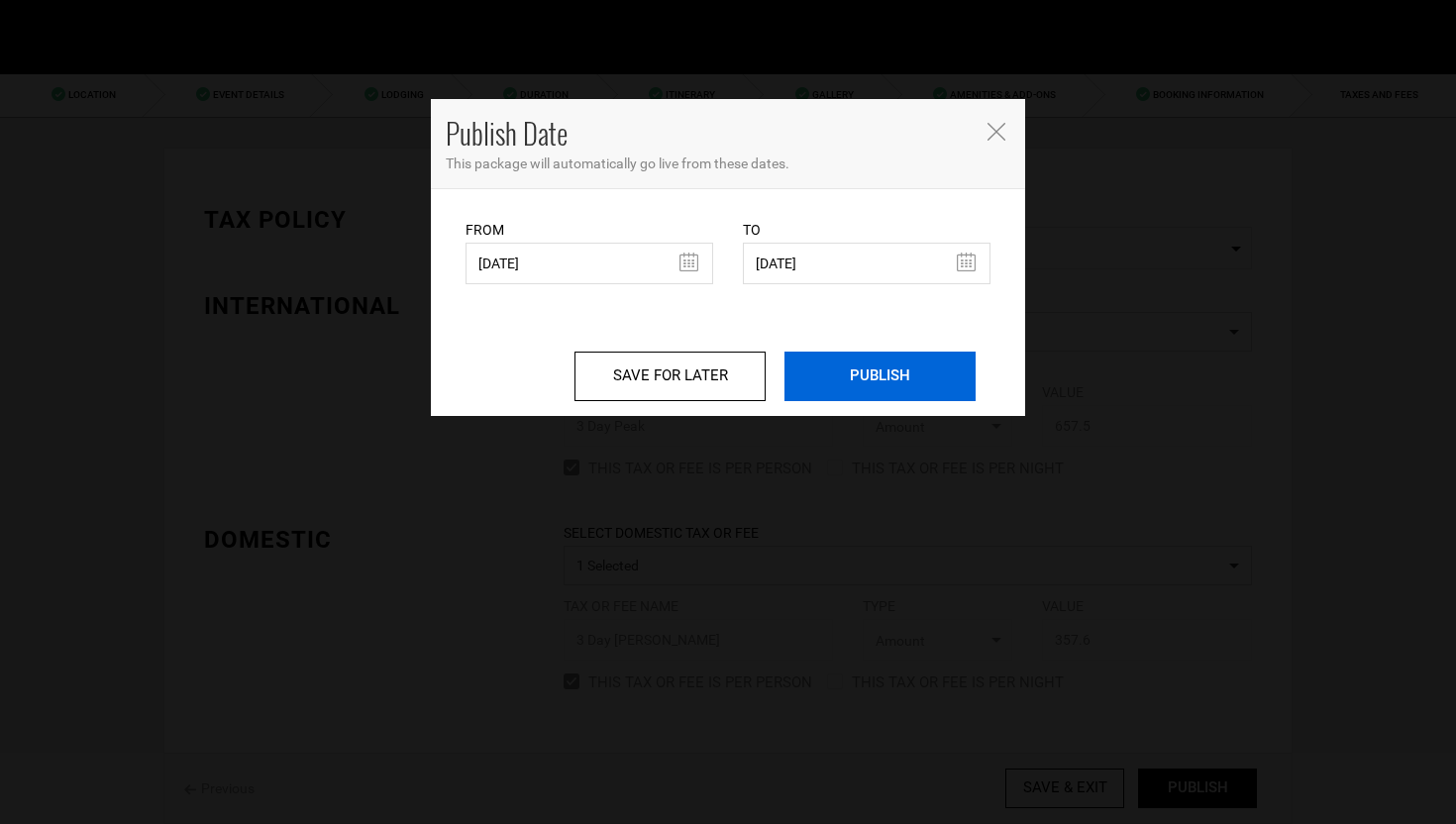 click on "PUBLISH" at bounding box center (880, 376) 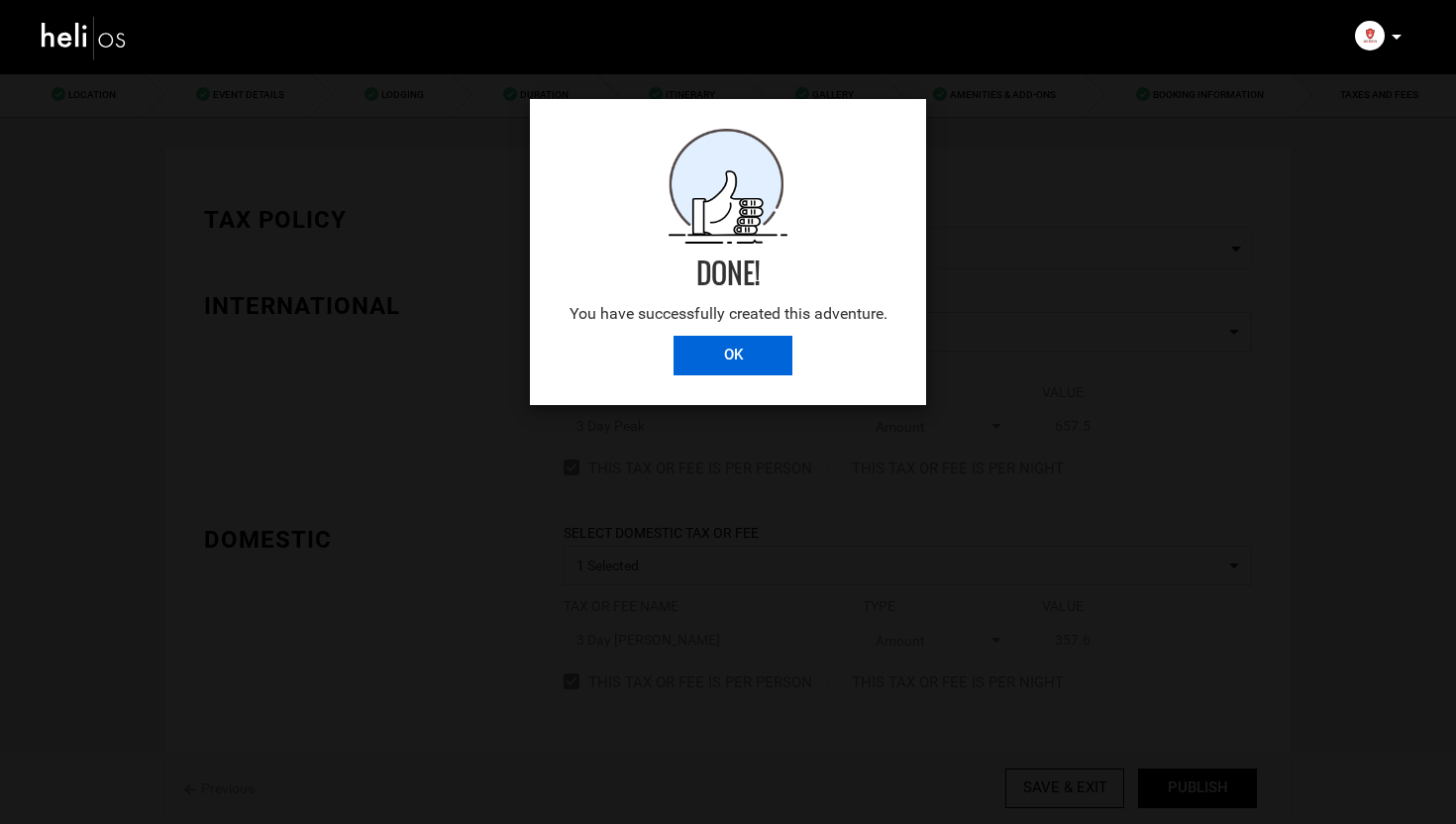 click on "OK" at bounding box center (733, 356) 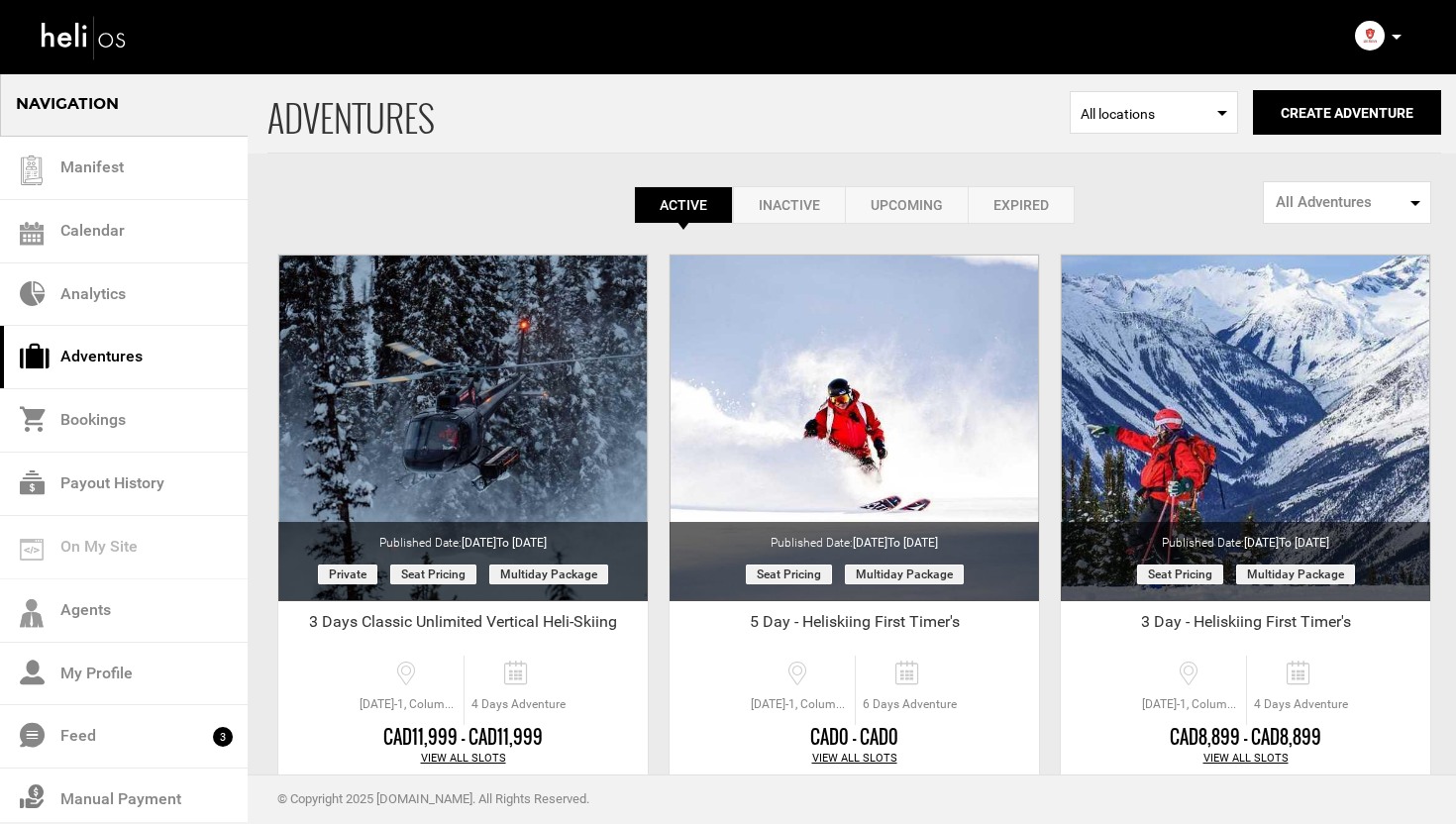 click at bounding box center (1397, 37) 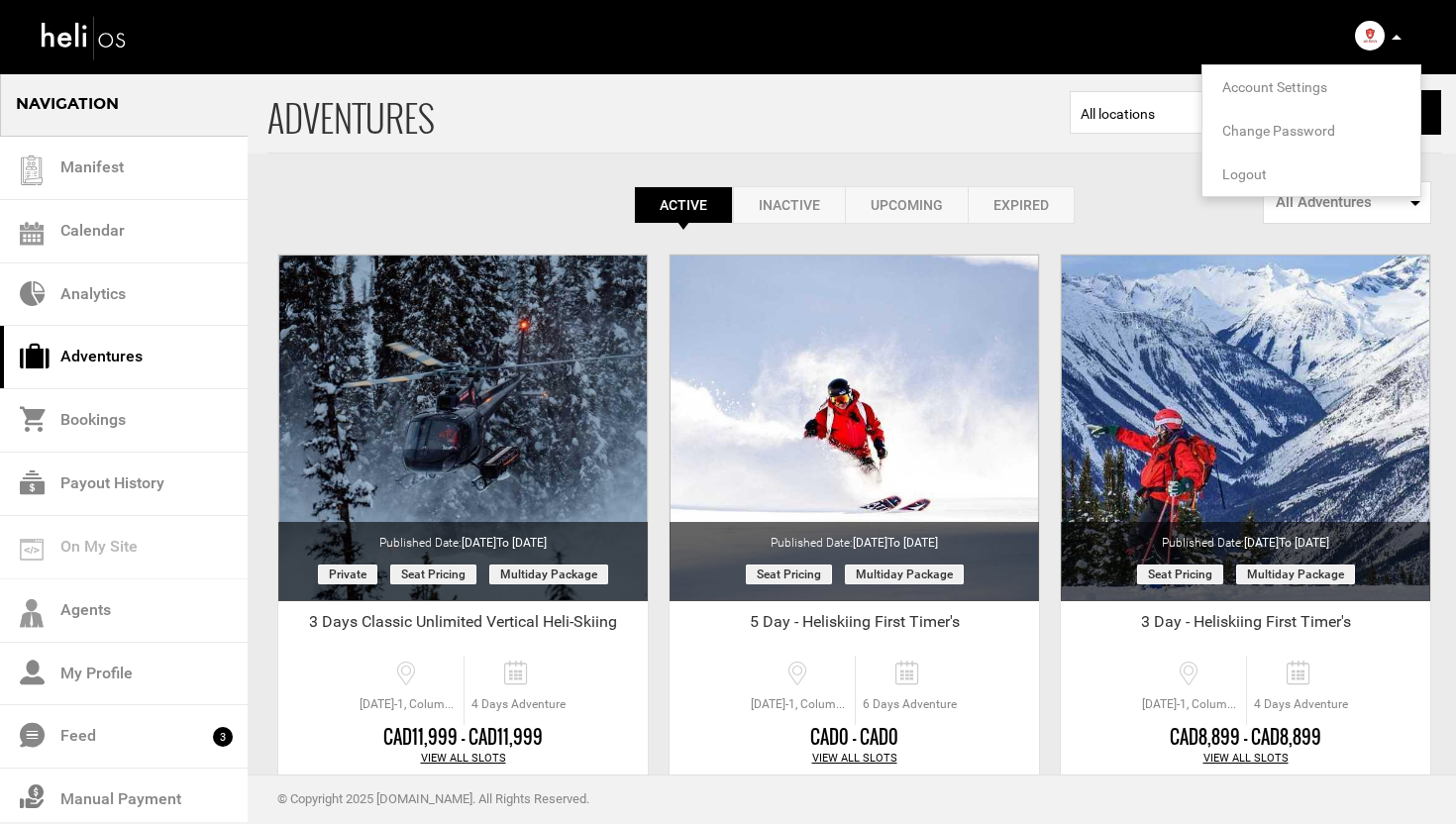 click on "Account Settings" at bounding box center (1275, 87) 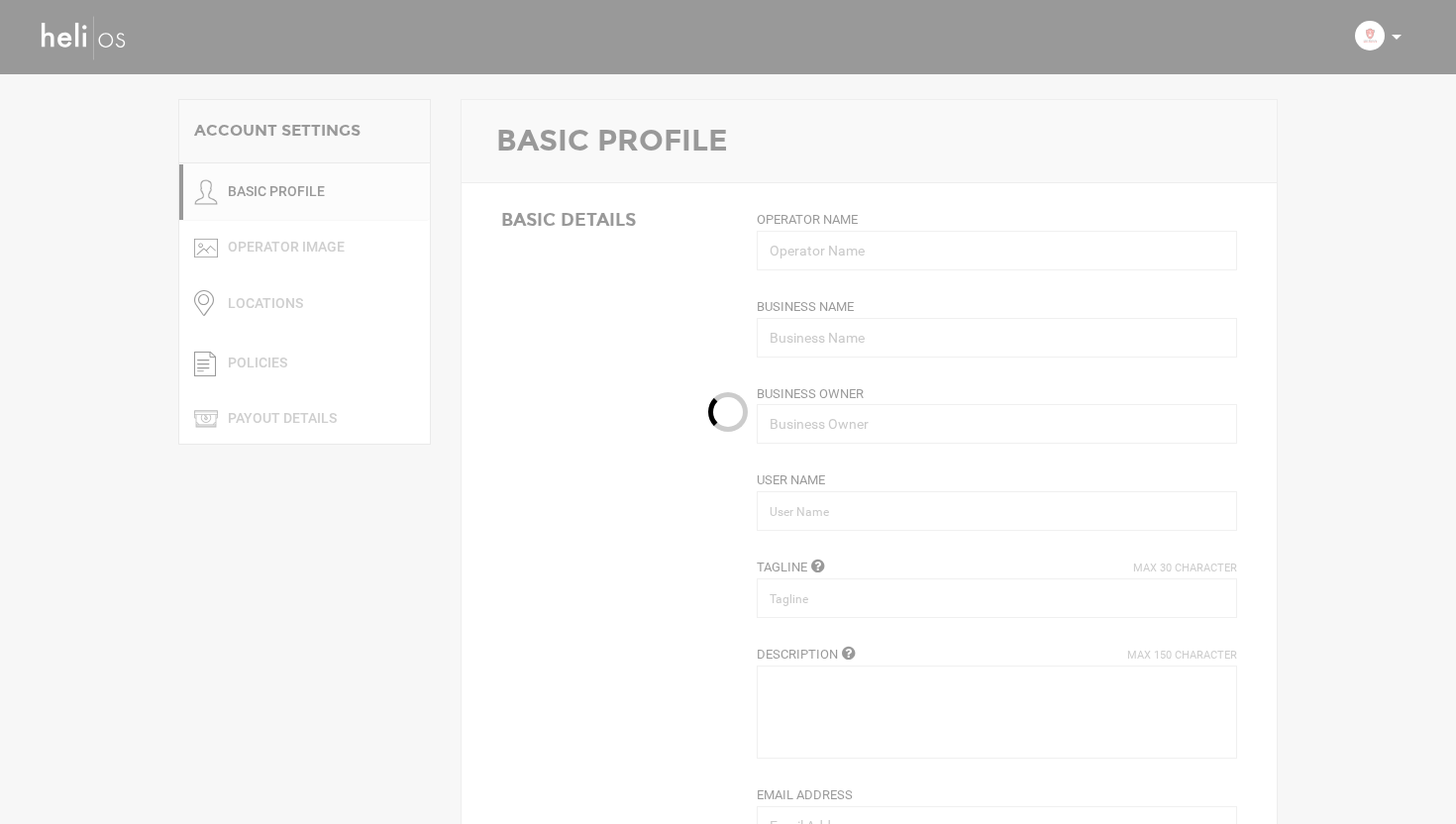 type on "Great Canadian Heli-Skiing" 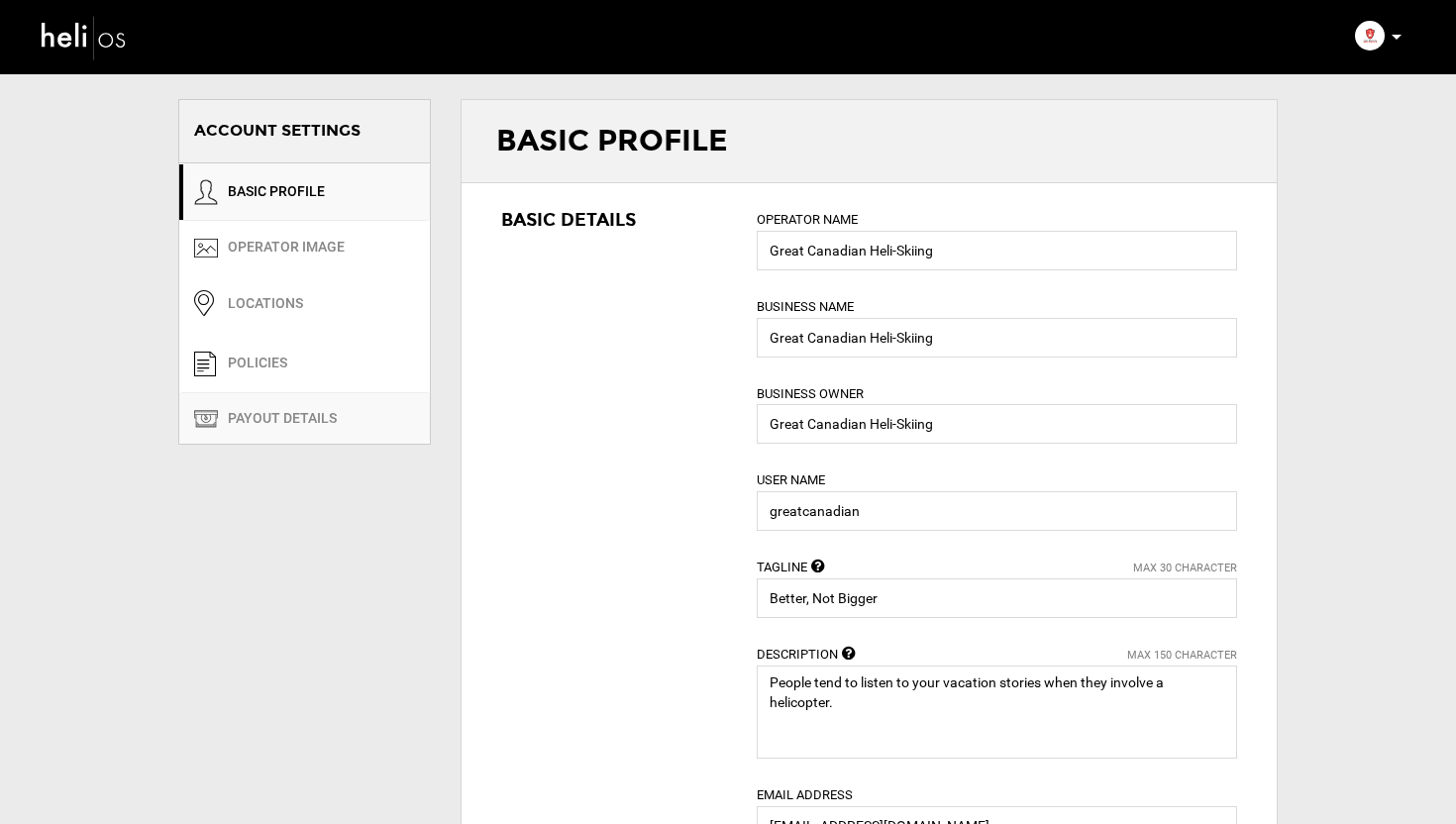 scroll, scrollTop: 0, scrollLeft: 0, axis: both 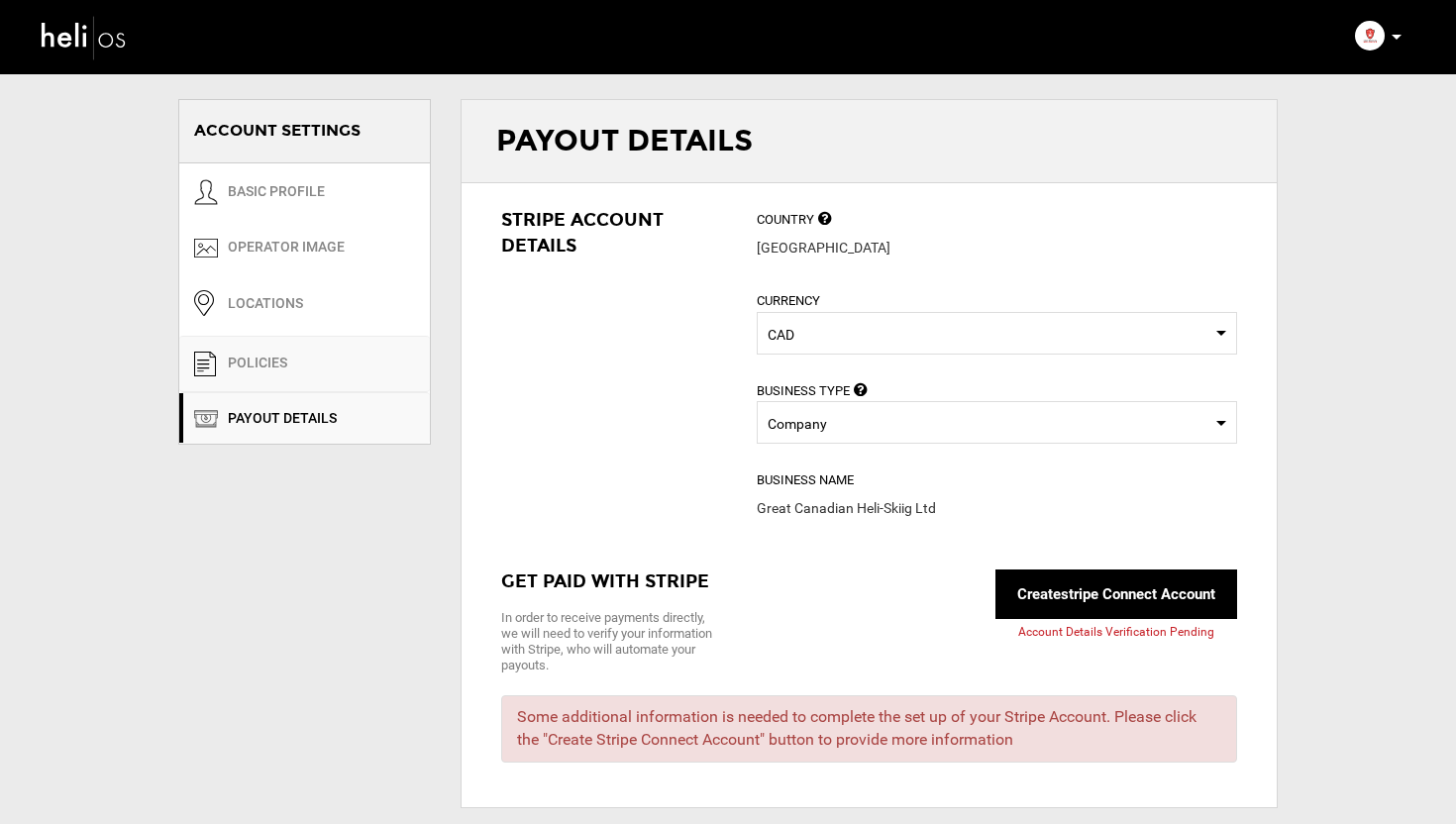 click on "POLICIES" at bounding box center [304, 363] 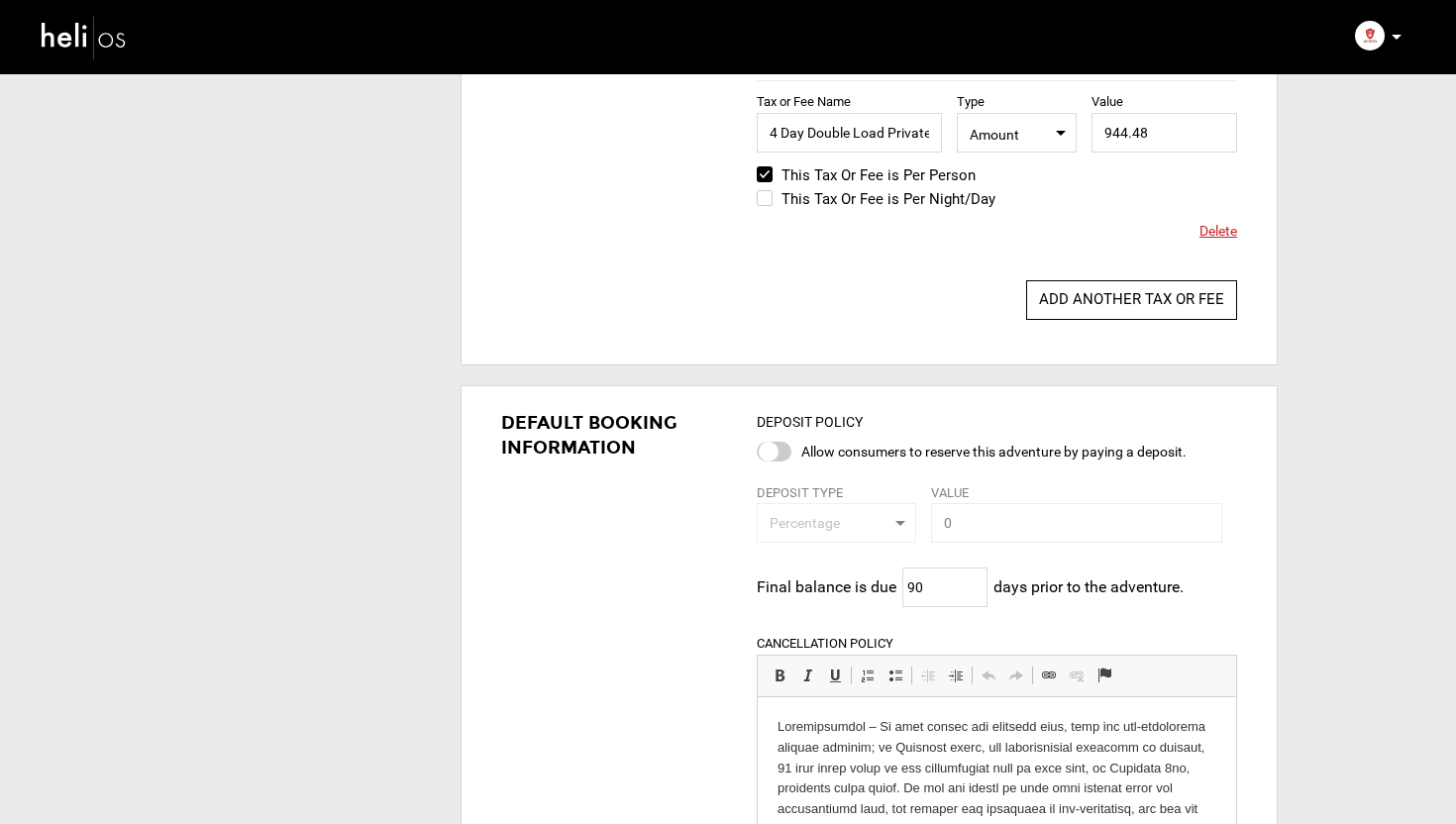 scroll, scrollTop: 2306, scrollLeft: 0, axis: vertical 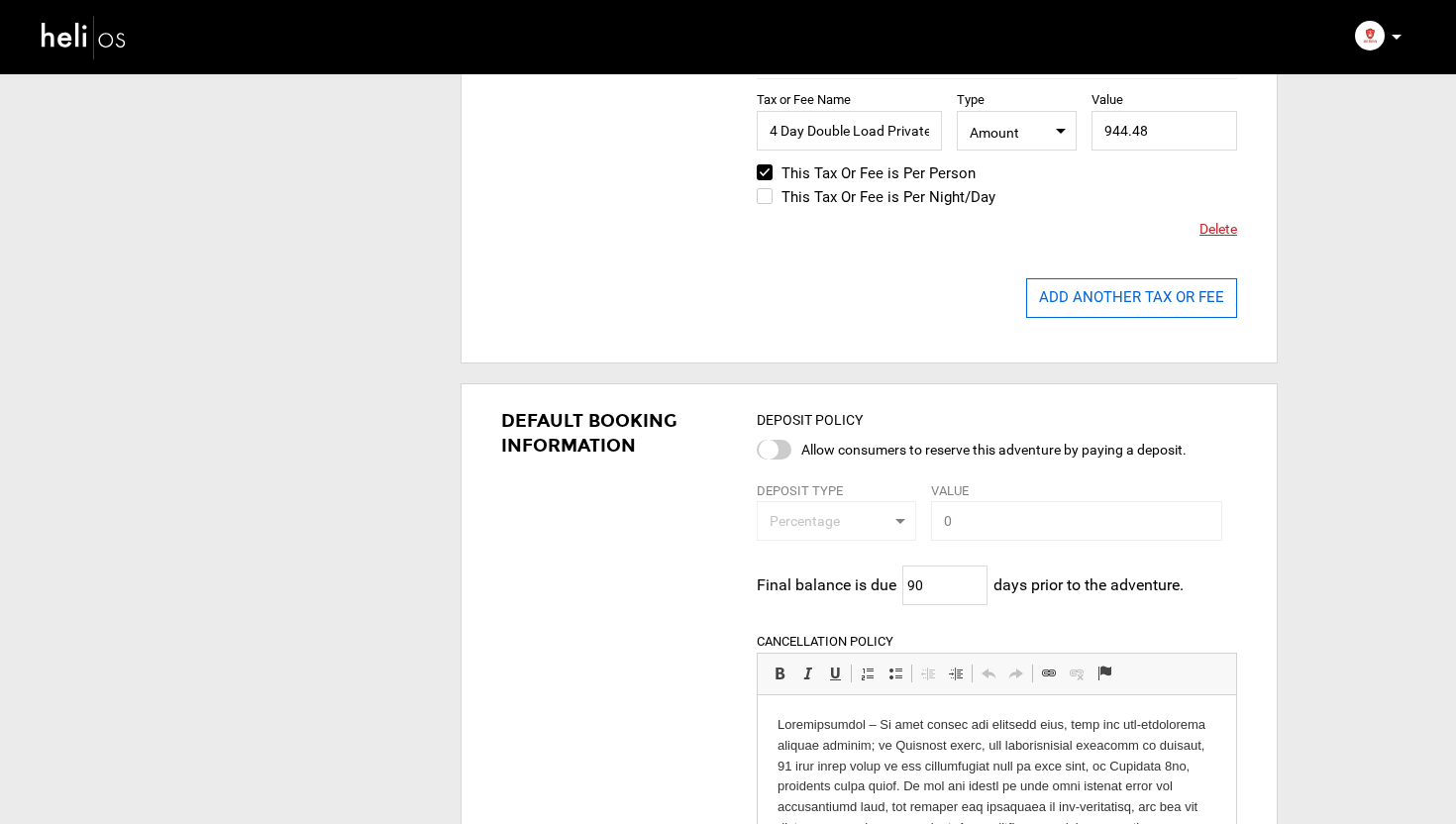 click on "ADD ANOTHER TAX OR FEE" at bounding box center (1131, 298) 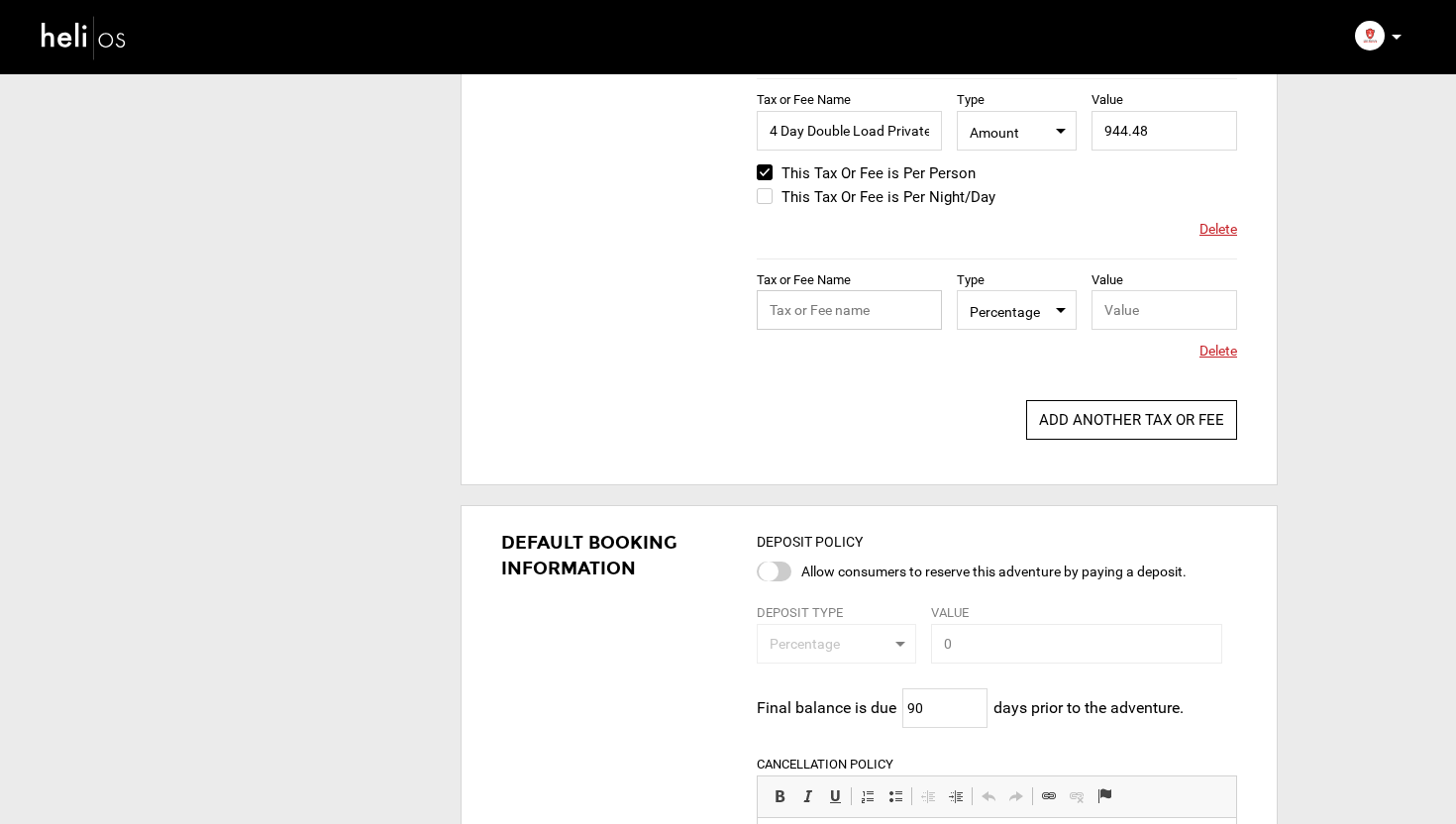 click at bounding box center (849, 310) 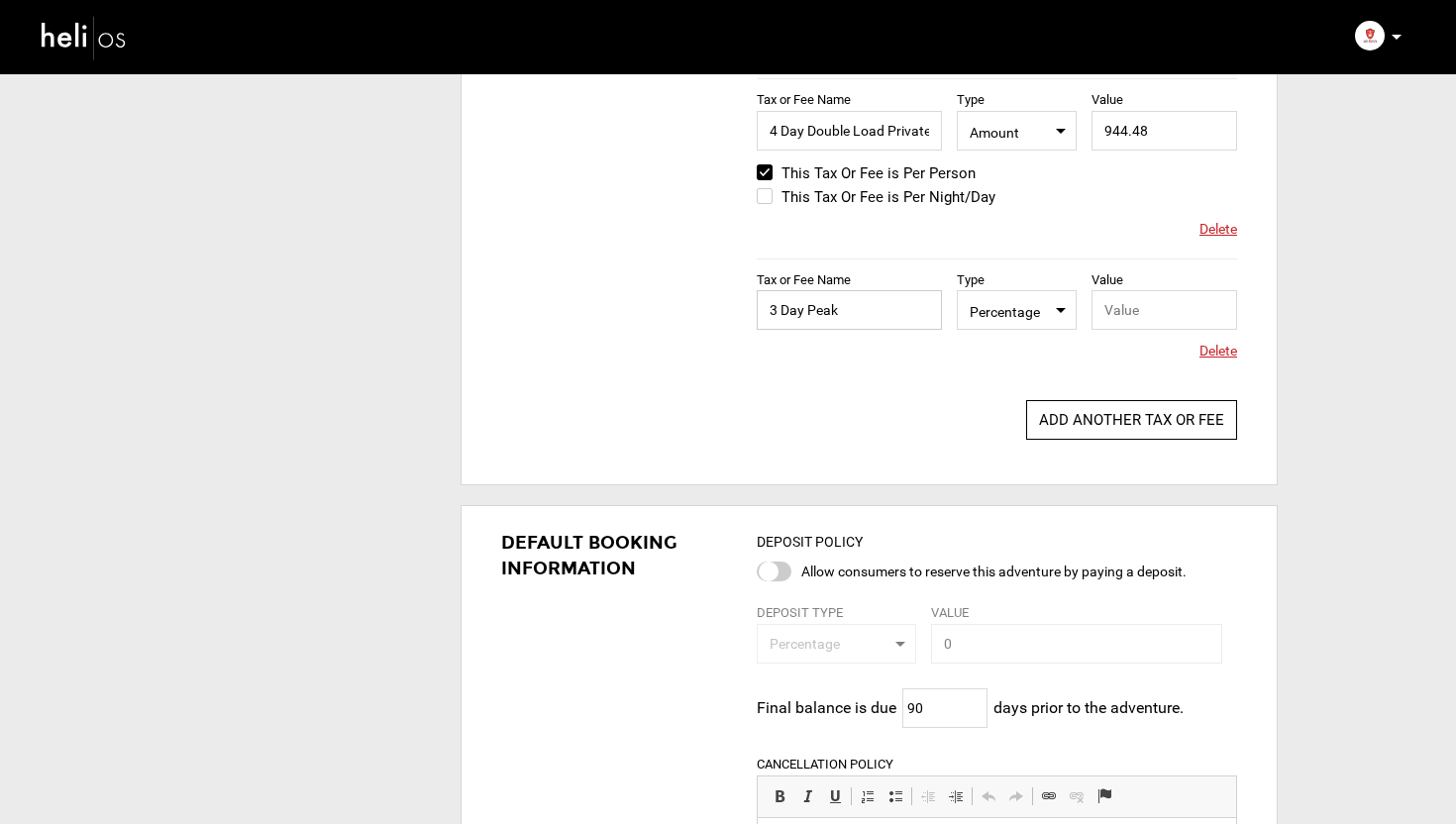 type on "3 Day Peak" 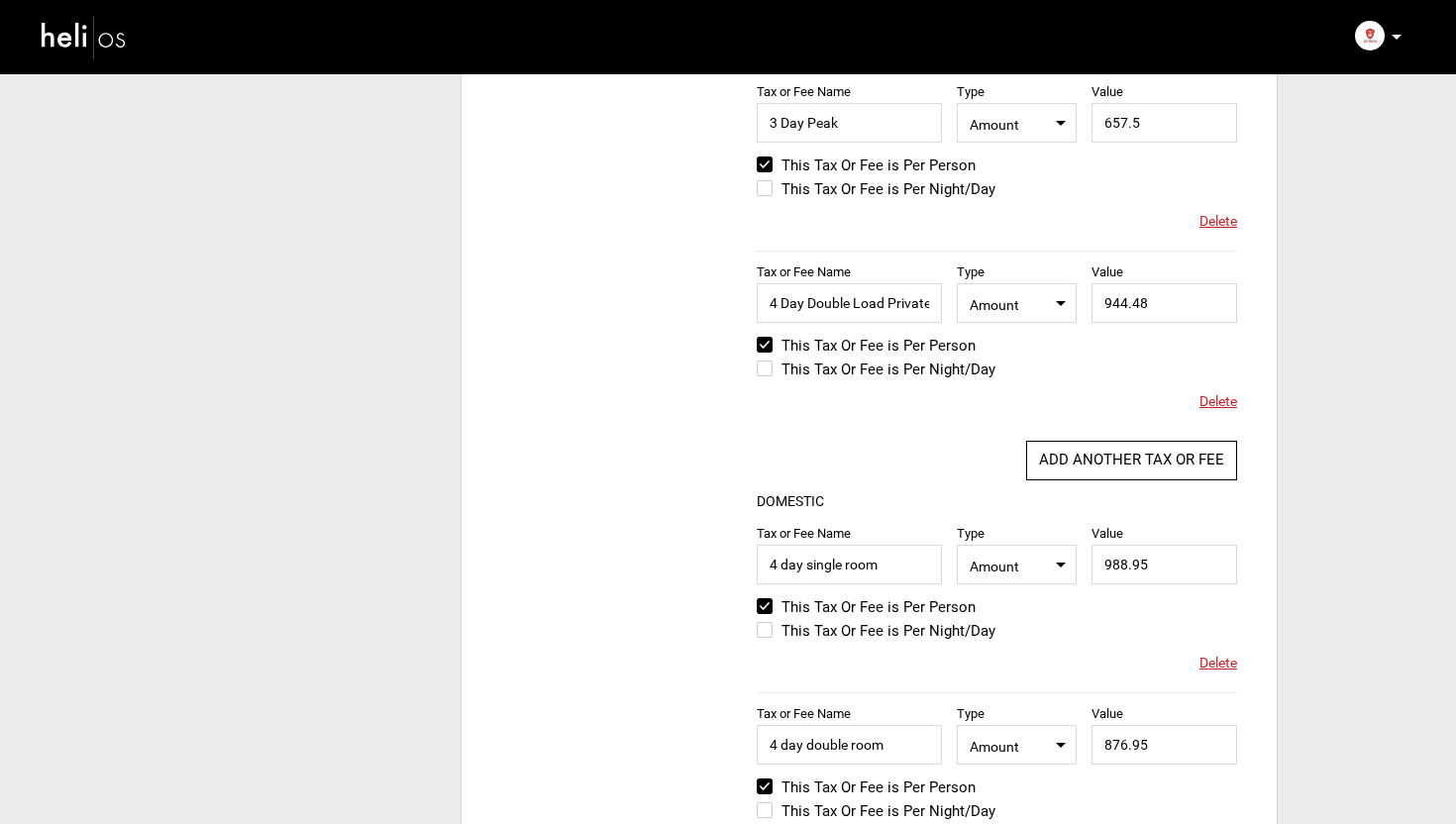 scroll, scrollTop: 1015, scrollLeft: 0, axis: vertical 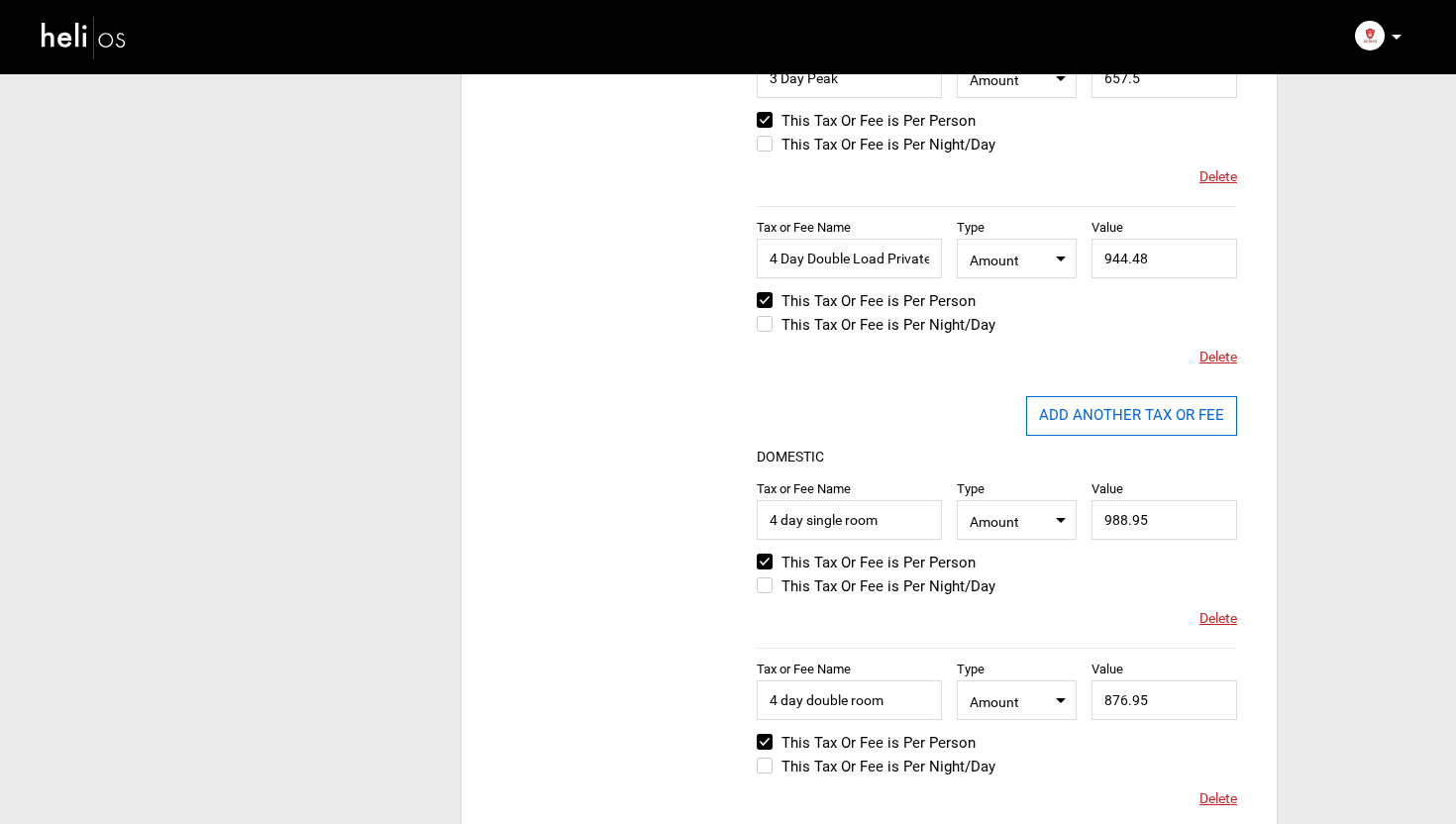 click on "ADD ANOTHER TAX OR FEE" at bounding box center (1131, 416) 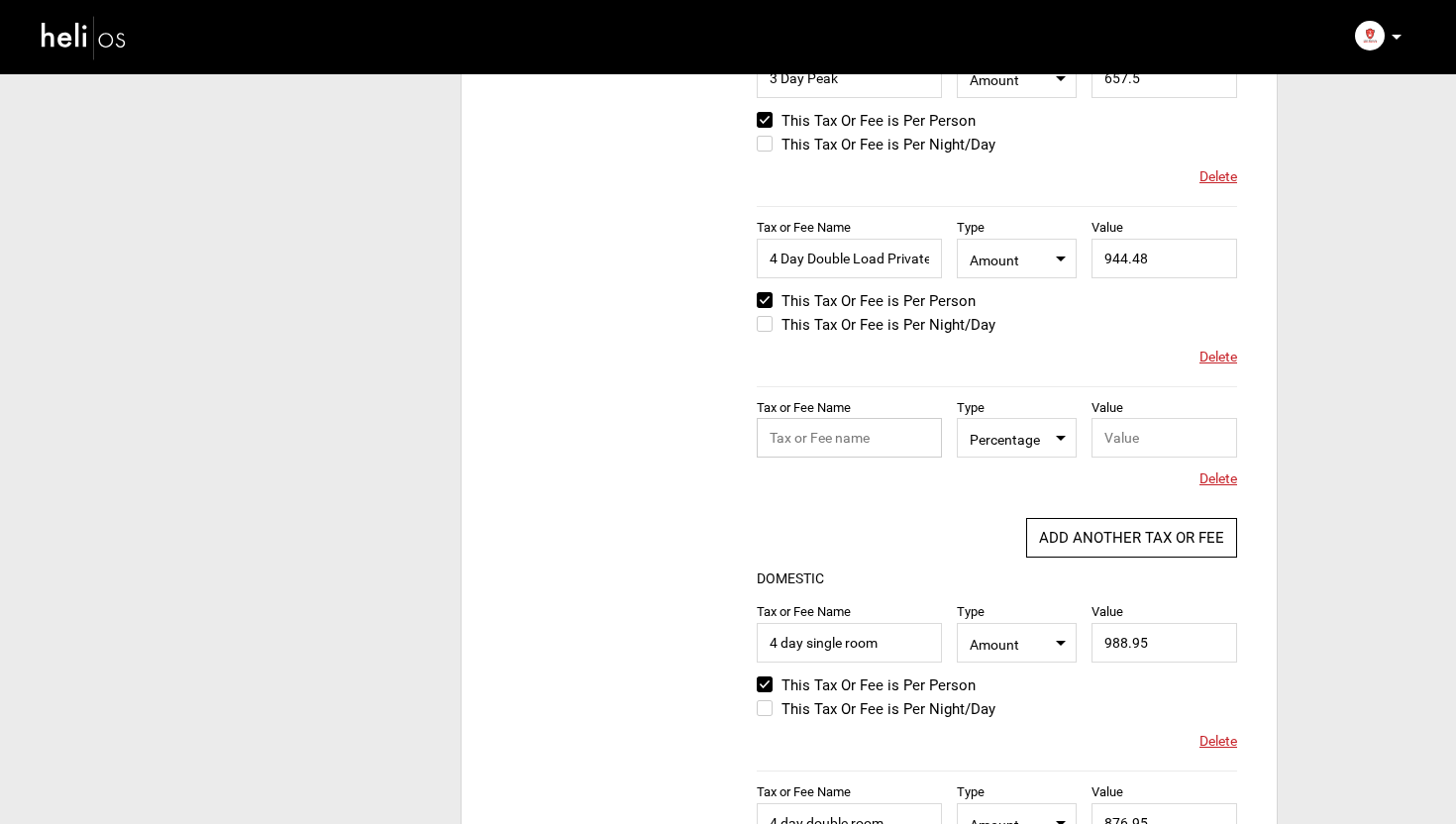 click at bounding box center (849, 438) 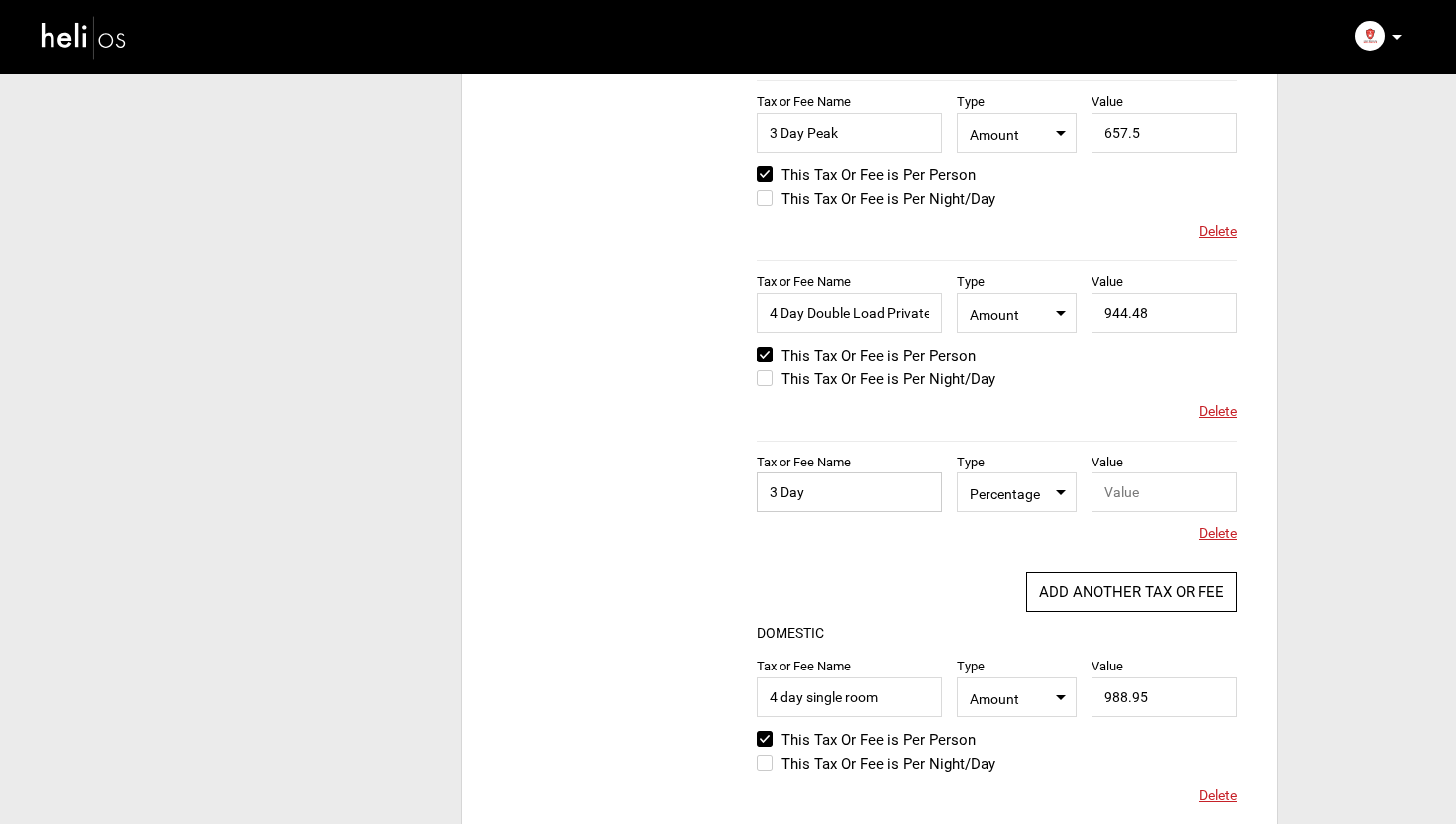 scroll, scrollTop: 933, scrollLeft: 0, axis: vertical 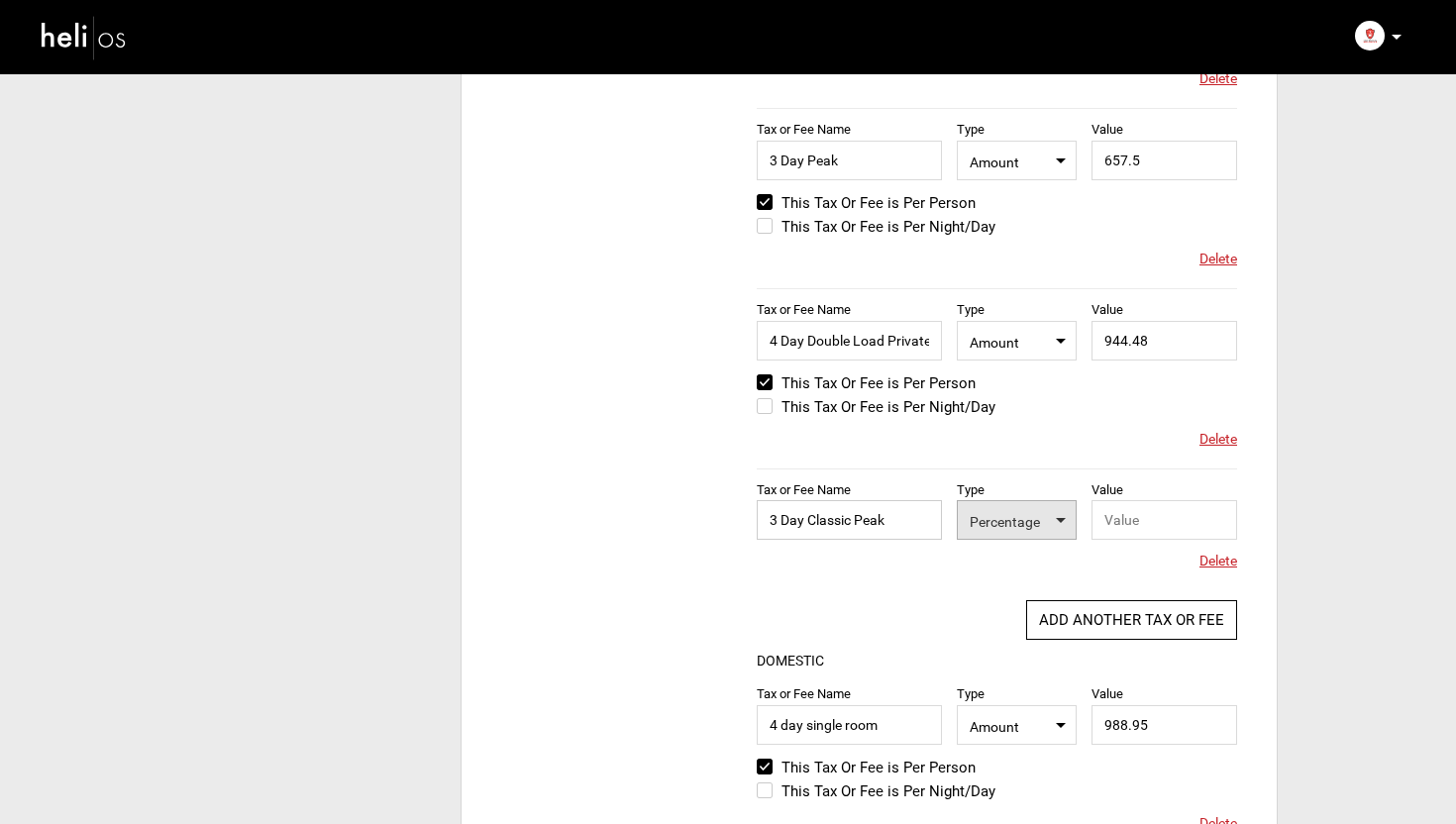type on "3 Day Classic Peak" 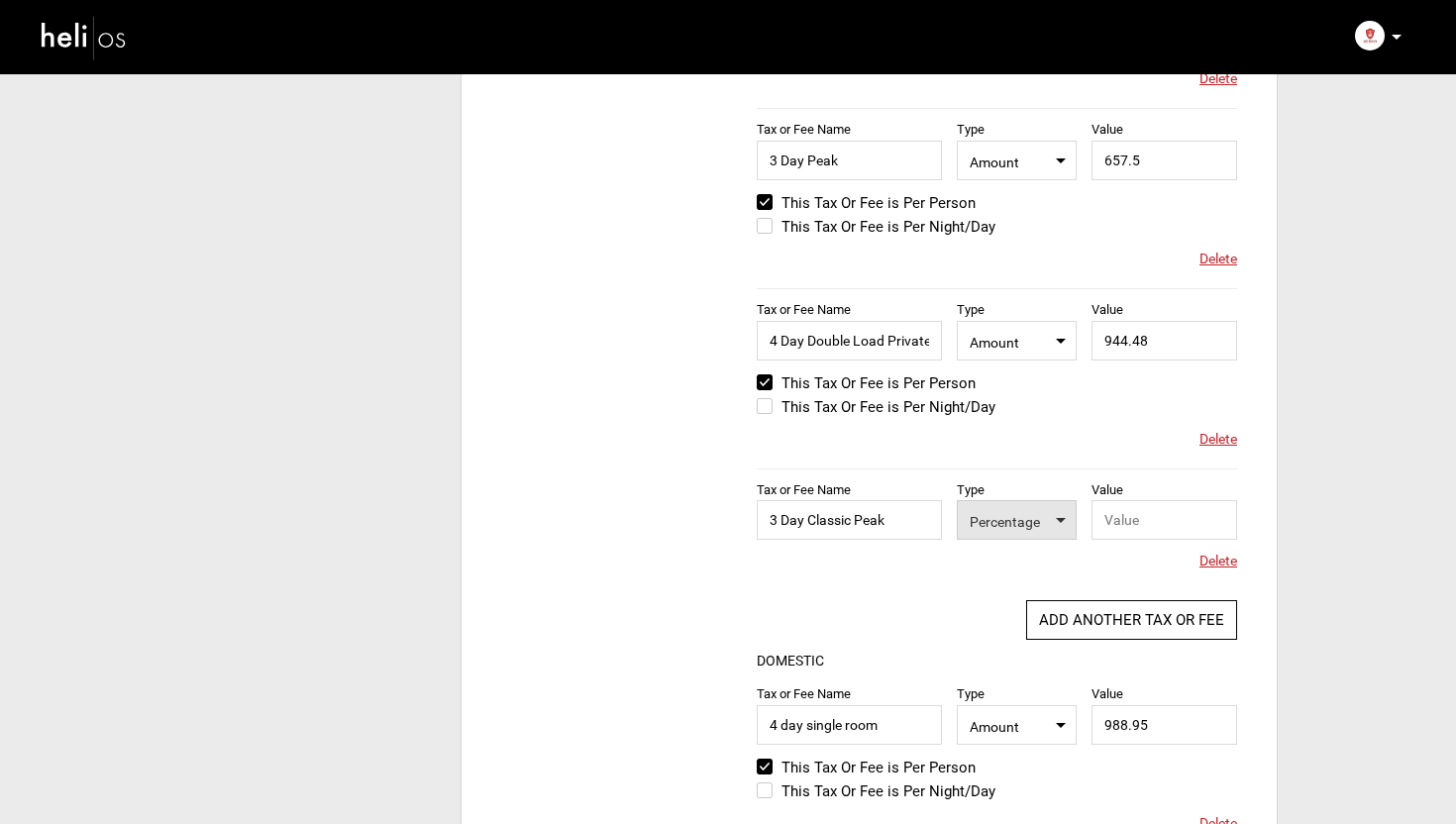 click on "Percentage" at bounding box center [1016, 519] 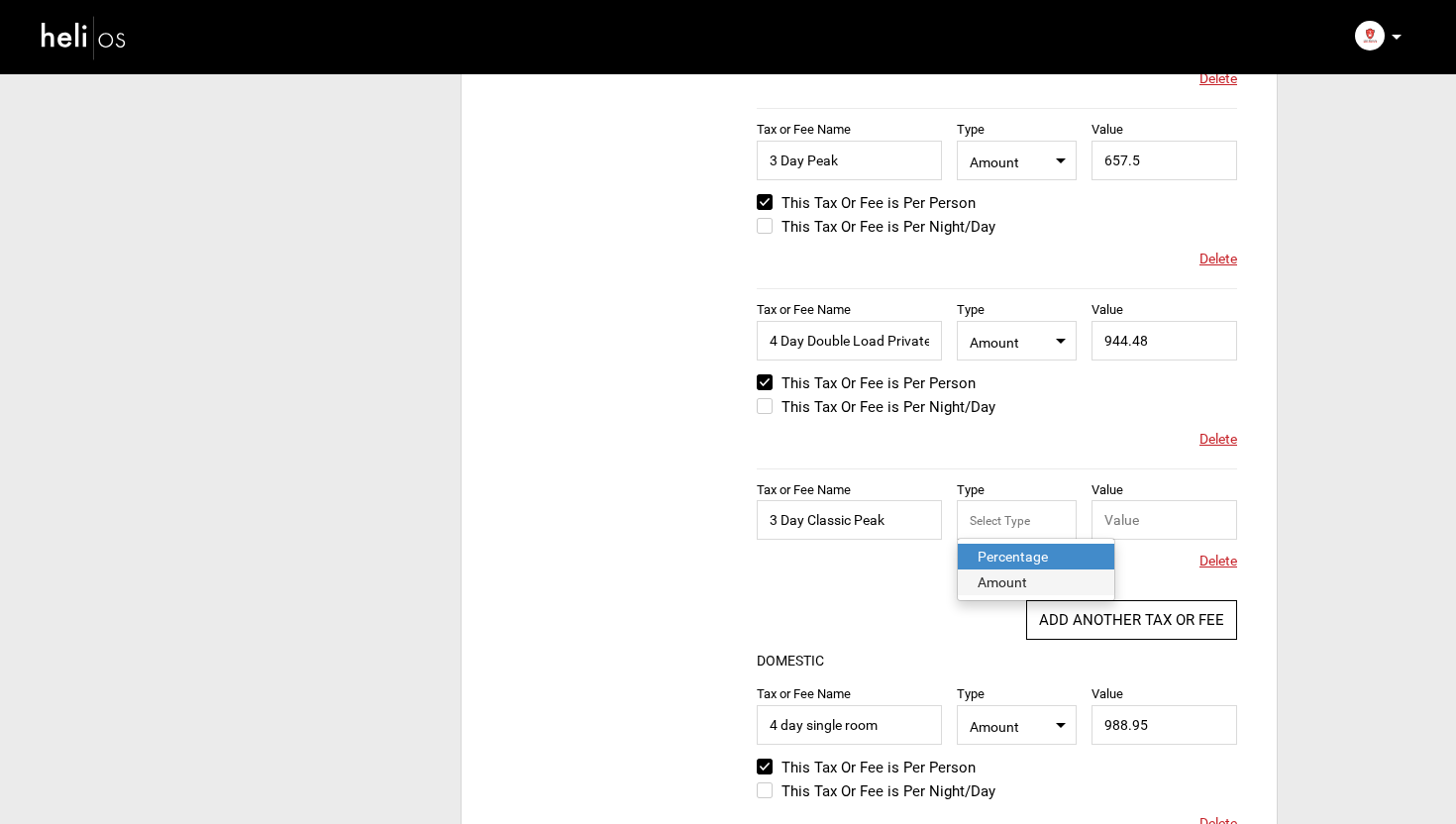 click on "Amount" at bounding box center [1036, 582] 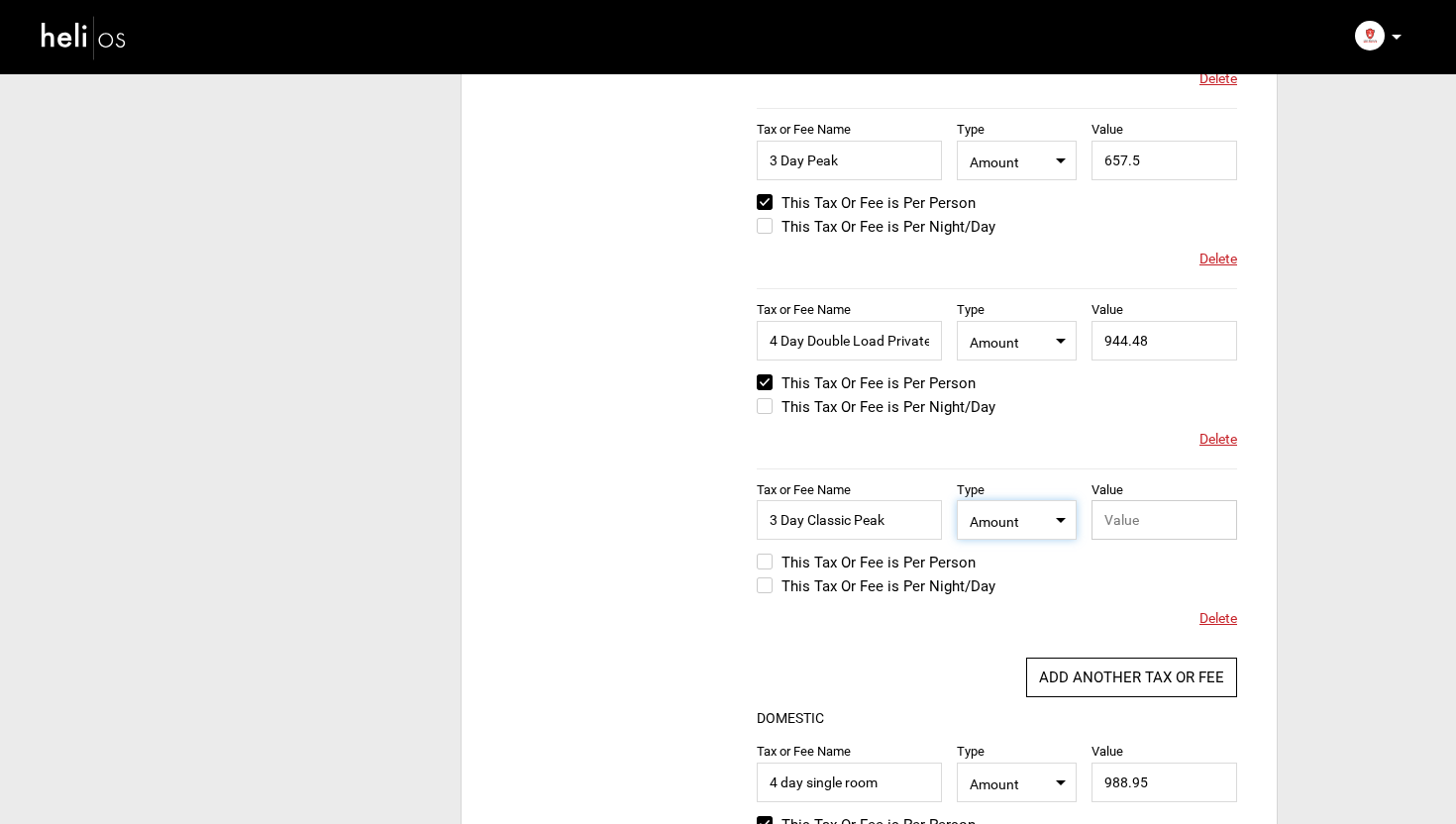 click at bounding box center [1164, 520] 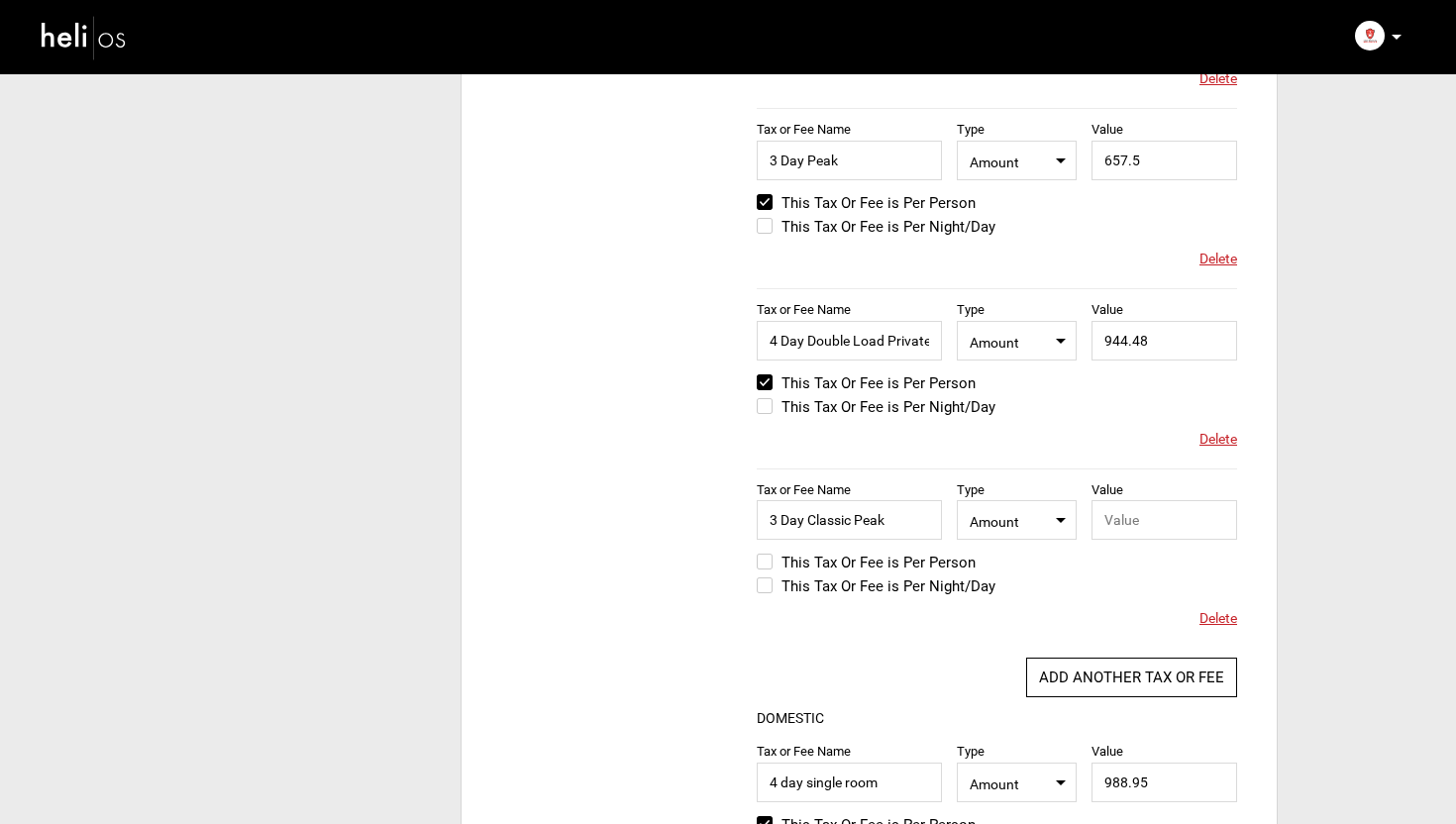 click on "This Tax Or Fee is Per Person" at bounding box center (866, 563) 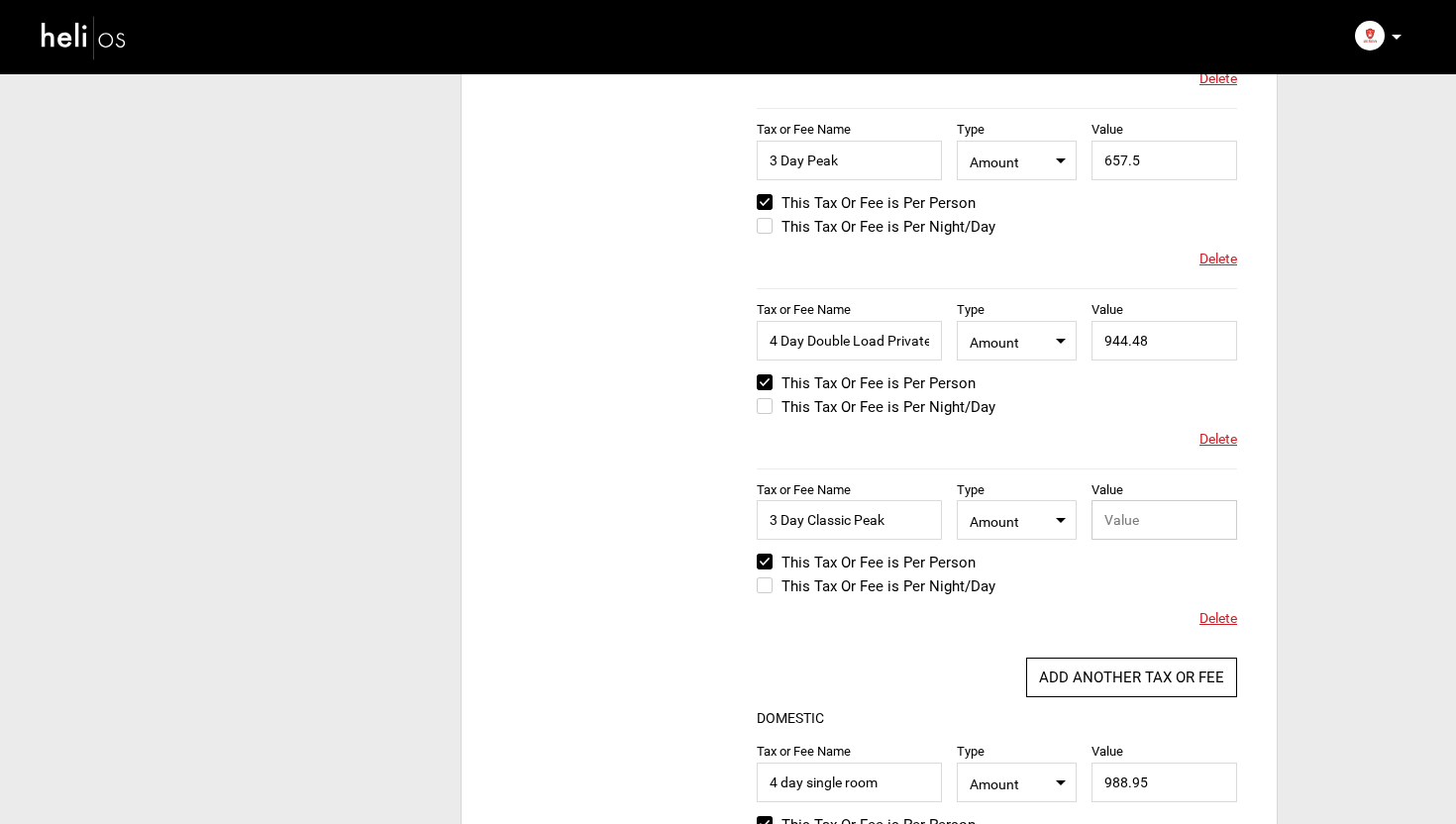 click at bounding box center (1164, 520) 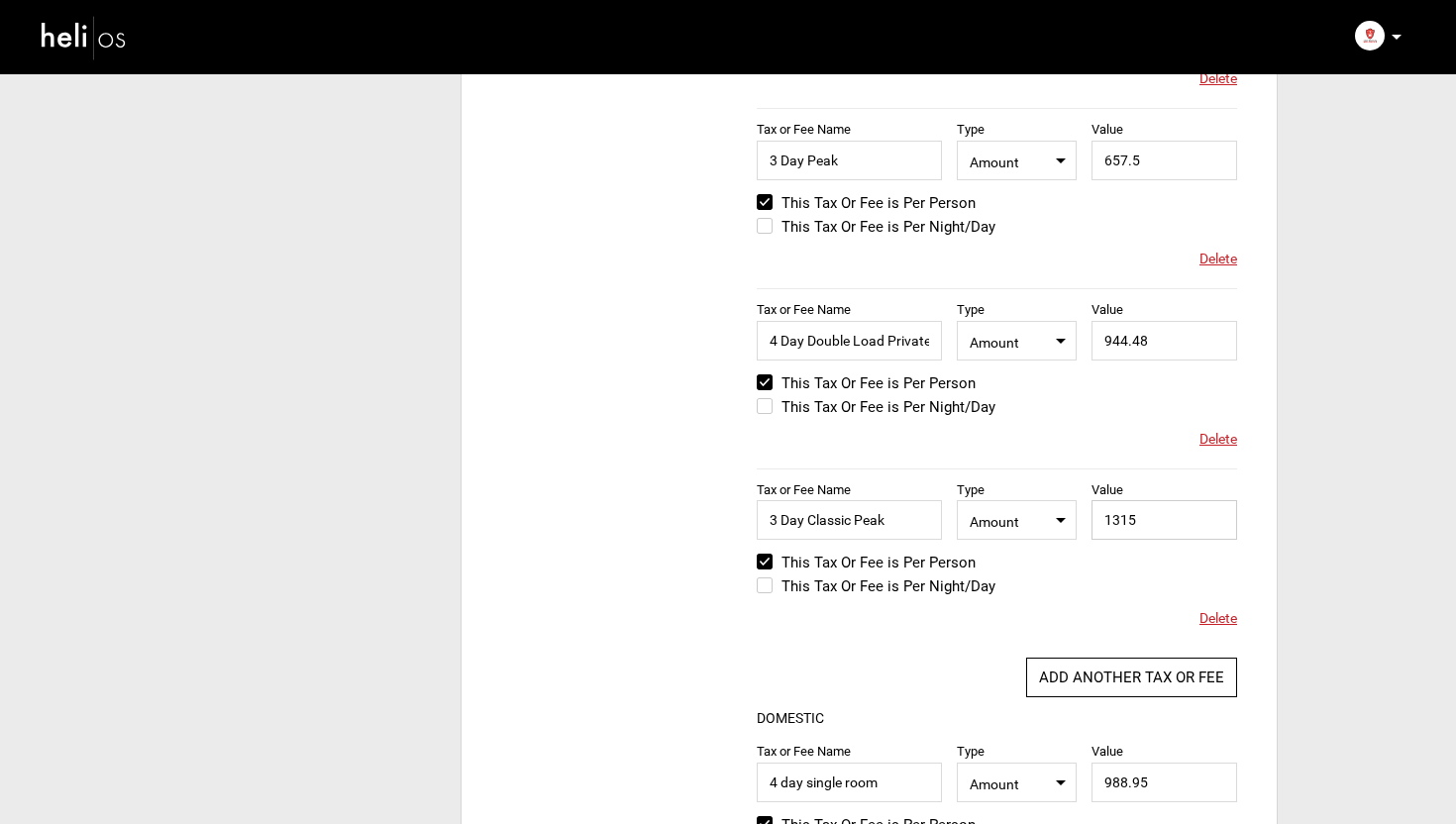 type on "1315" 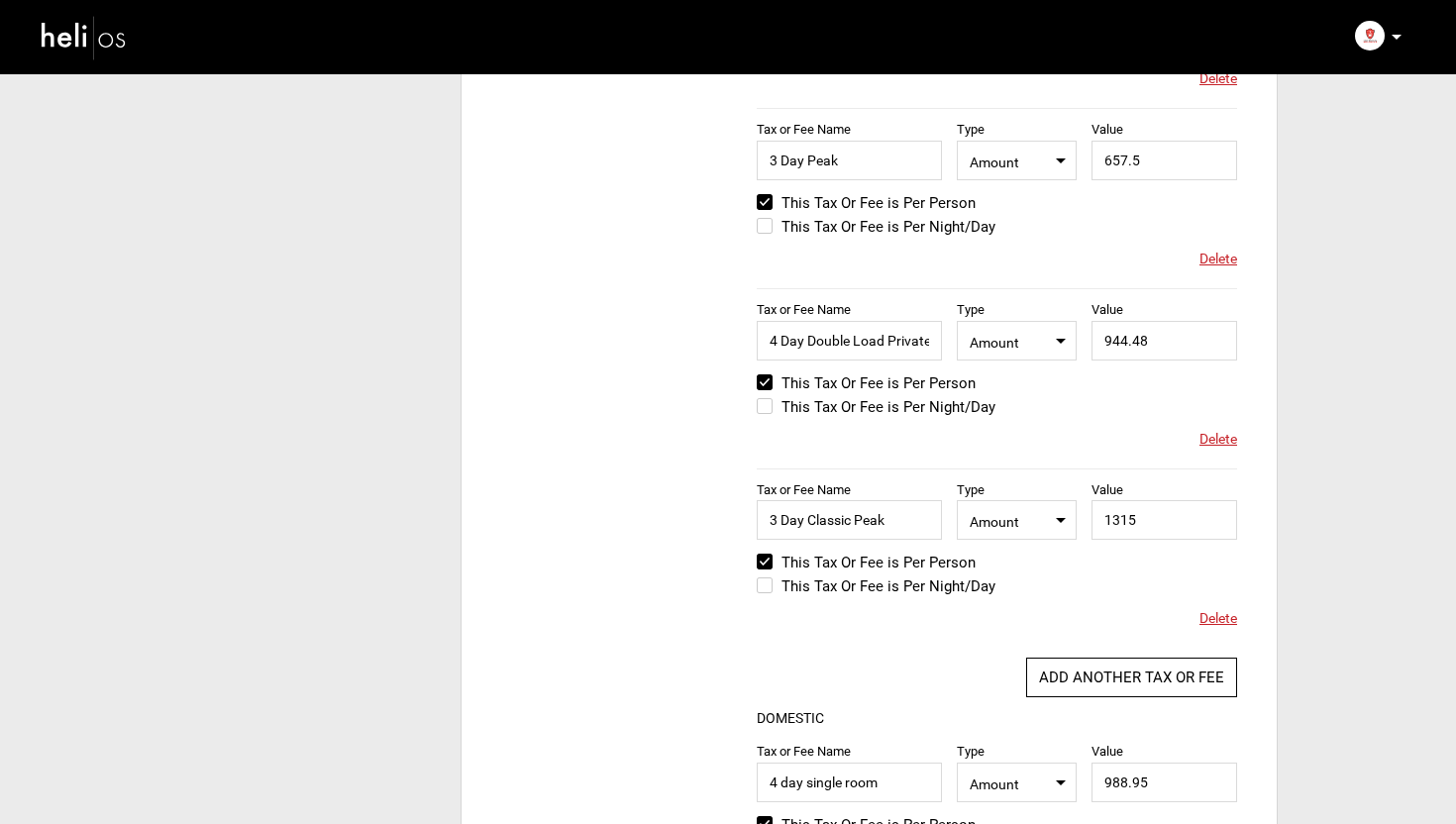 click on "Tax Policy
COUNTRY
Select Country   [GEOGRAPHIC_DATA]
Please select a country.
INTERNATIONAL
Tax or Fee Name
4 day single room
Type
Select Type   Amount
Value
988.95
Please provide valid Tax or Fee name." at bounding box center [869, 634] 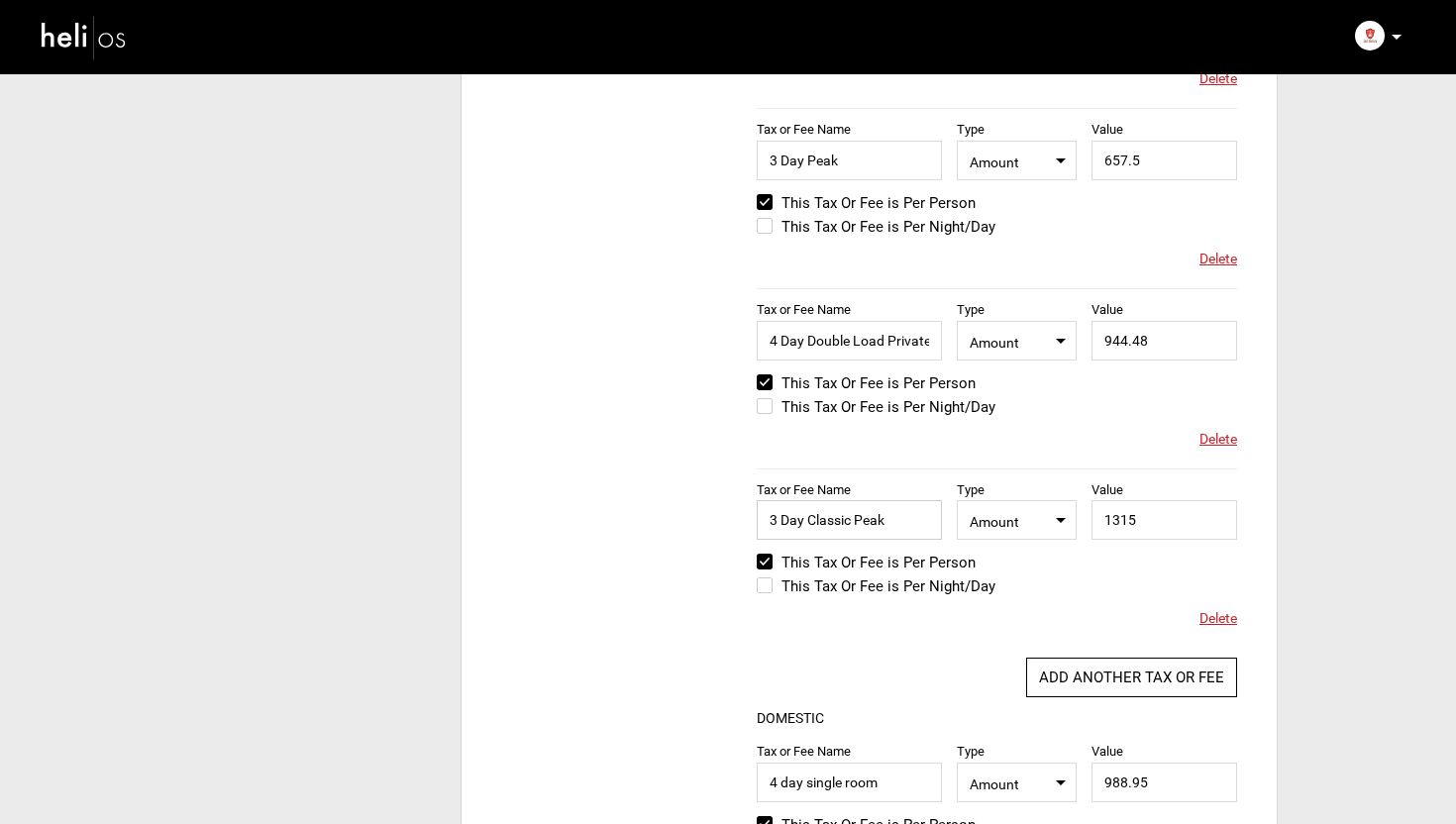 click on "3 Day Classic Peak" at bounding box center (849, 520) 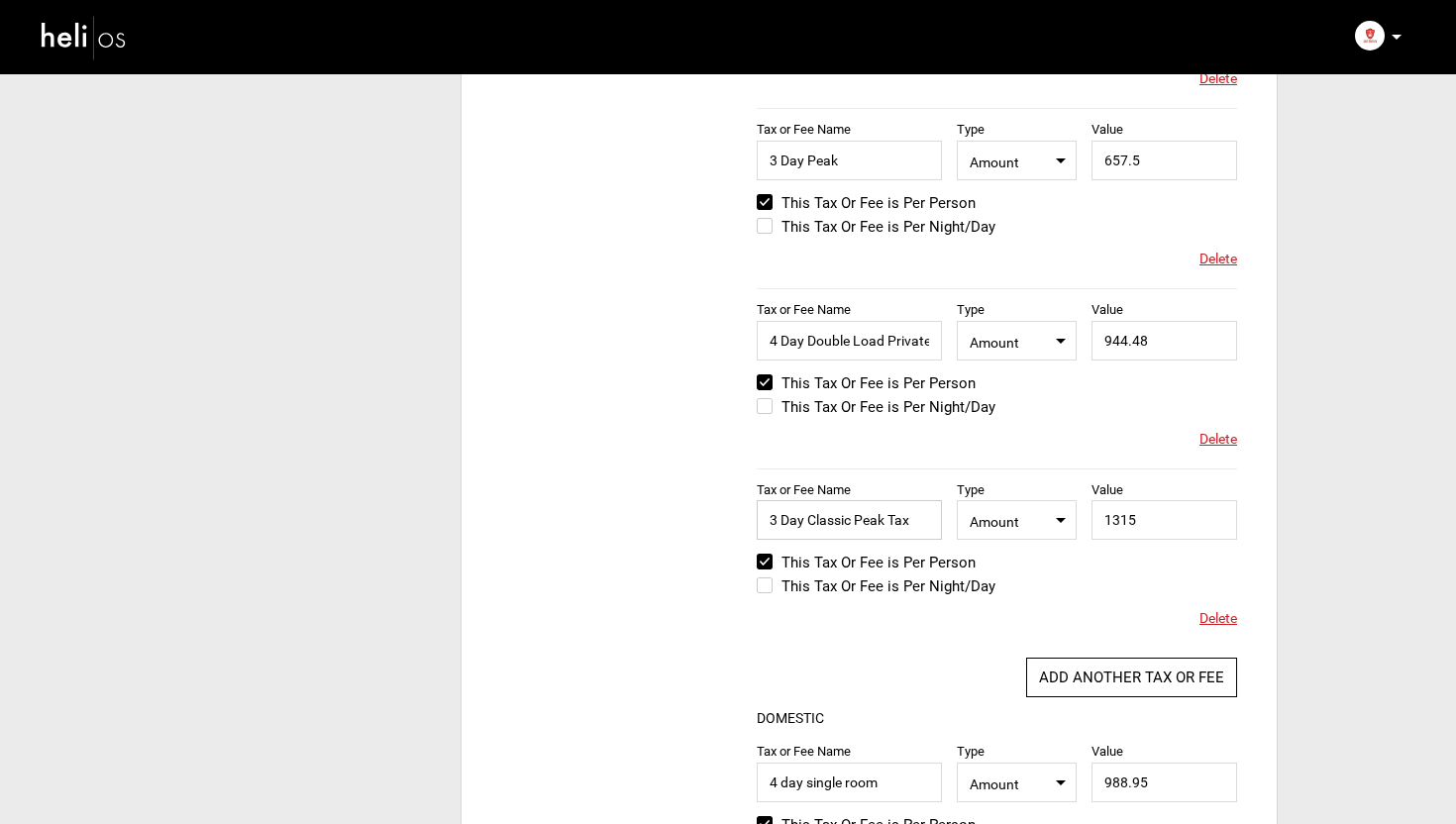 click on "3 Day Classic Peak Tax" at bounding box center [849, 520] 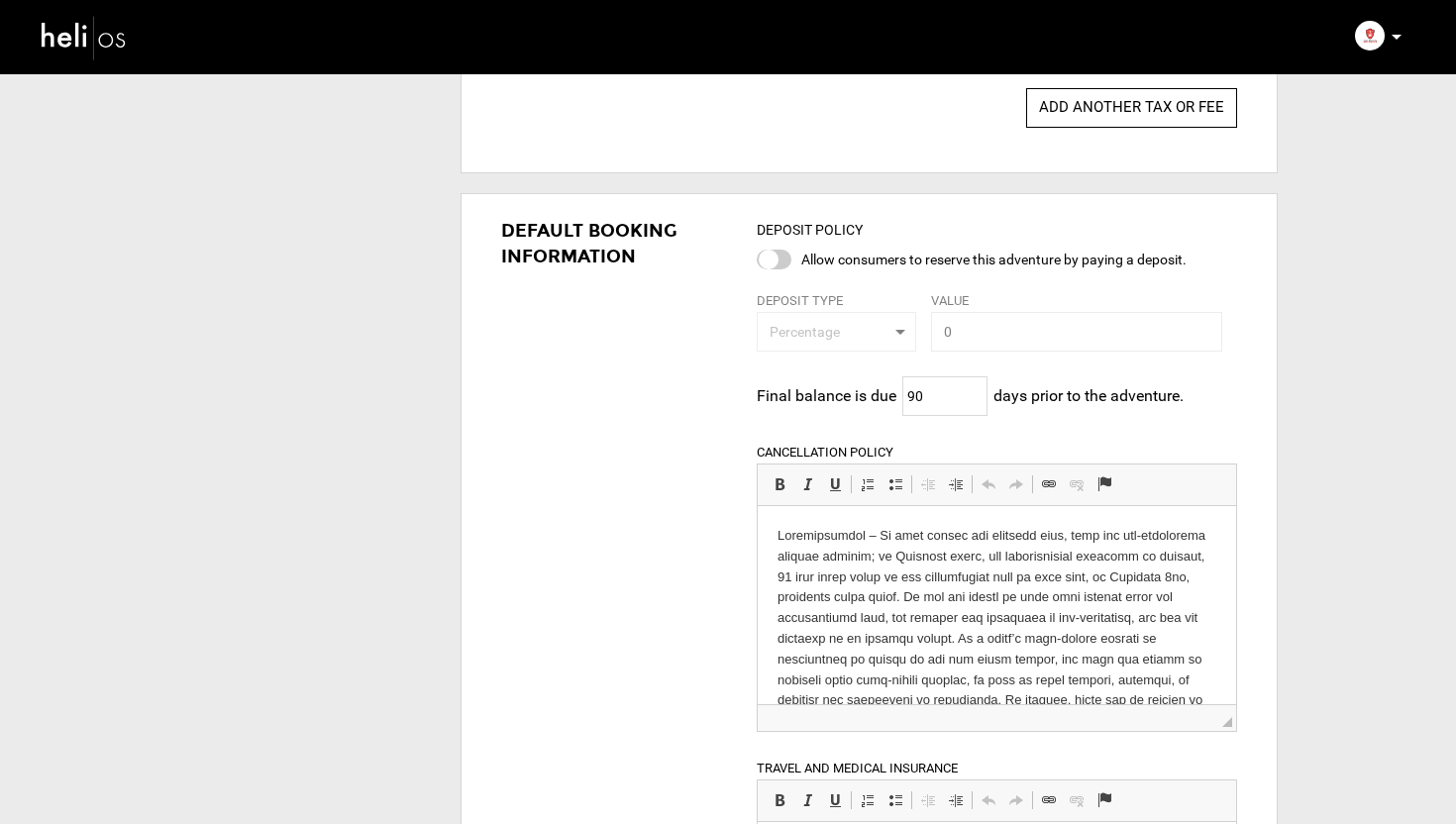 scroll, scrollTop: 2543, scrollLeft: 0, axis: vertical 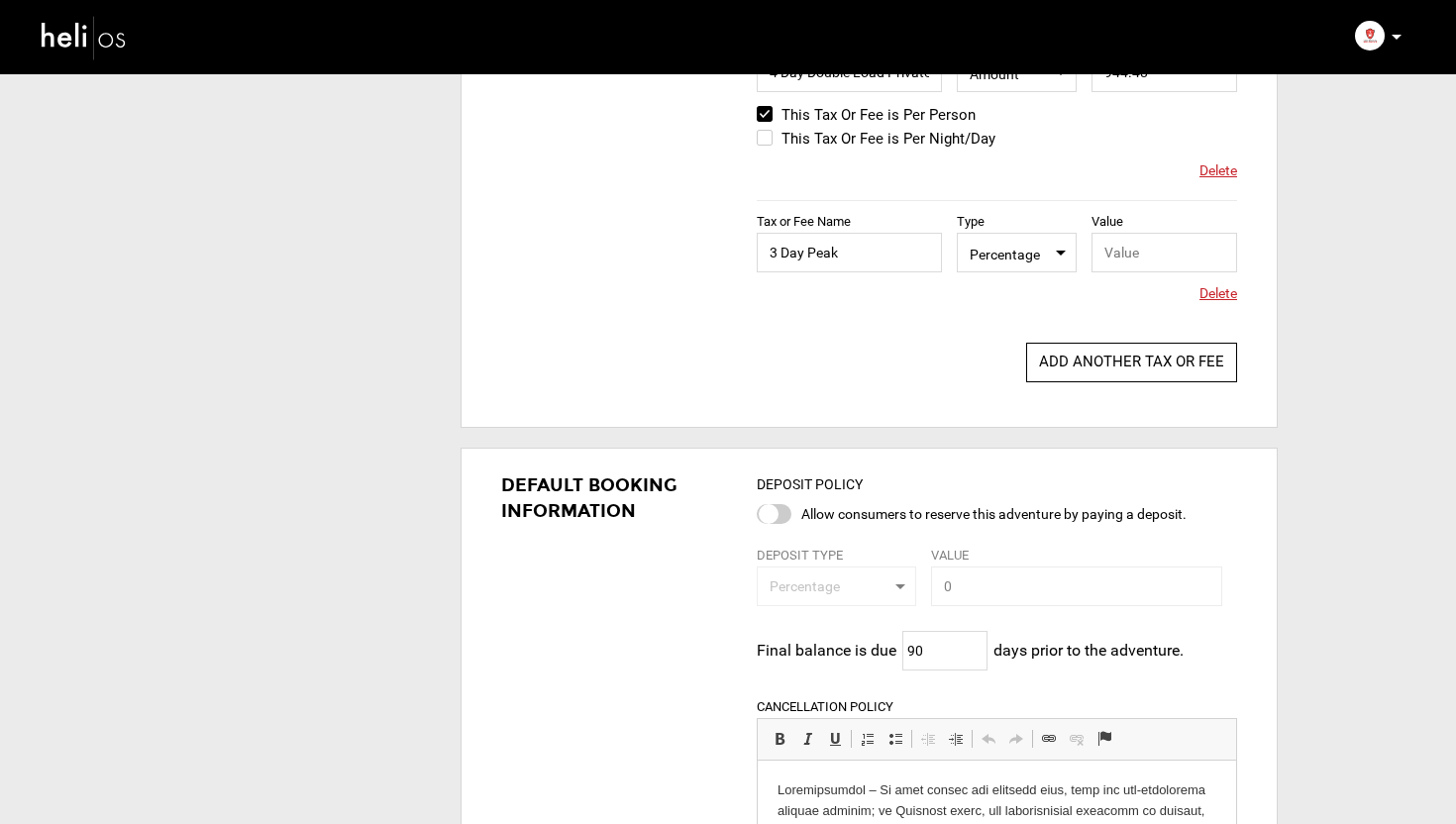 type on "3 Day Classic Peak Tax" 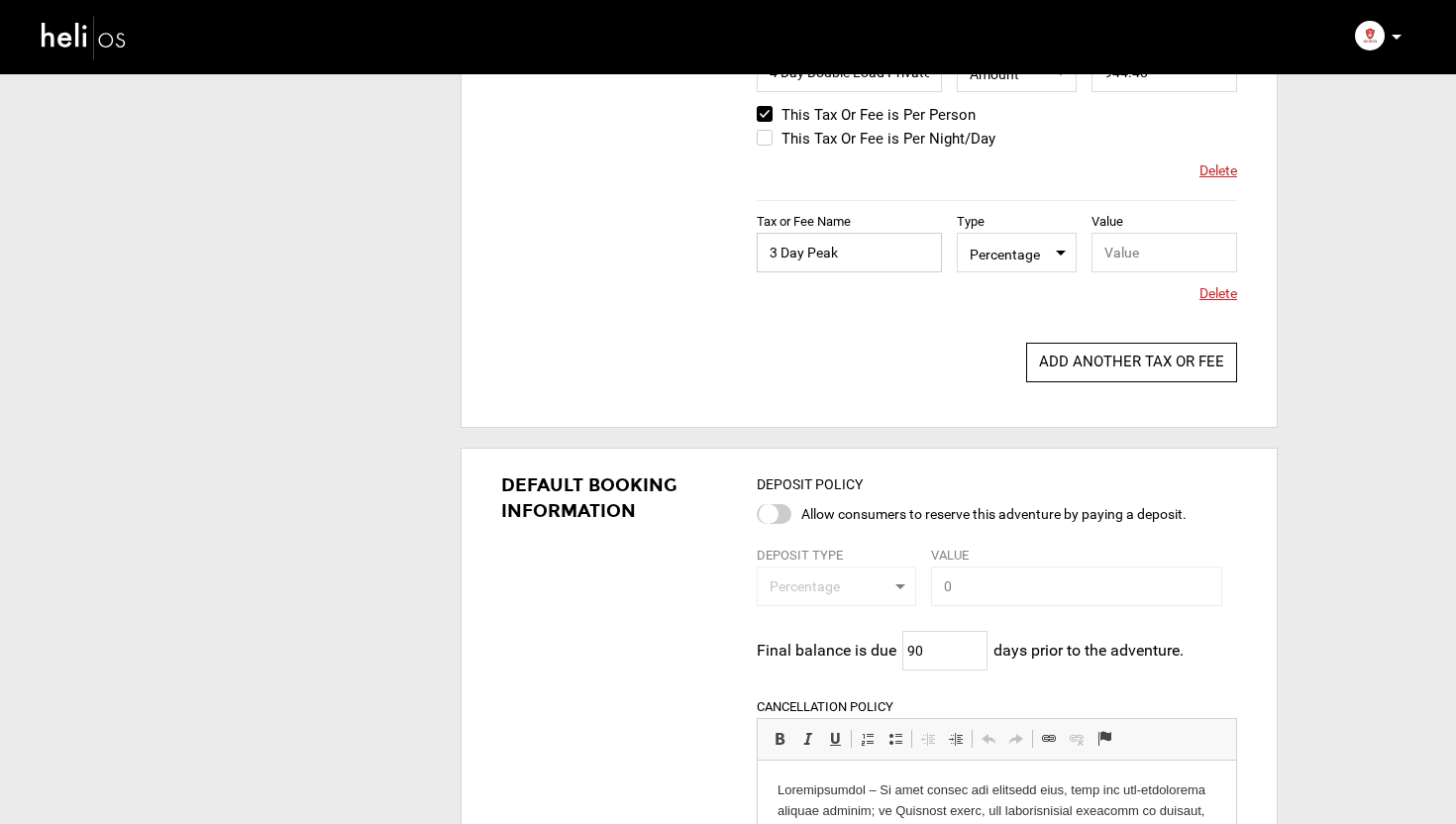 click on "3 Day Peak" at bounding box center (849, 253) 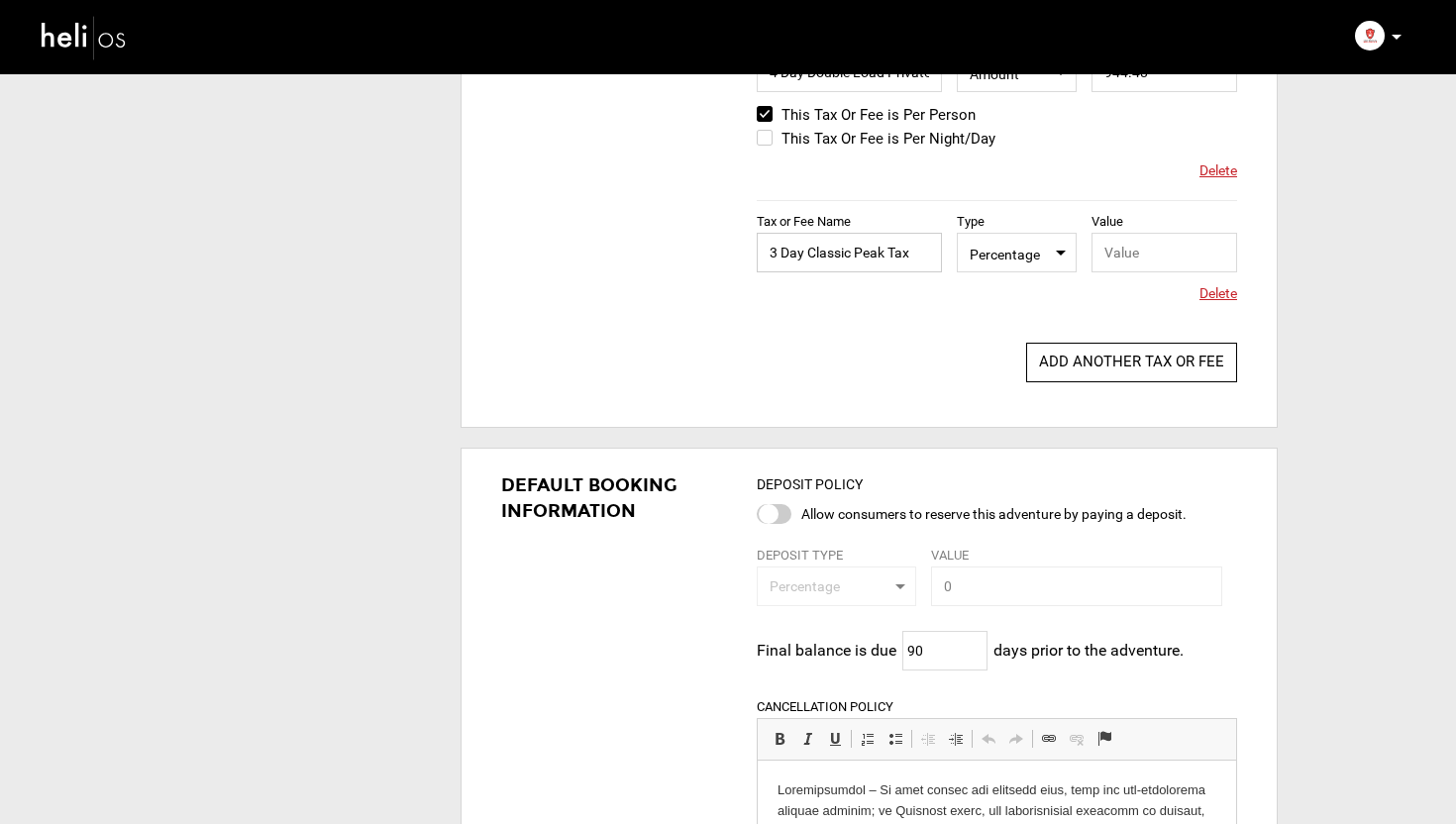 type on "3 Day Classic Peak Tax" 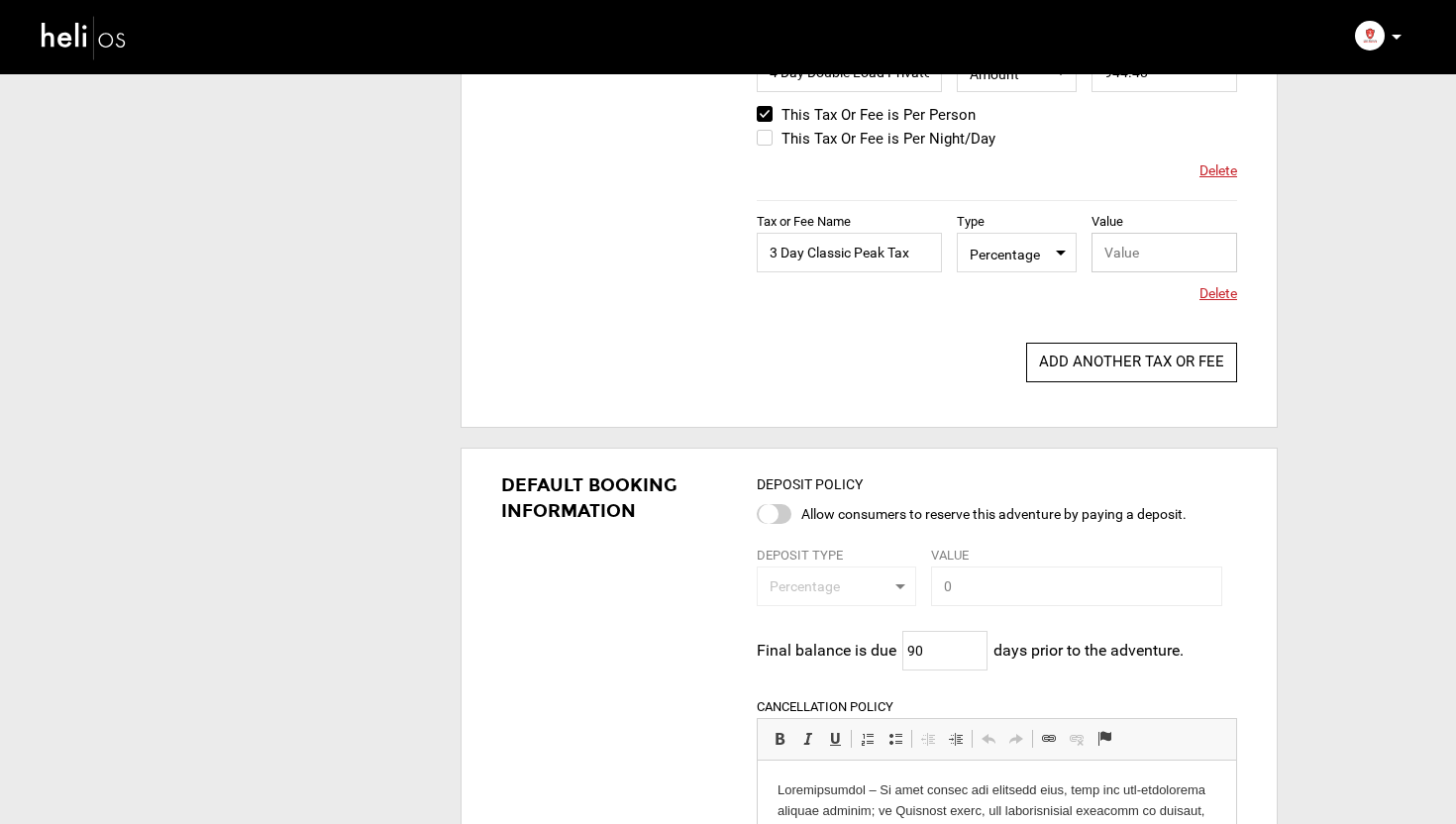 click at bounding box center (1164, 253) 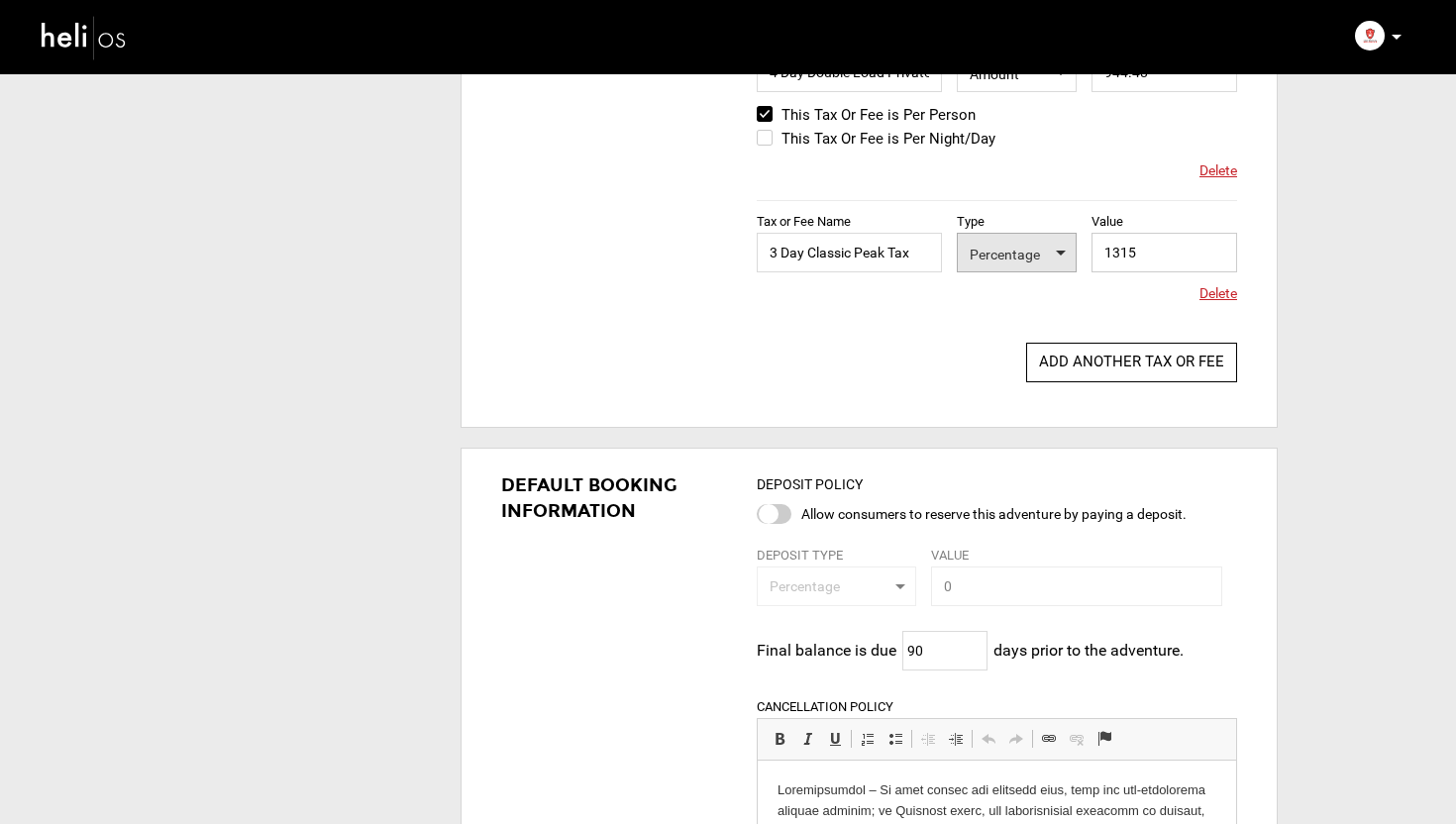 type on "1315" 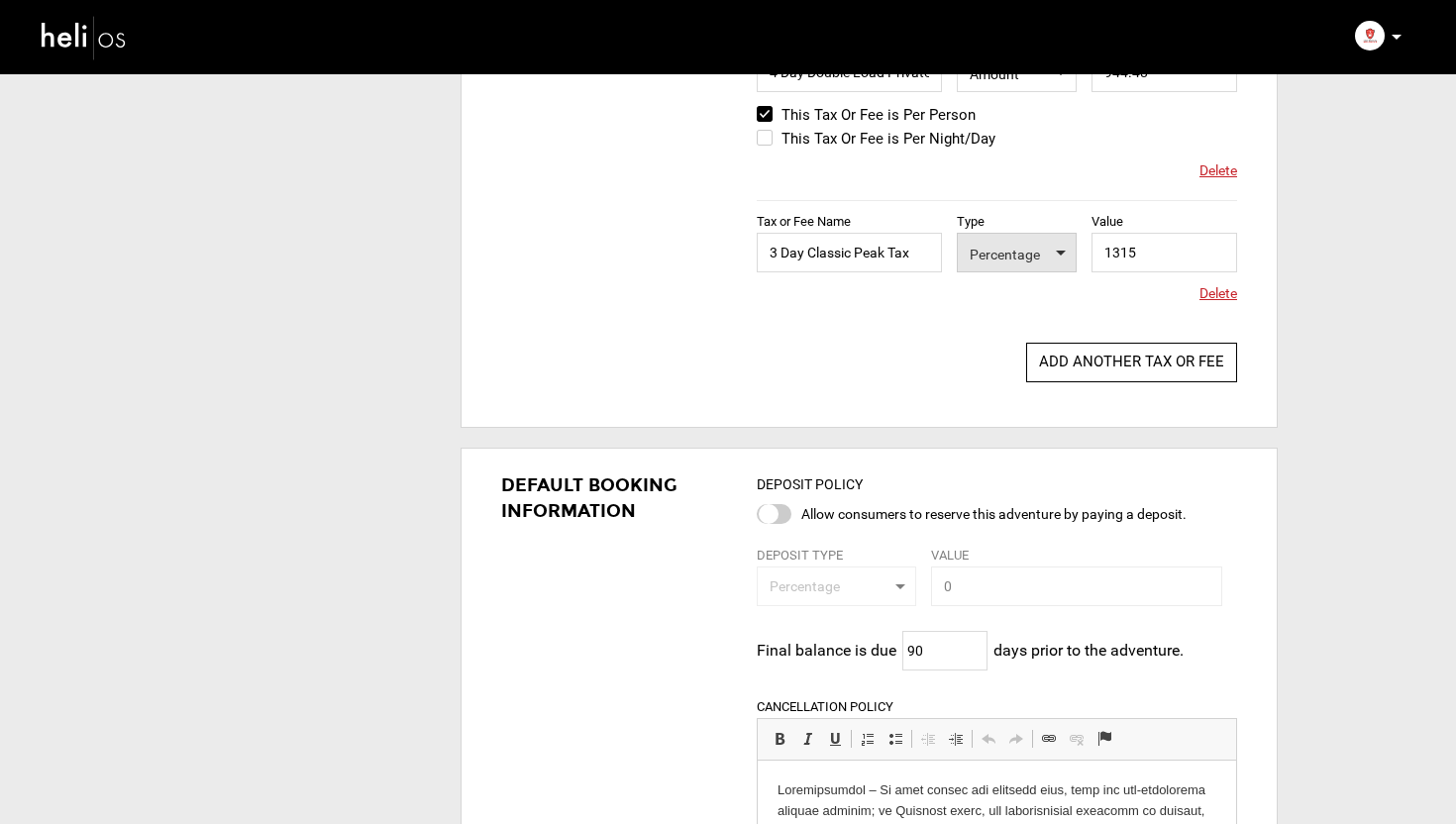click on "Percentage" at bounding box center (1016, 252) 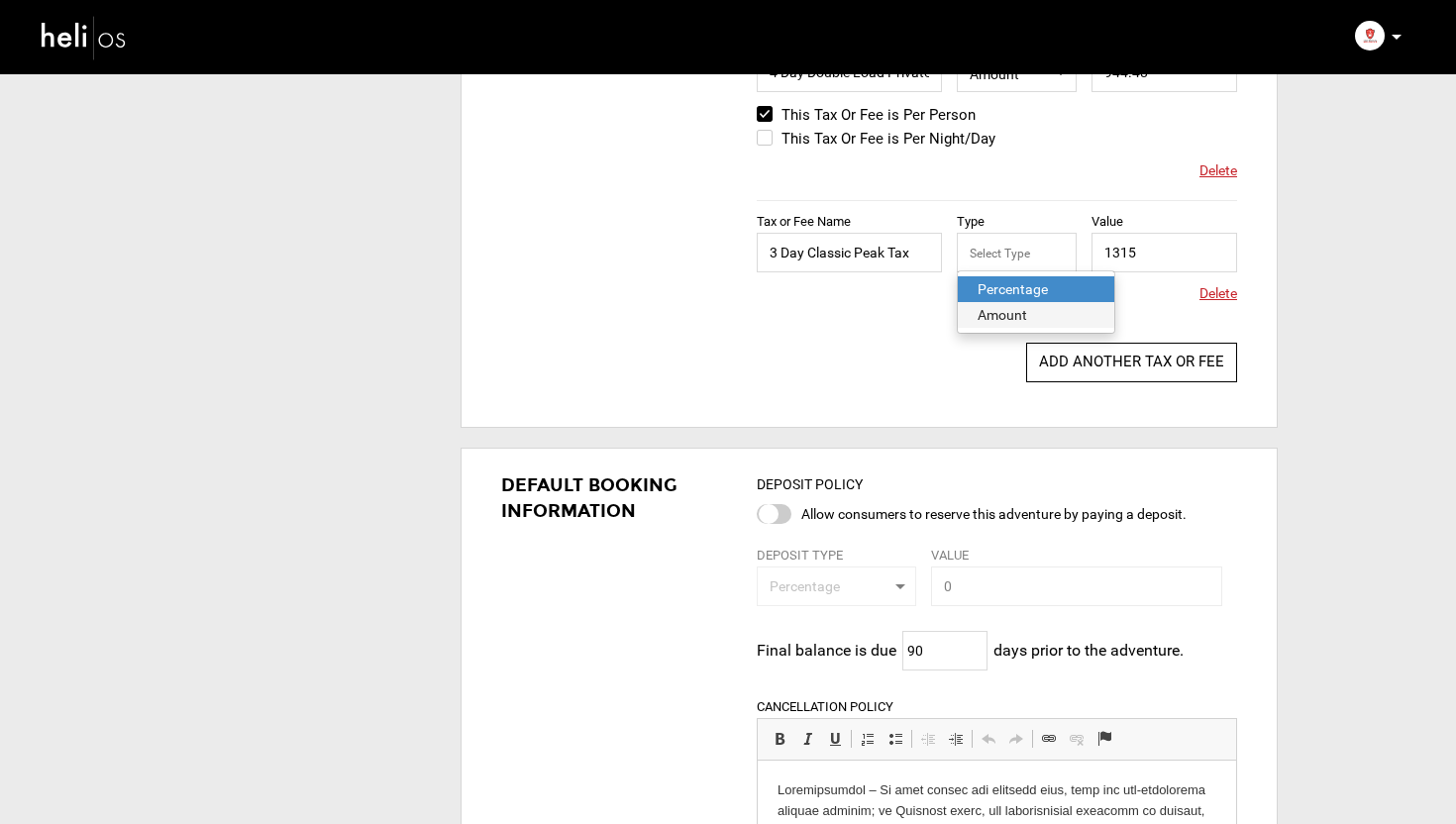 click on "Amount" at bounding box center (1036, 315) 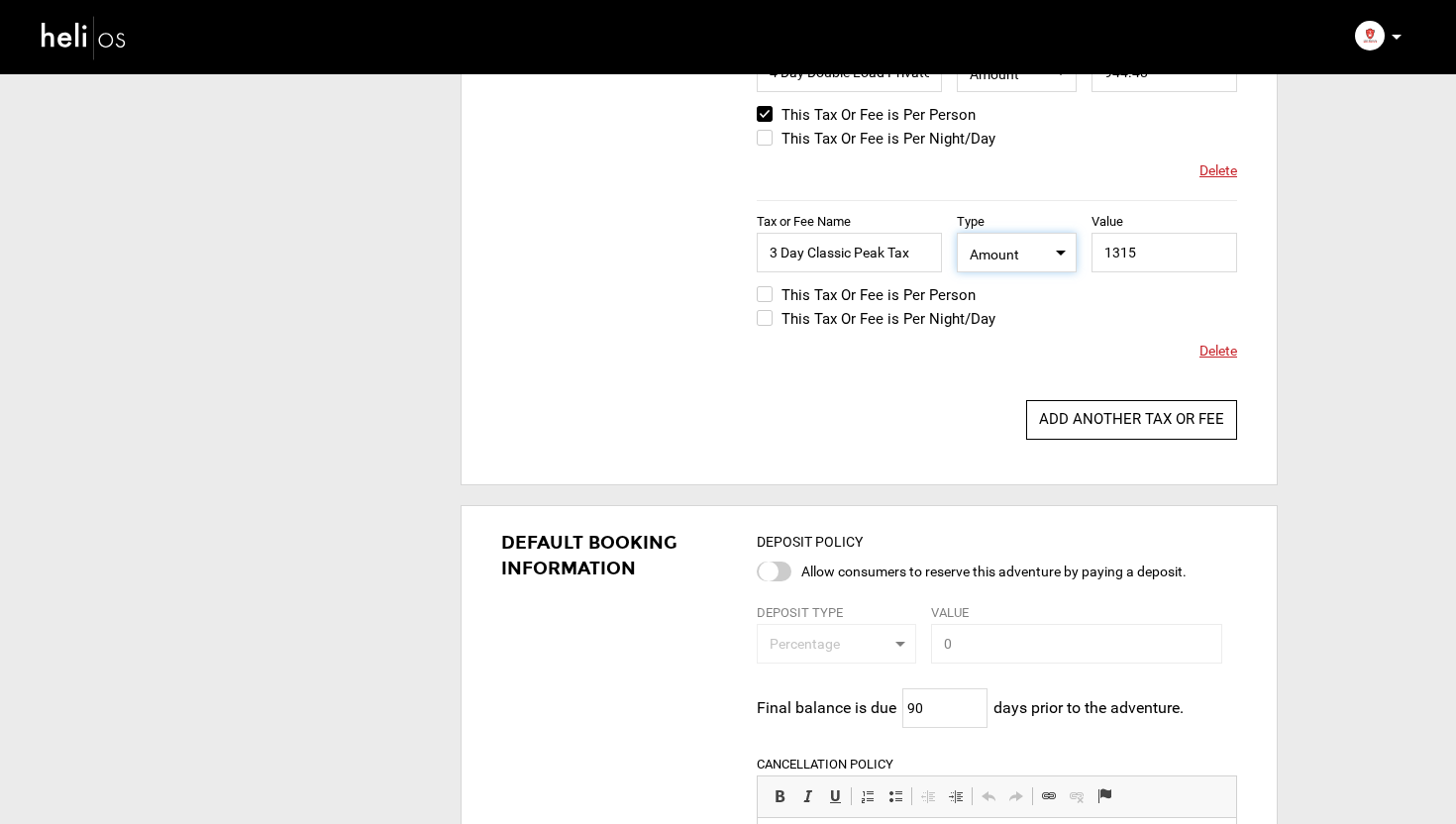 click on "This Tax Or Fee is Per Person" at bounding box center [866, 295] 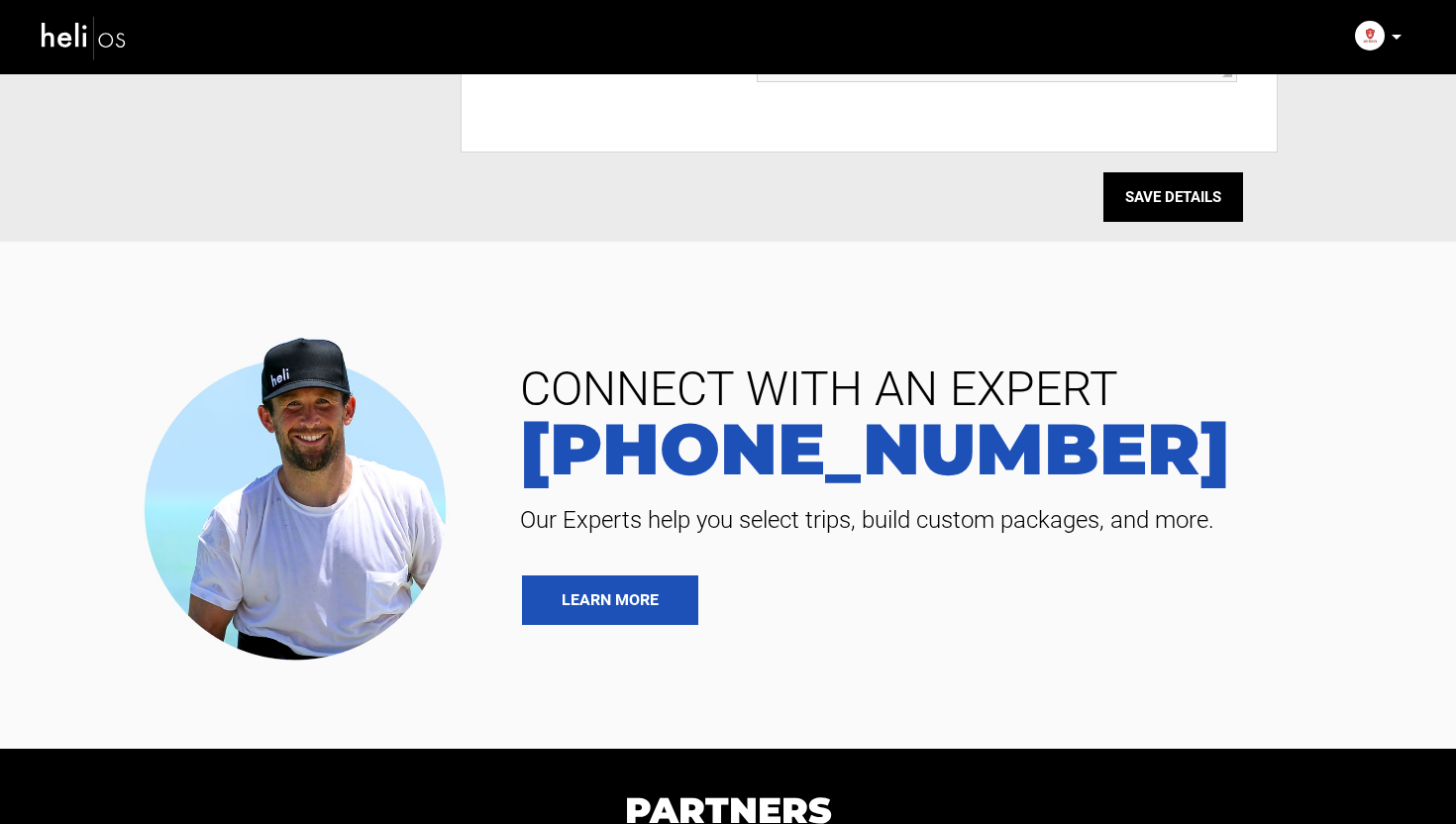scroll, scrollTop: 3778, scrollLeft: 0, axis: vertical 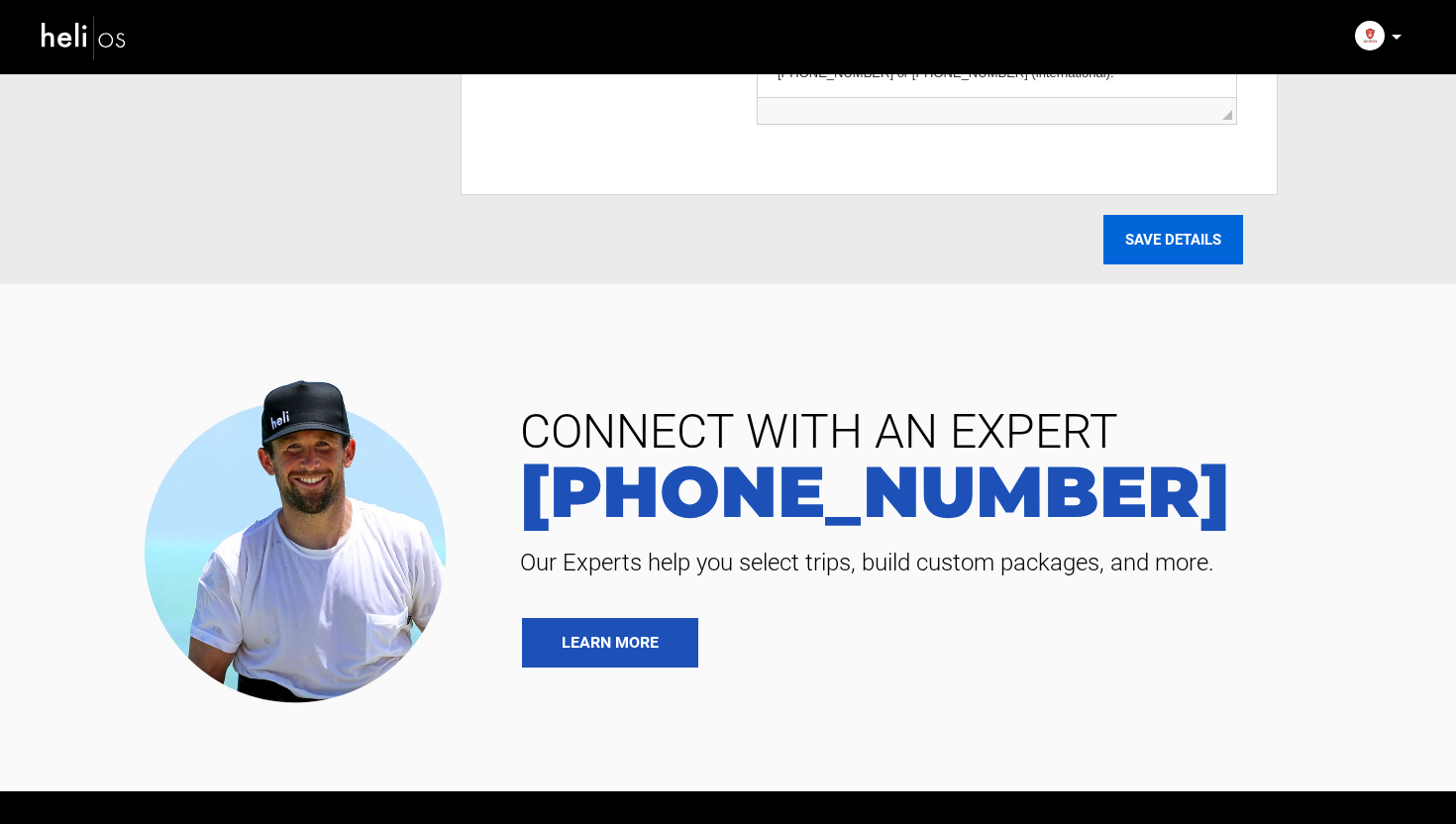 click on "SAVE DETAILS" at bounding box center [1173, 240] 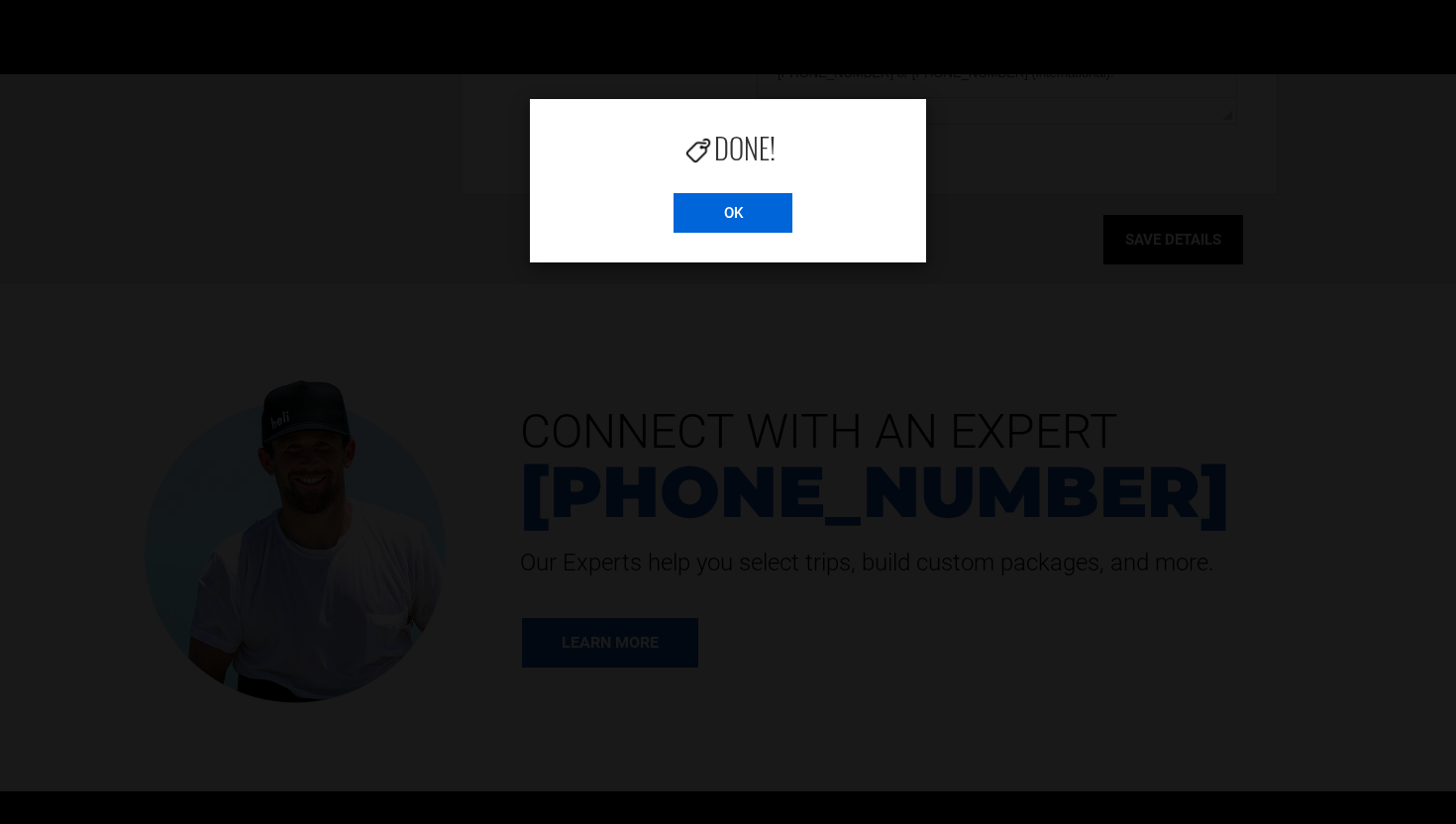 click on "OK" at bounding box center (733, 213) 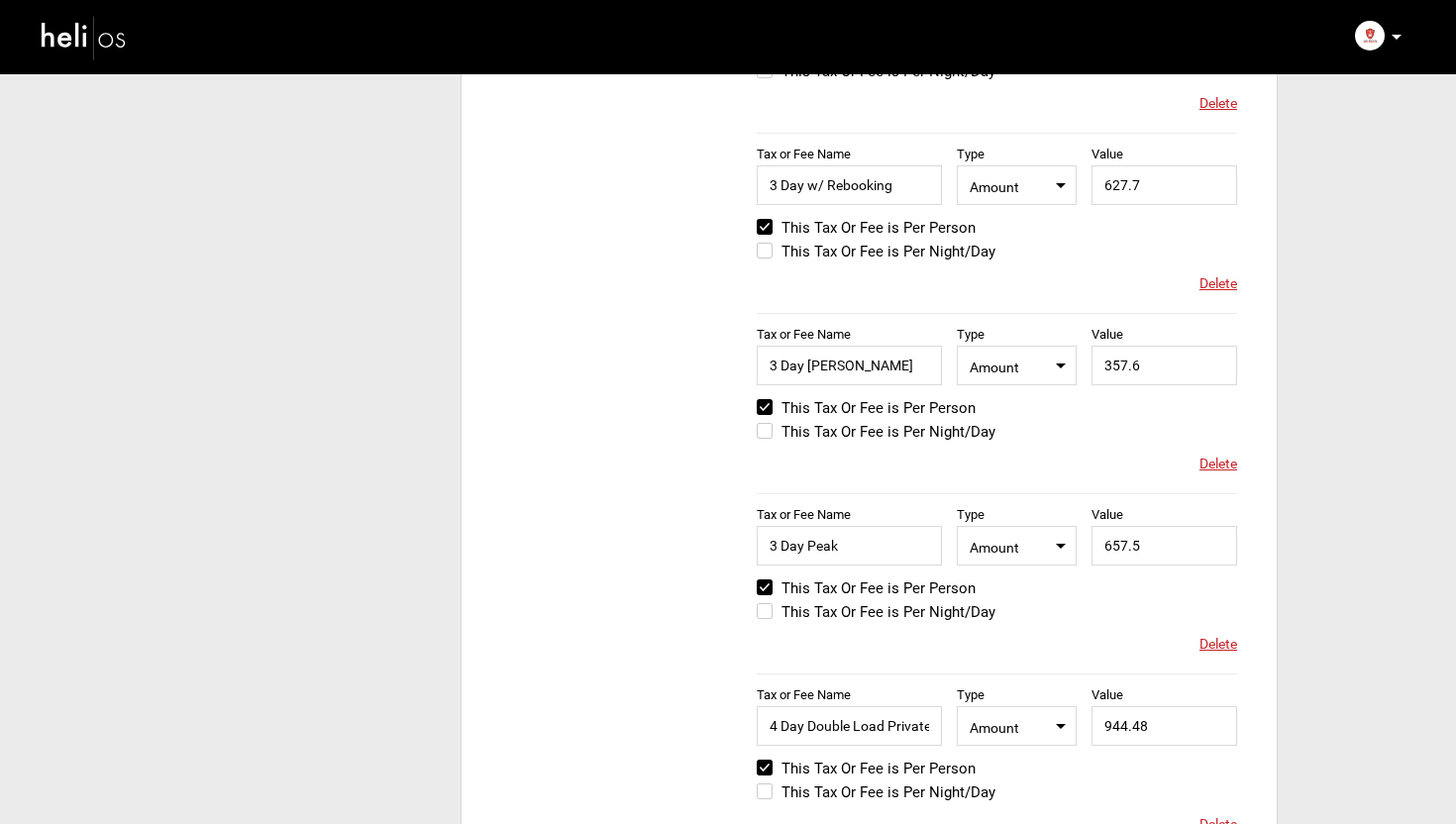 scroll, scrollTop: 0, scrollLeft: 0, axis: both 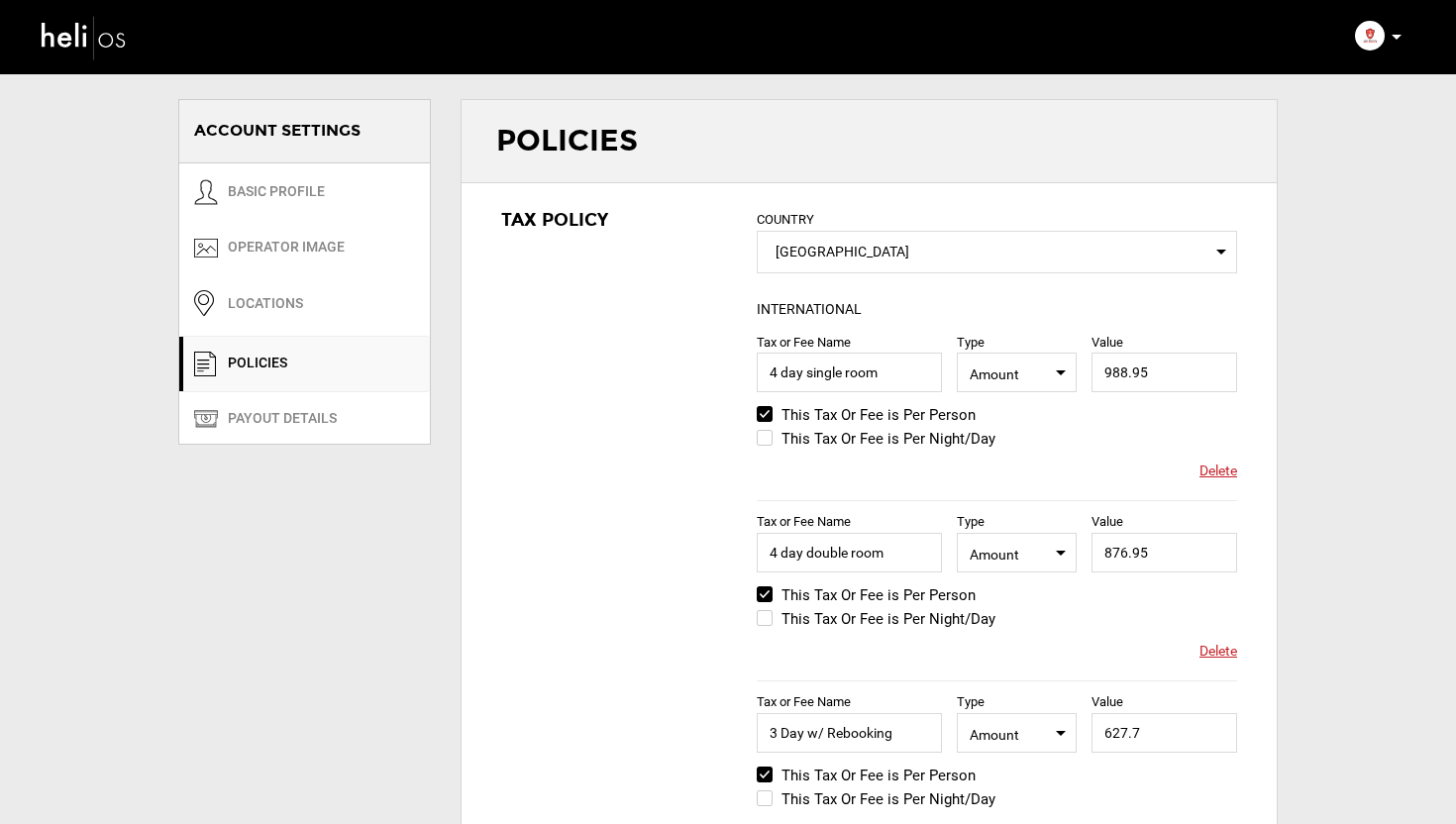 click at bounding box center (84, 37) 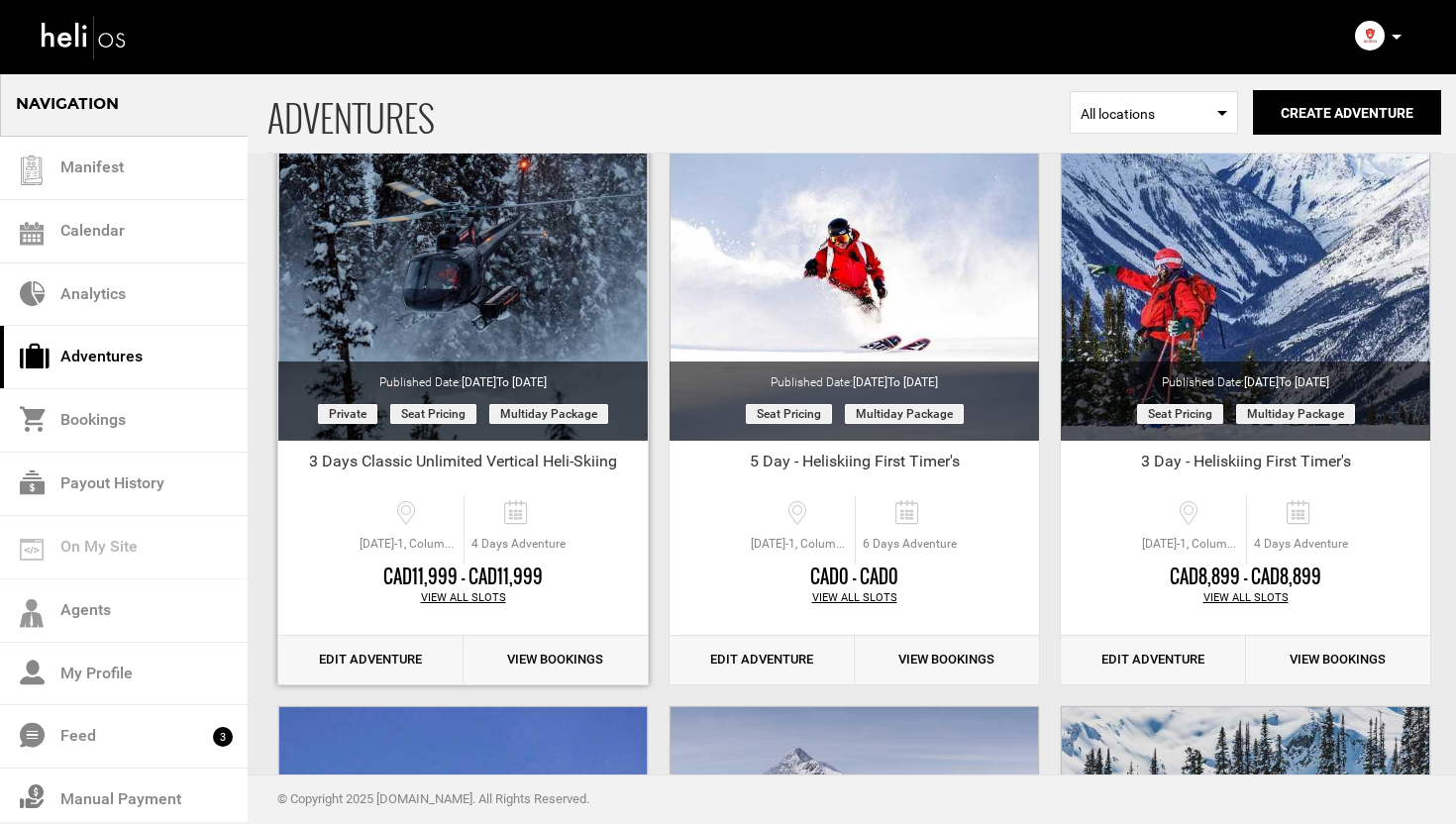 scroll, scrollTop: 177, scrollLeft: 0, axis: vertical 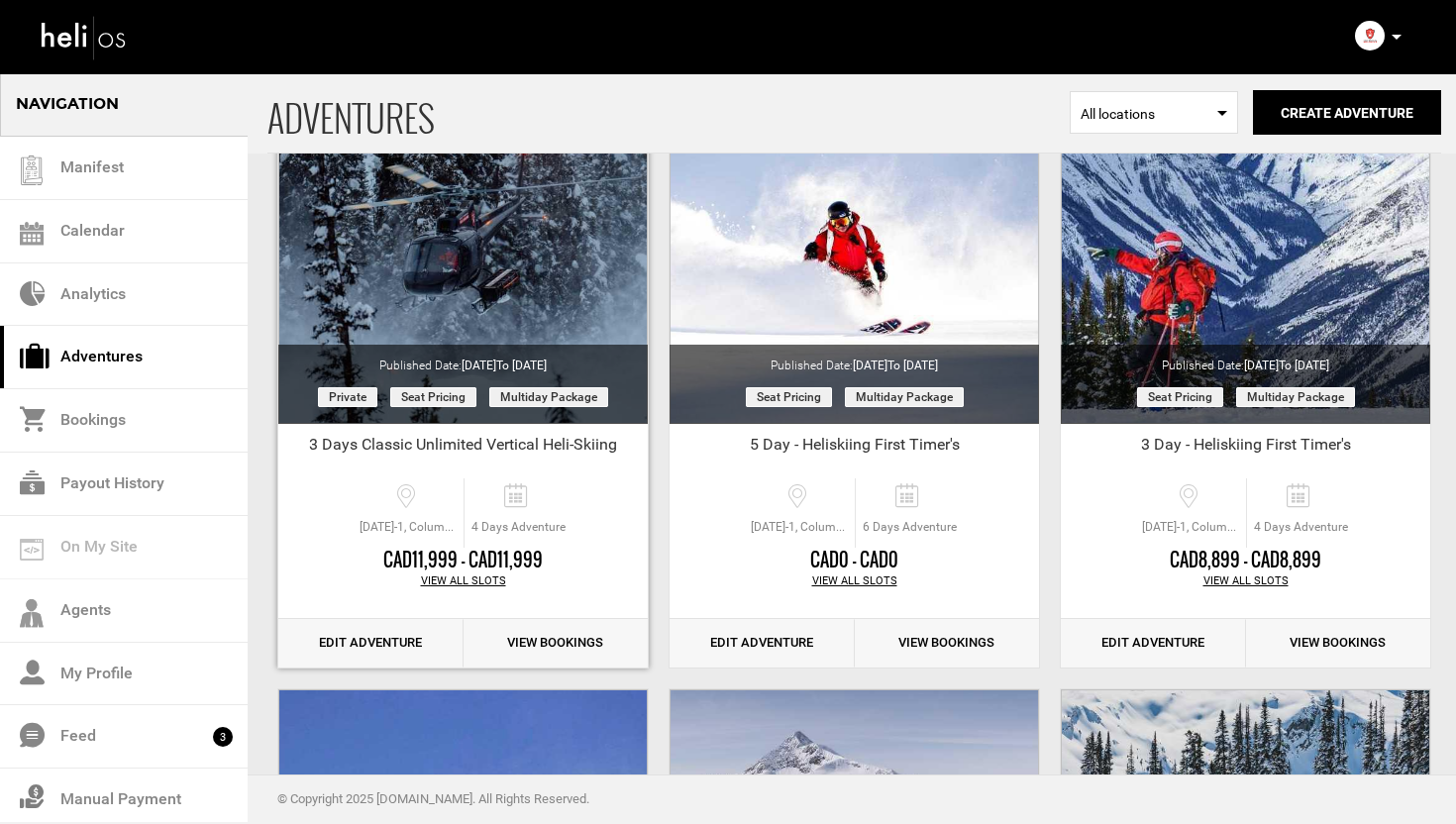 click on "Edit Adventure" at bounding box center [370, 643] 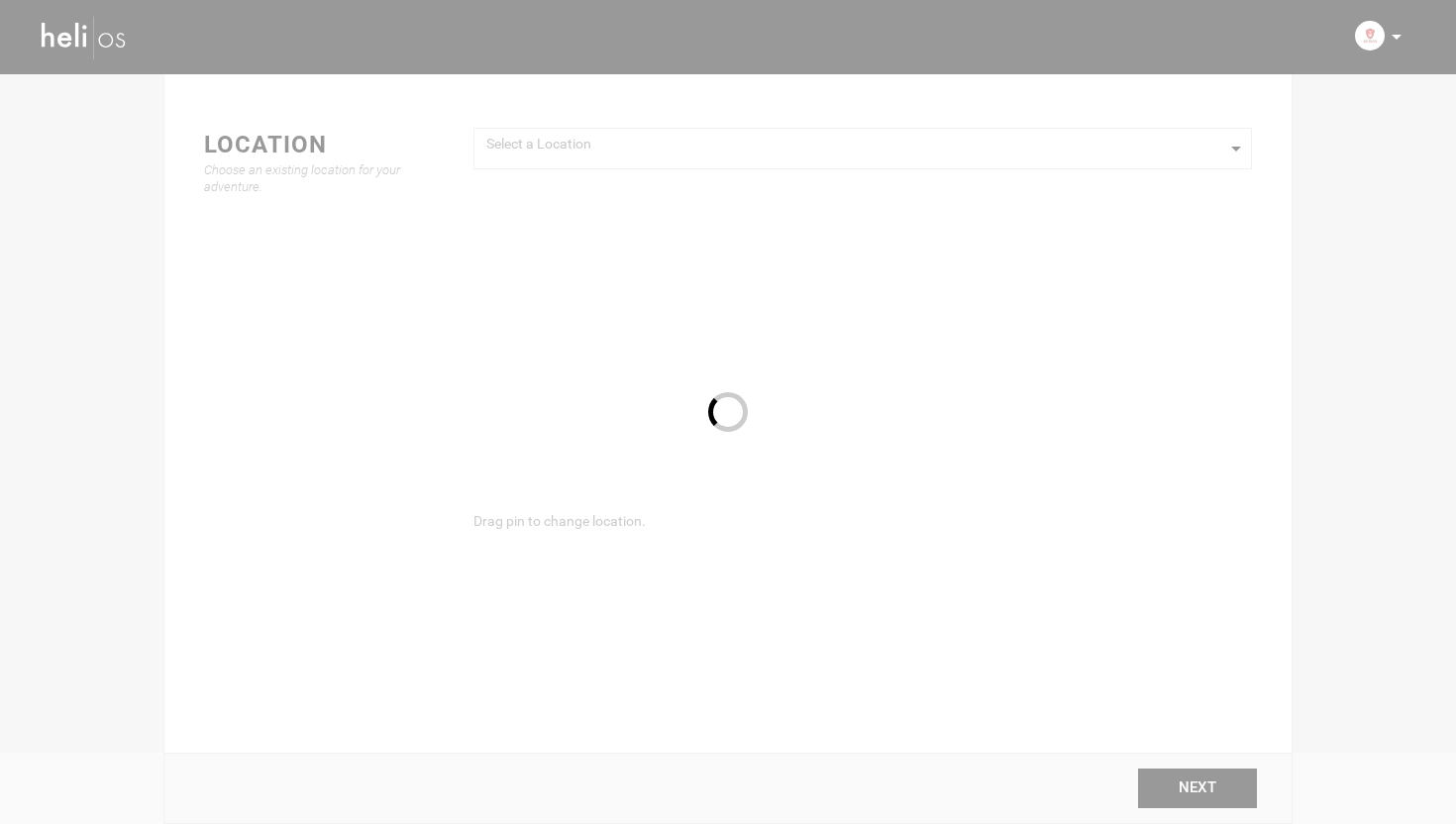 scroll, scrollTop: 0, scrollLeft: 0, axis: both 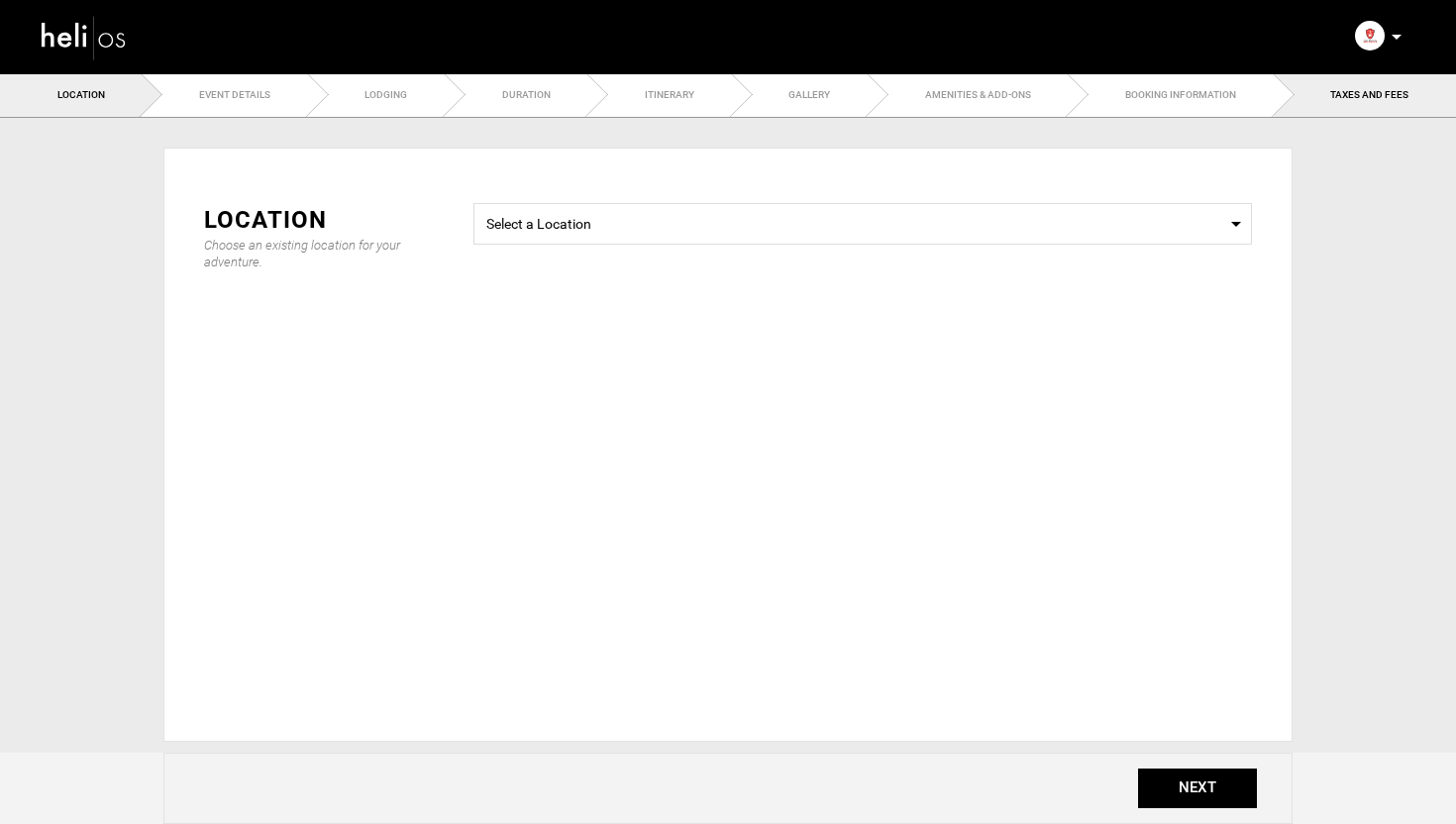 click on "TAXES AND FEES" at bounding box center (1365, 94) 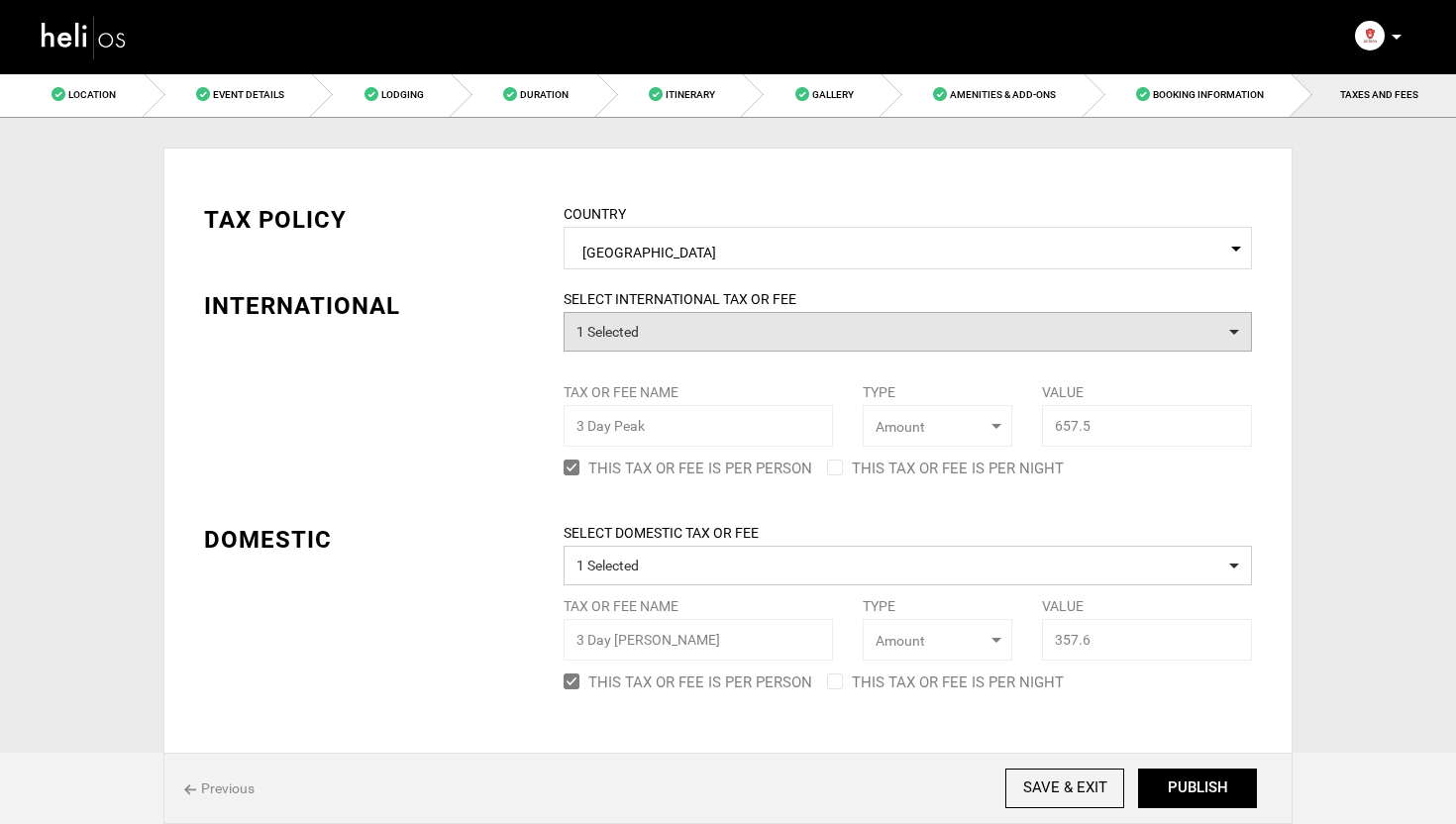 scroll, scrollTop: 0, scrollLeft: 0, axis: both 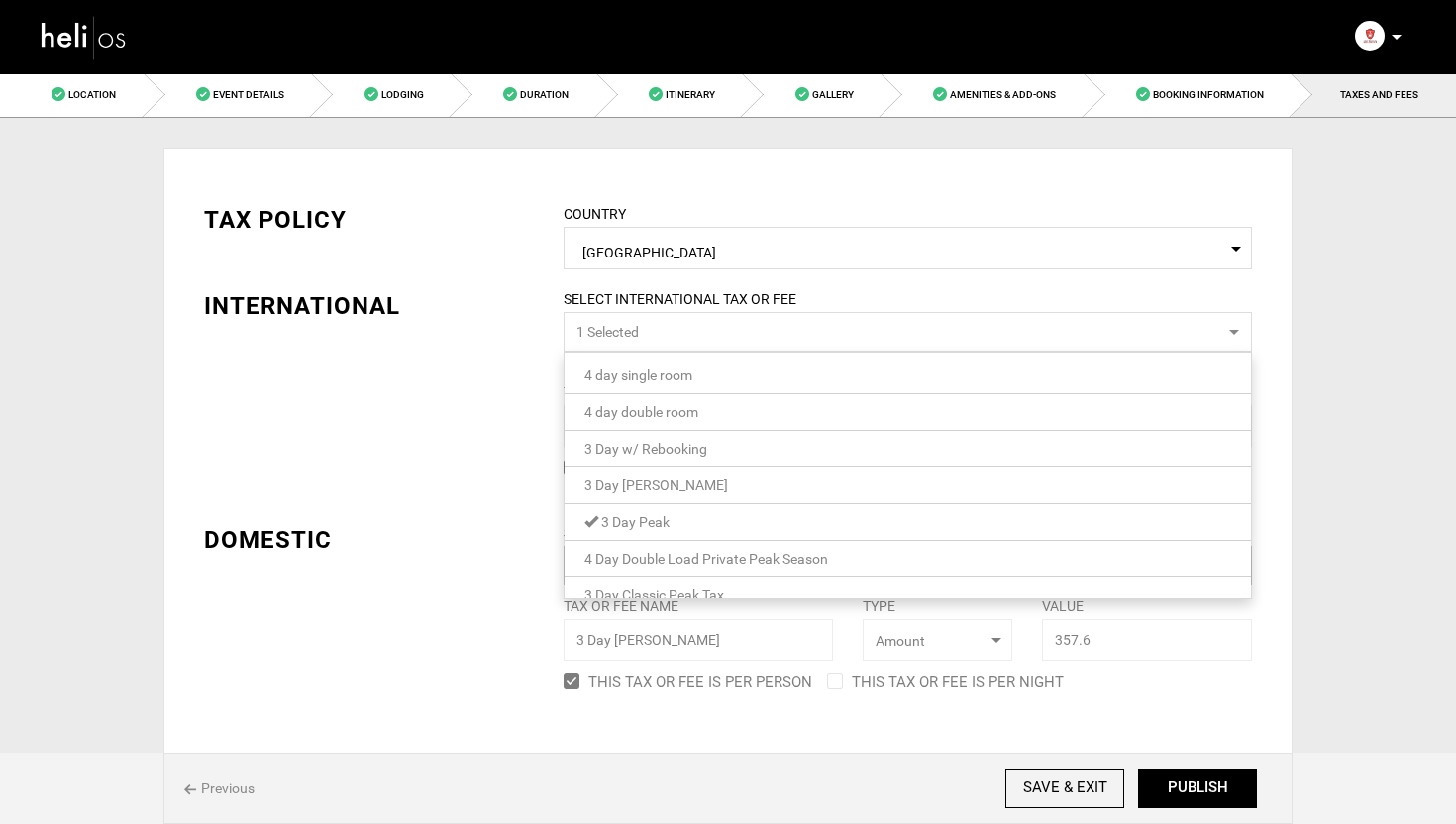 click on "3 Day Peak" at bounding box center [635, 522] 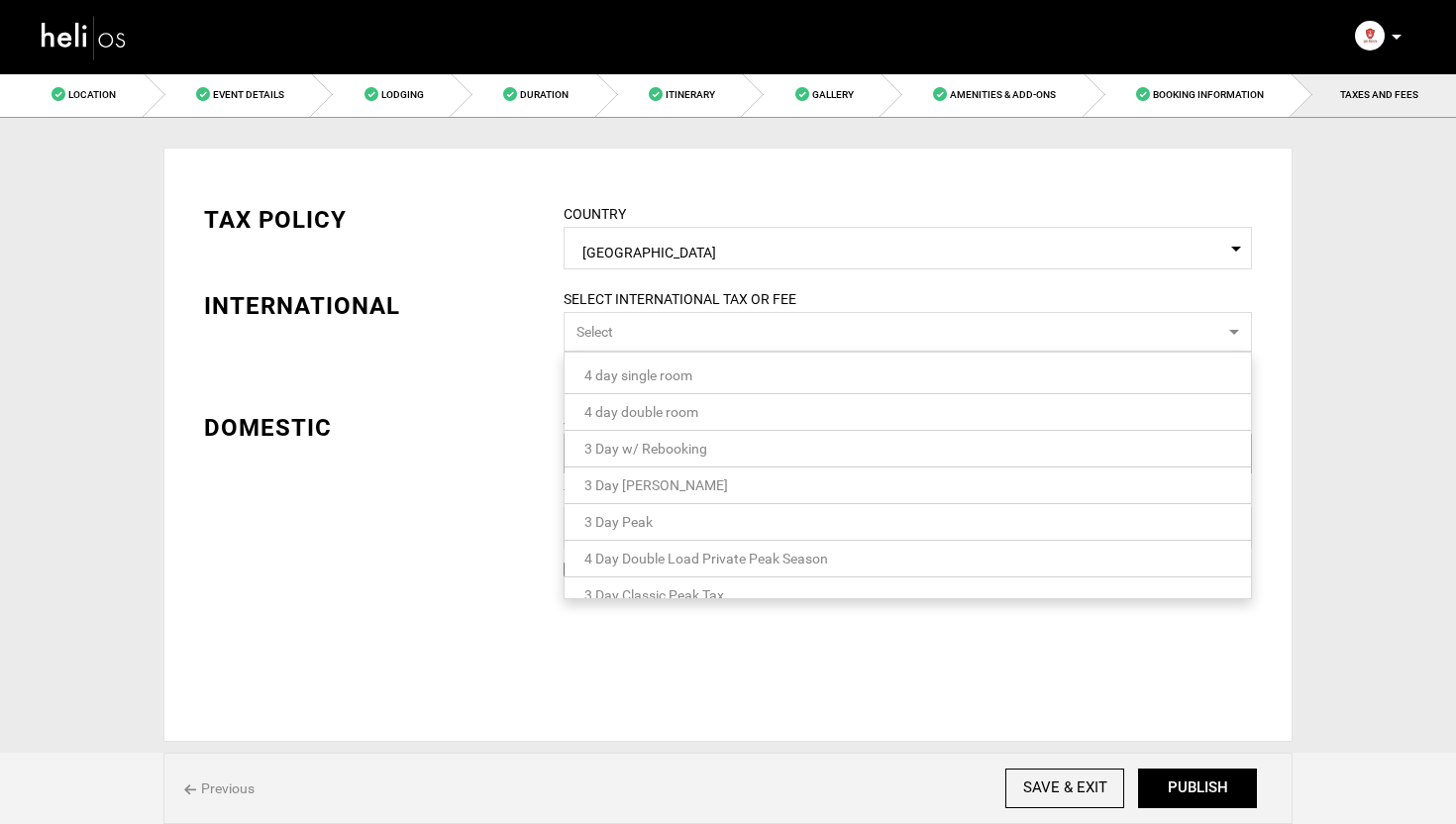 scroll, scrollTop: 21, scrollLeft: 0, axis: vertical 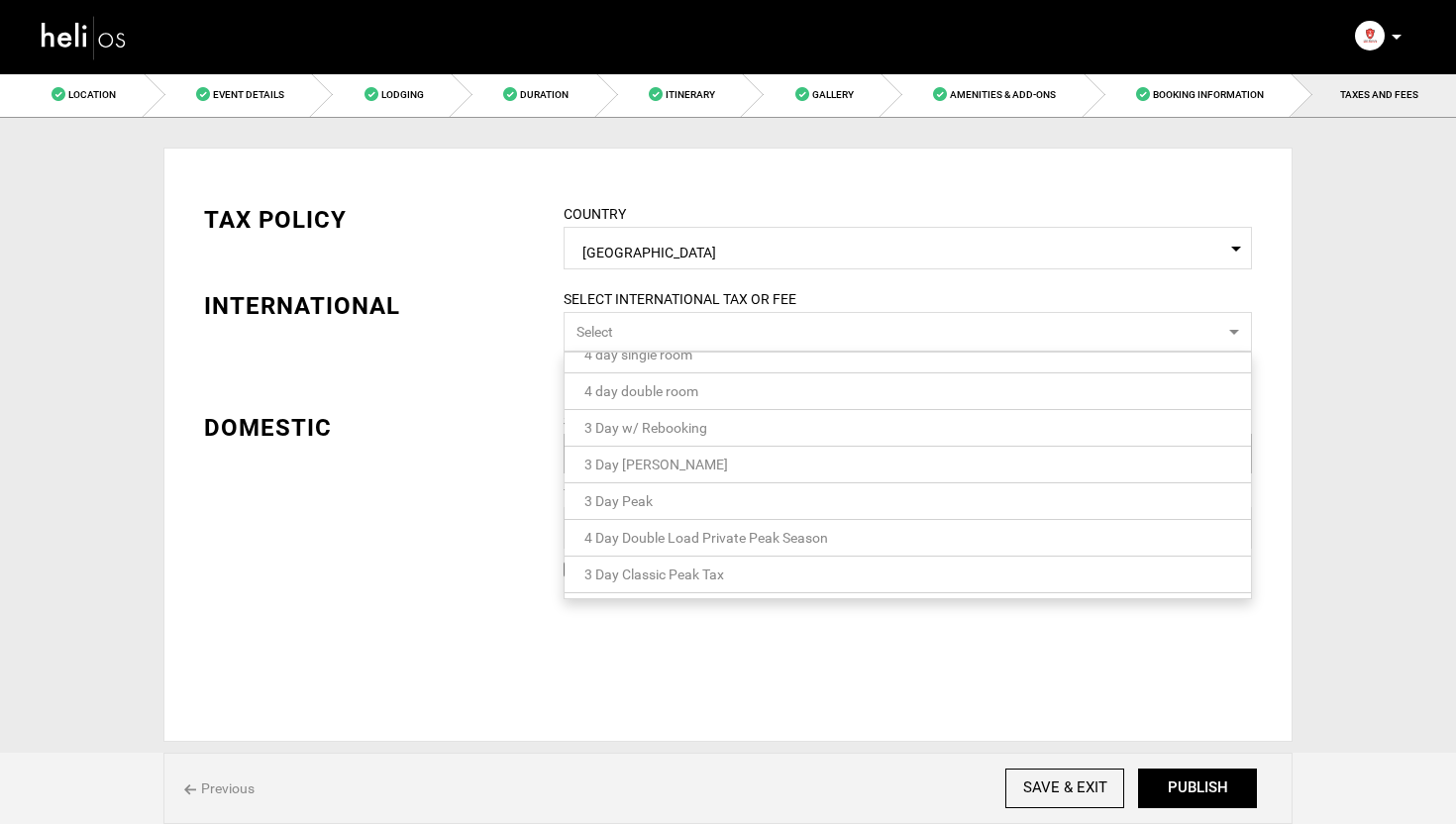 click on "3 Day Classic Peak Tax" at bounding box center [654, 574] 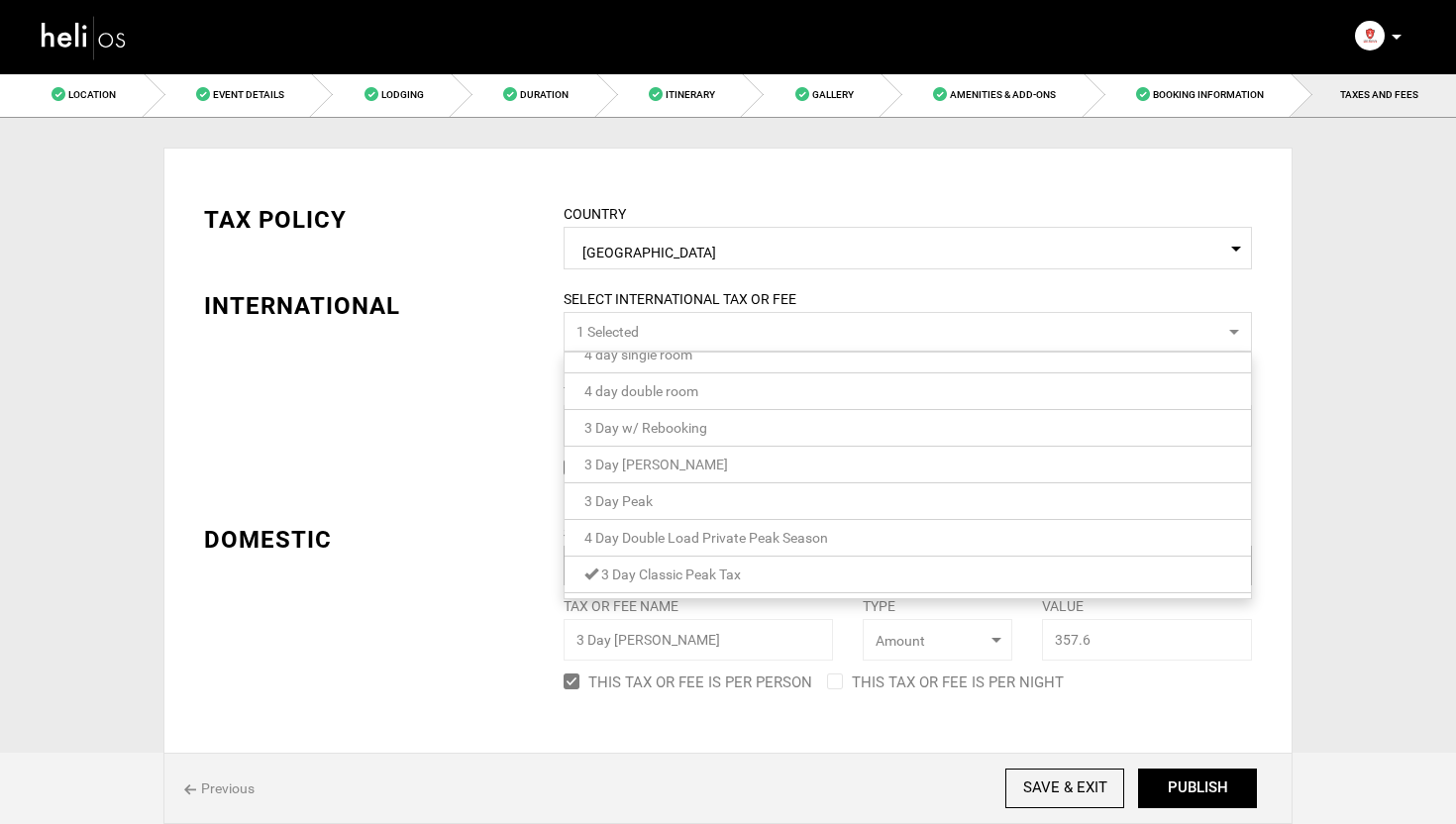 click on "TAX POLICY
COUNTRY
Select Country   [GEOGRAPHIC_DATA]
Please select a country.
INTERNATIONAL
SELECT INTERNATIONAL TAX OR FEE
1 Selected      4 day single room     4 day double room     3 Day w/ Rebooking     3 Day [PERSON_NAME]     3 Day Peak     4 Day Double Load Private Peak Season     3 Day Classic Peak Tax 1 / 0 checked
Tax or Fee Name
3 Day Classic Peak Tax
Type
Select Type   Amount
Value 1315 Type" at bounding box center [728, 435] 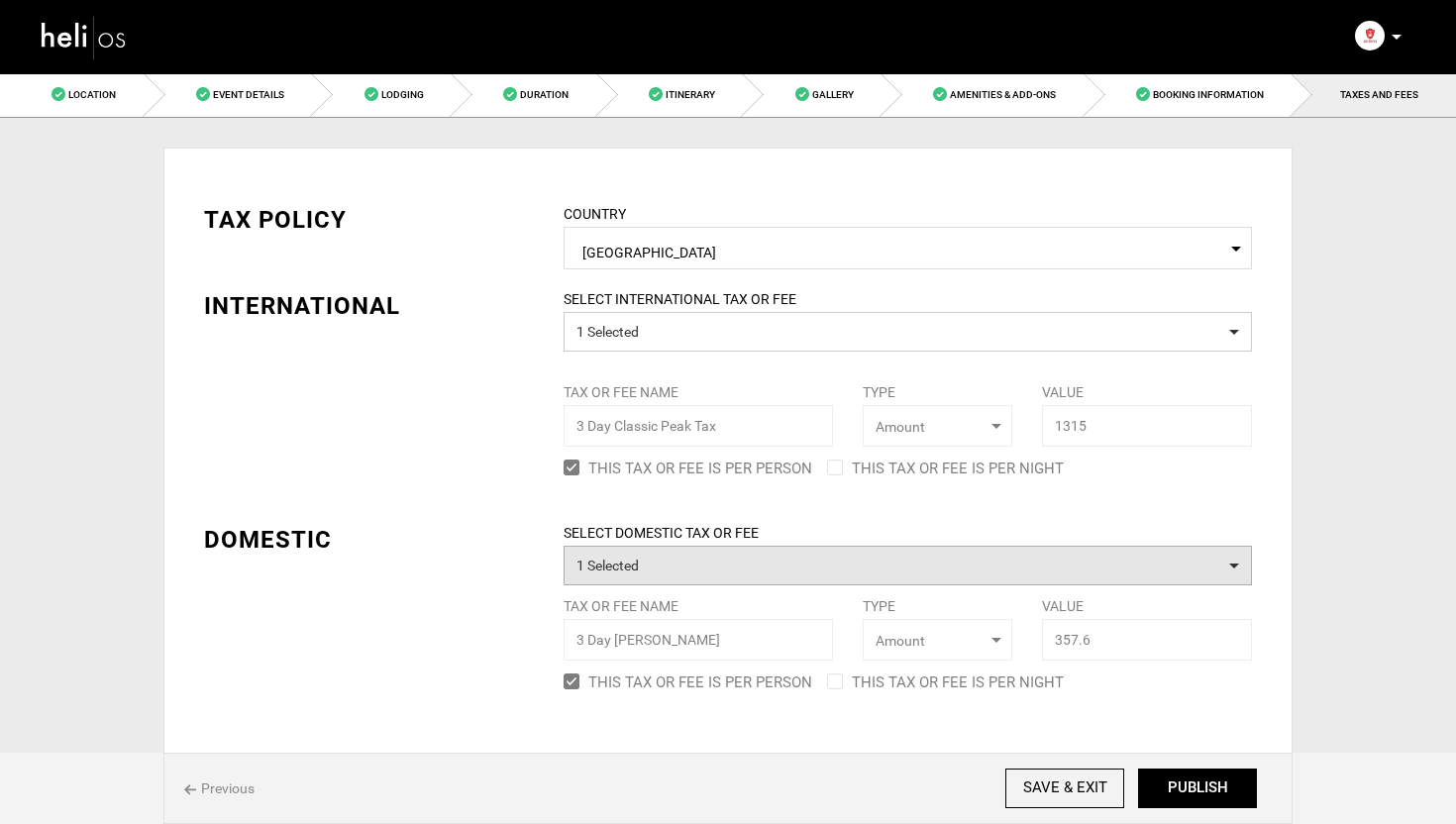 scroll, scrollTop: 46, scrollLeft: 0, axis: vertical 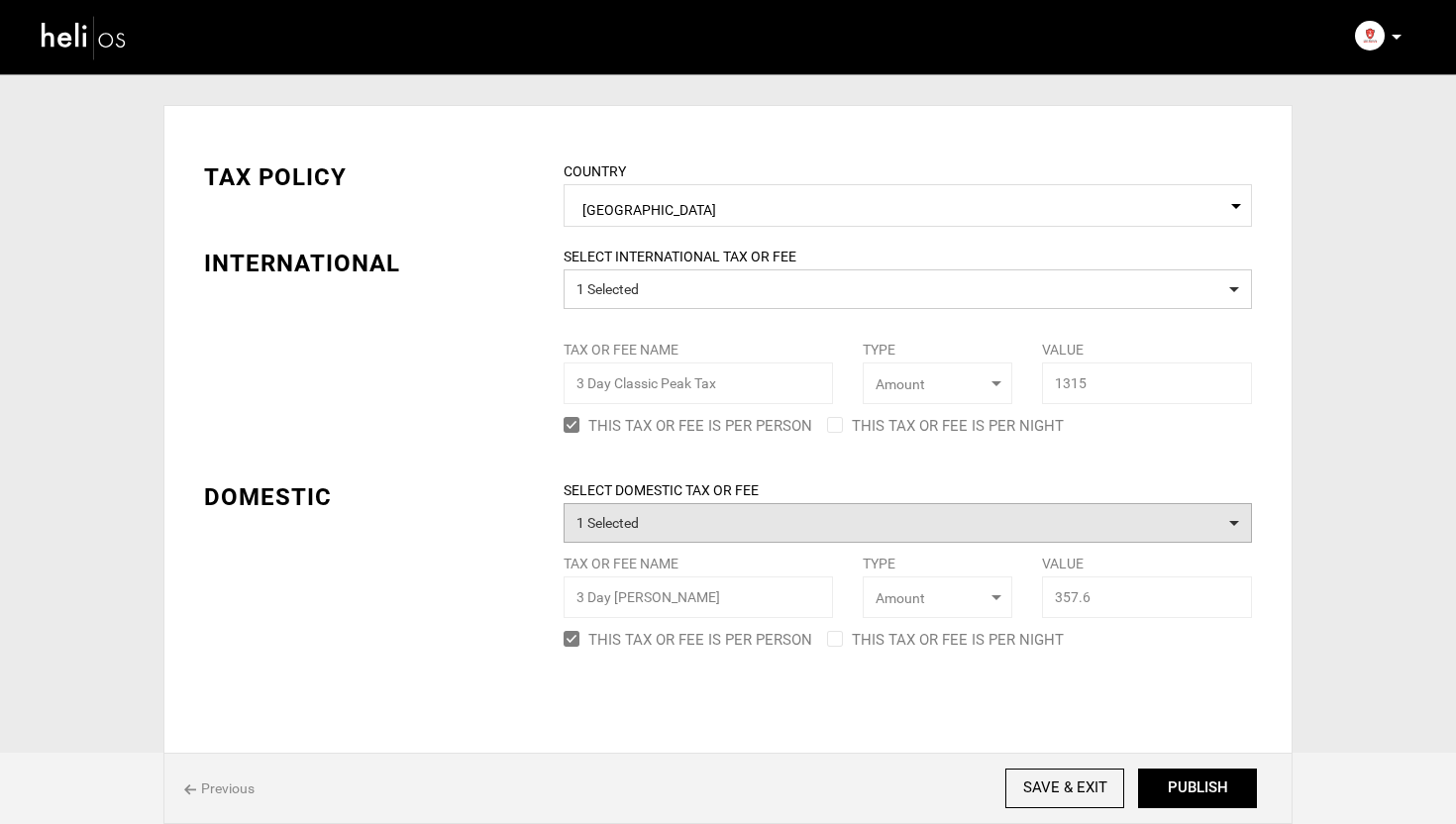 click on "1 Selected" at bounding box center (907, 523) 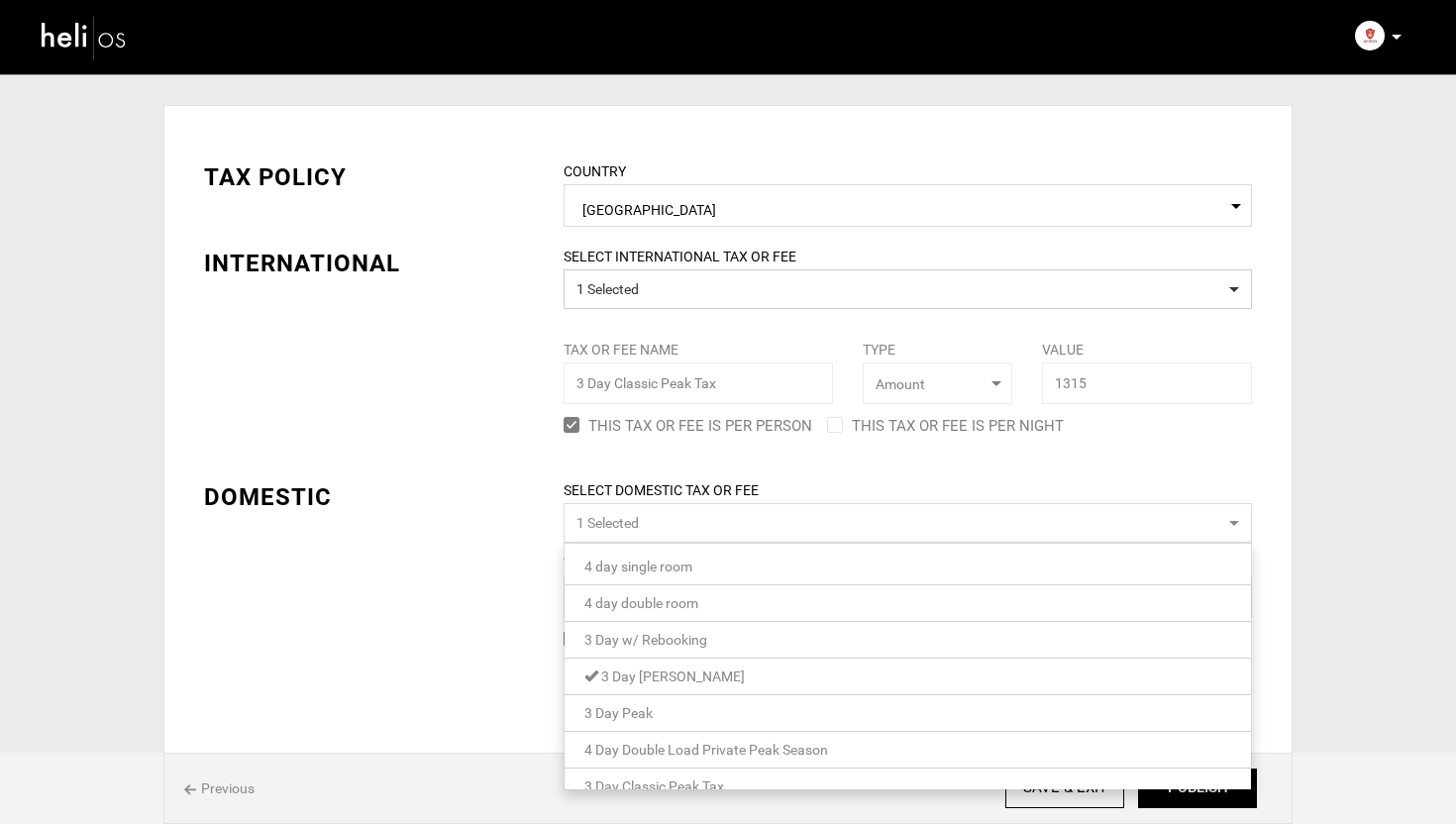 scroll, scrollTop: 21, scrollLeft: 0, axis: vertical 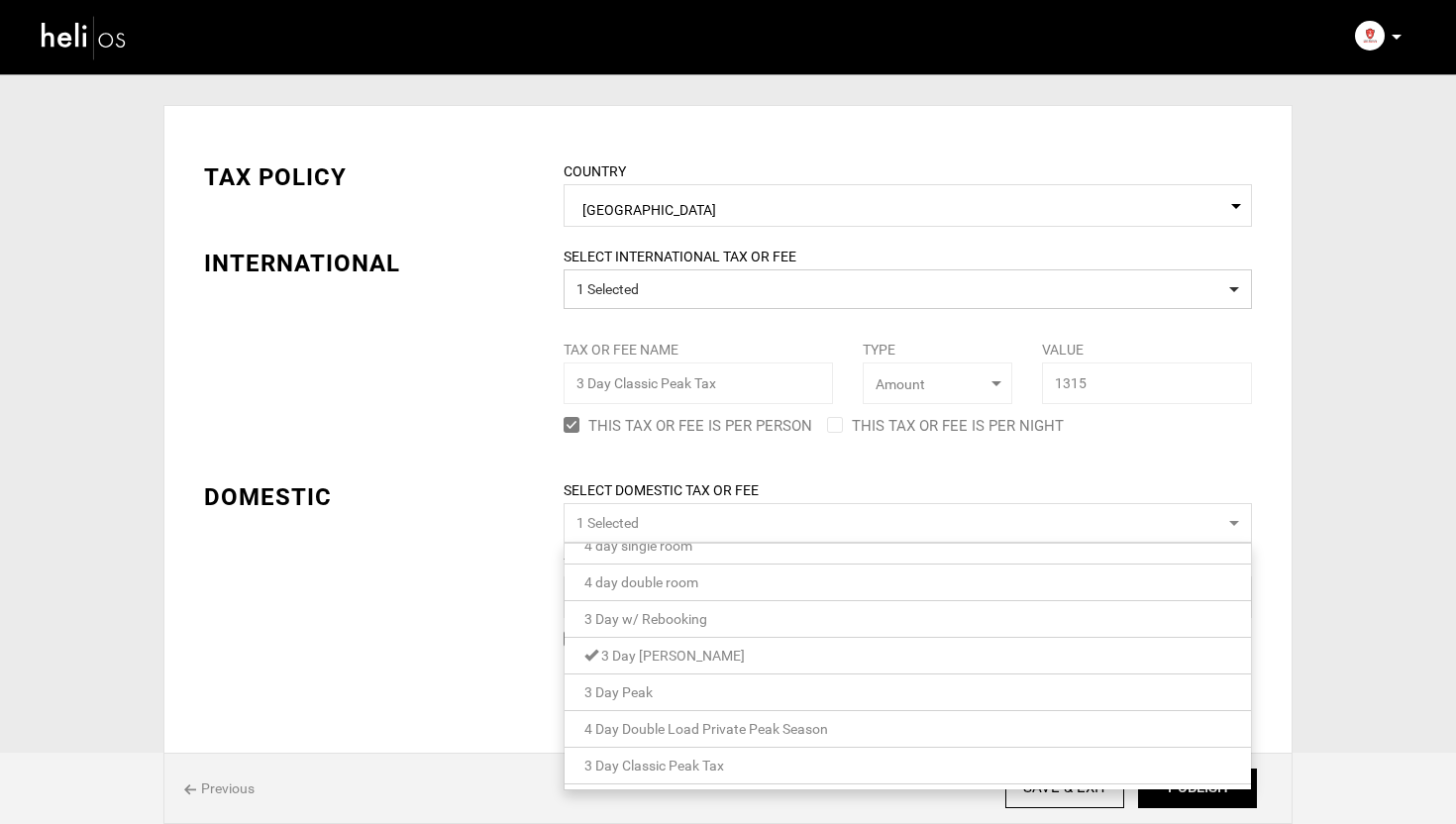 click on "3 Day [PERSON_NAME]" at bounding box center (673, 656) 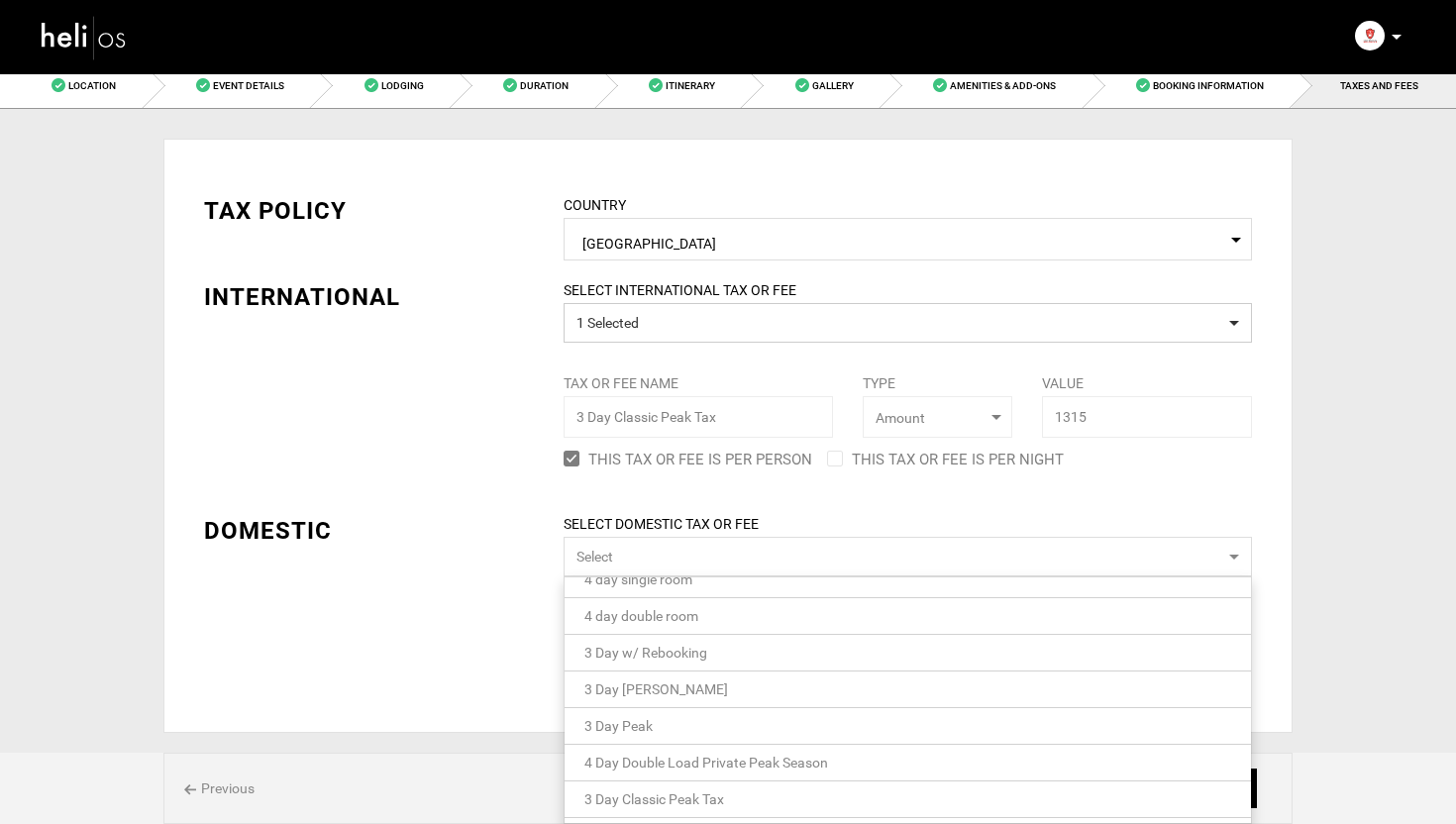 click on "3 Day Classic Peak Tax" at bounding box center (654, 799) 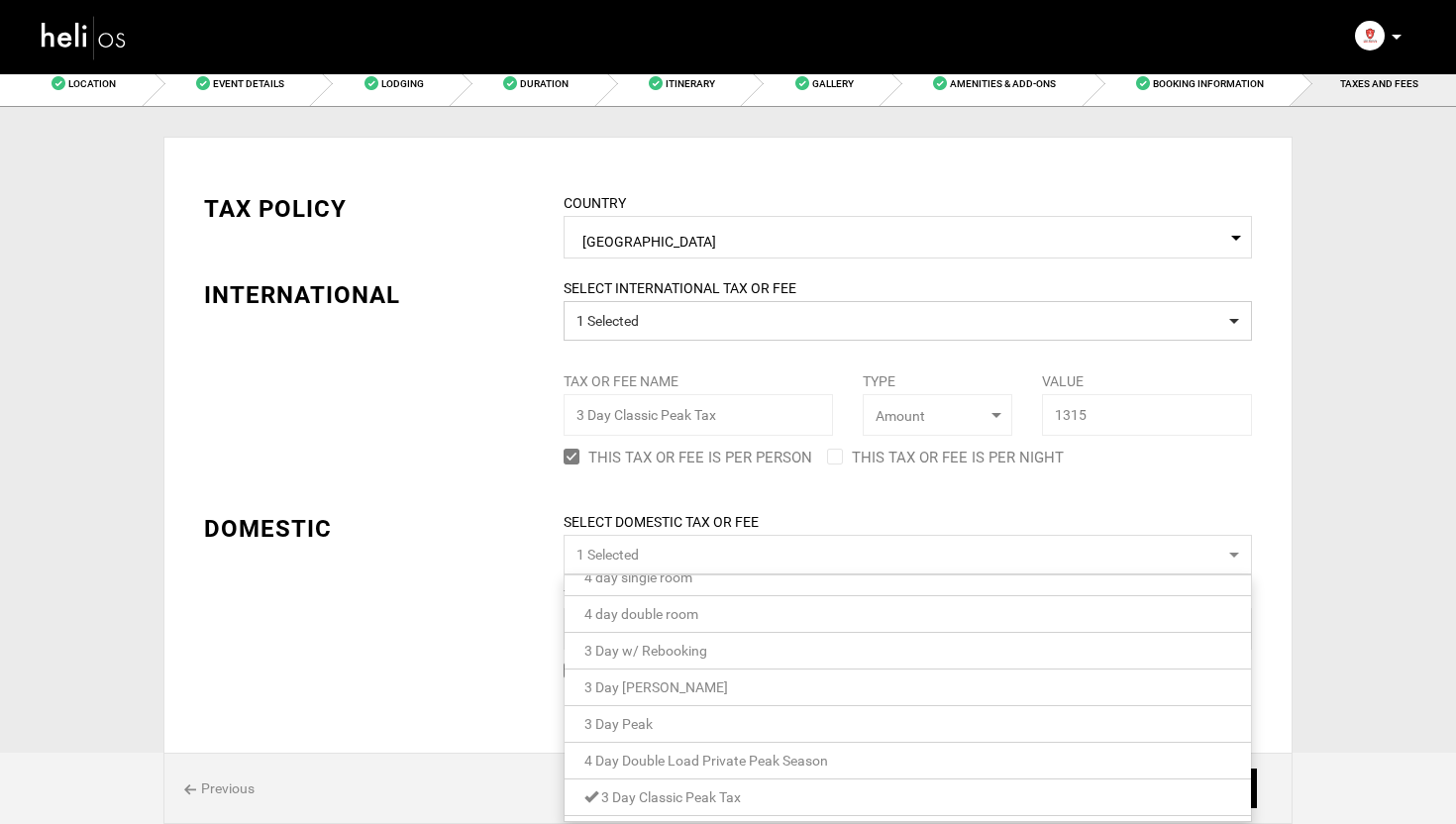 click on "TAX POLICY
COUNTRY
Select Country   [GEOGRAPHIC_DATA]
Please select a country.
INTERNATIONAL
SELECT INTERNATIONAL TAX OR FEE
1 Selected
Tax or Fee Name
3 Day Classic Peak Tax
Type
Select Type   Amount
Value
1315" at bounding box center (728, 424) 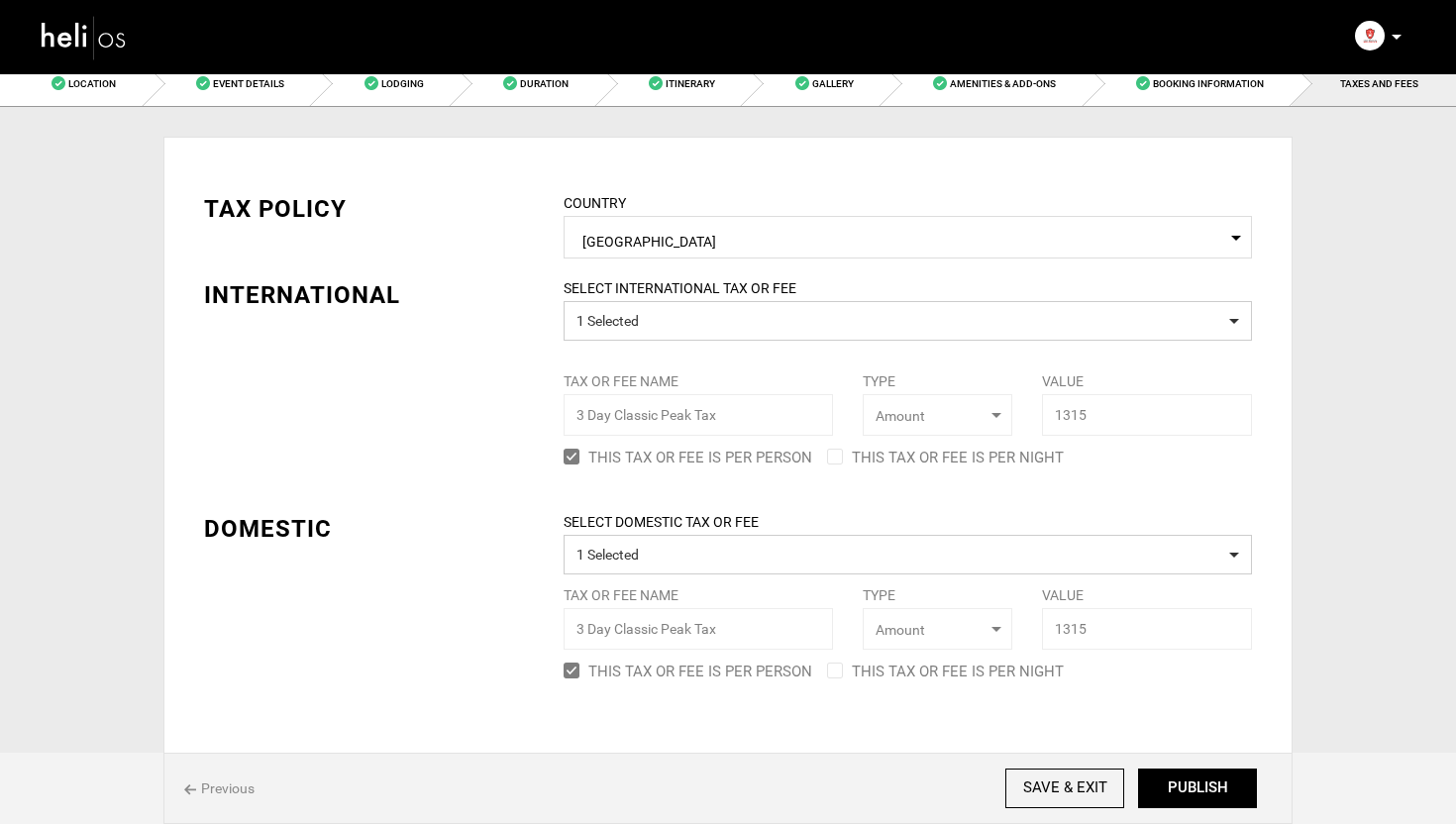 scroll, scrollTop: 0, scrollLeft: 0, axis: both 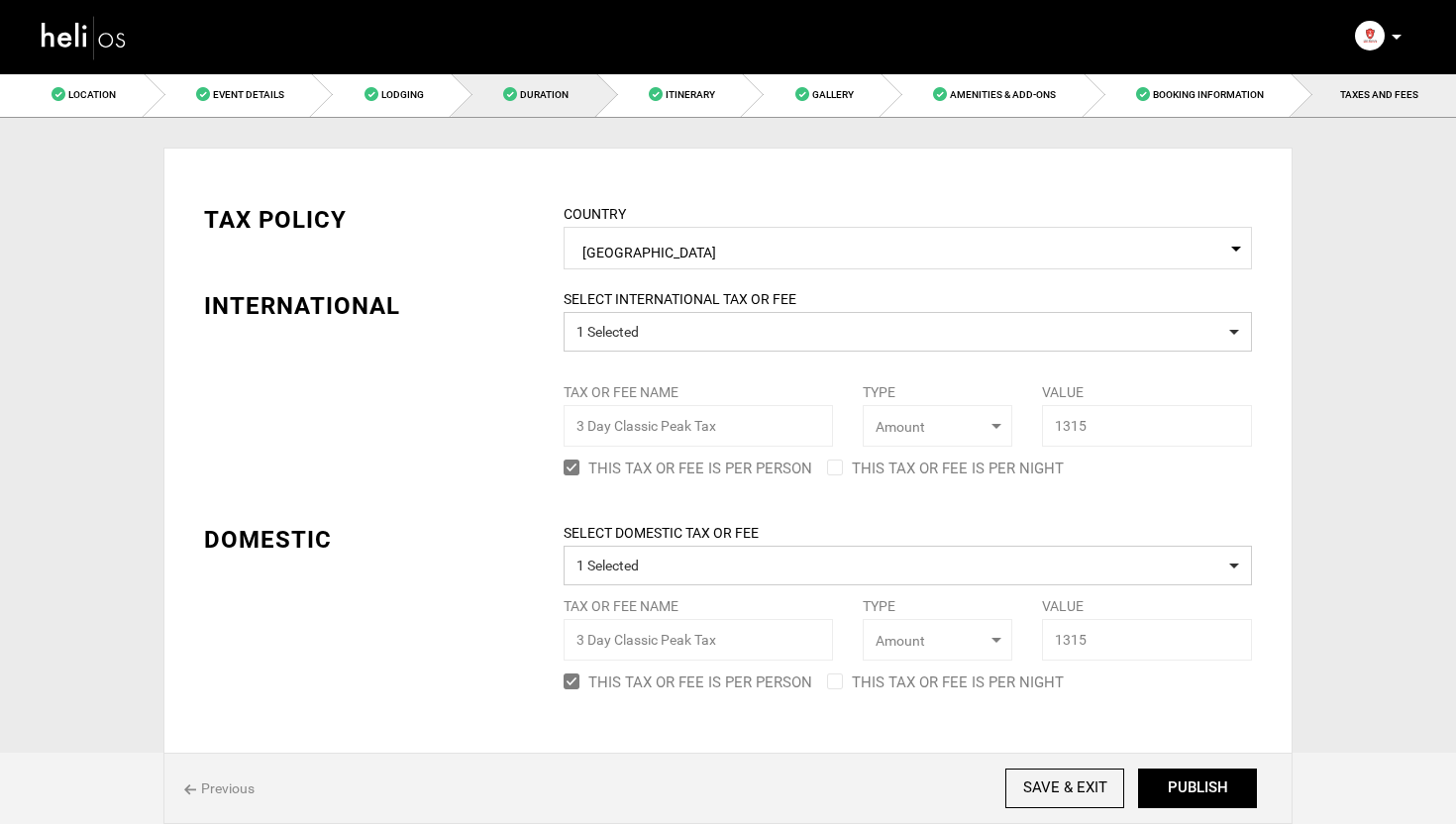 click on "Duration" at bounding box center (544, 94) 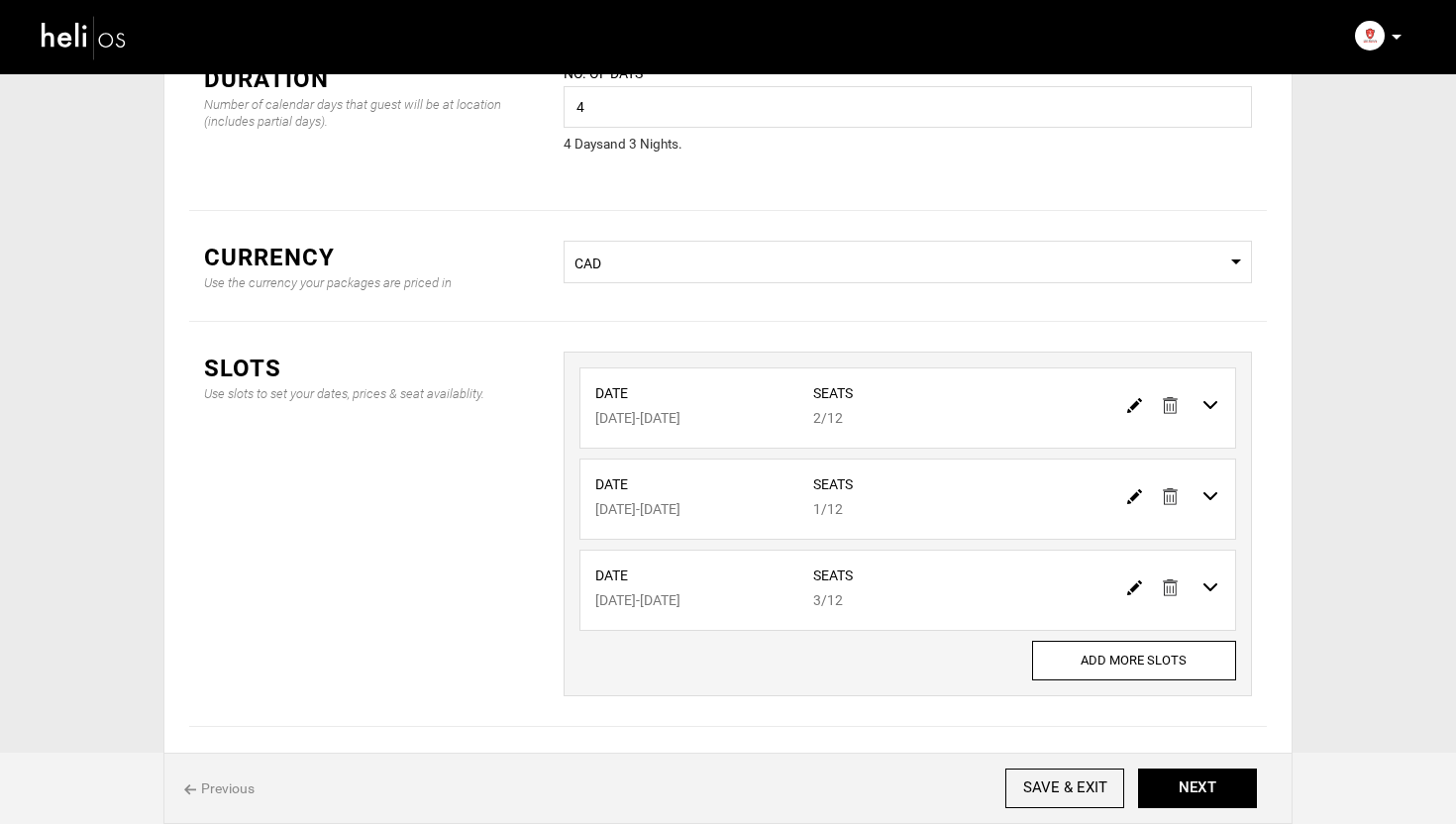 scroll, scrollTop: 161, scrollLeft: 0, axis: vertical 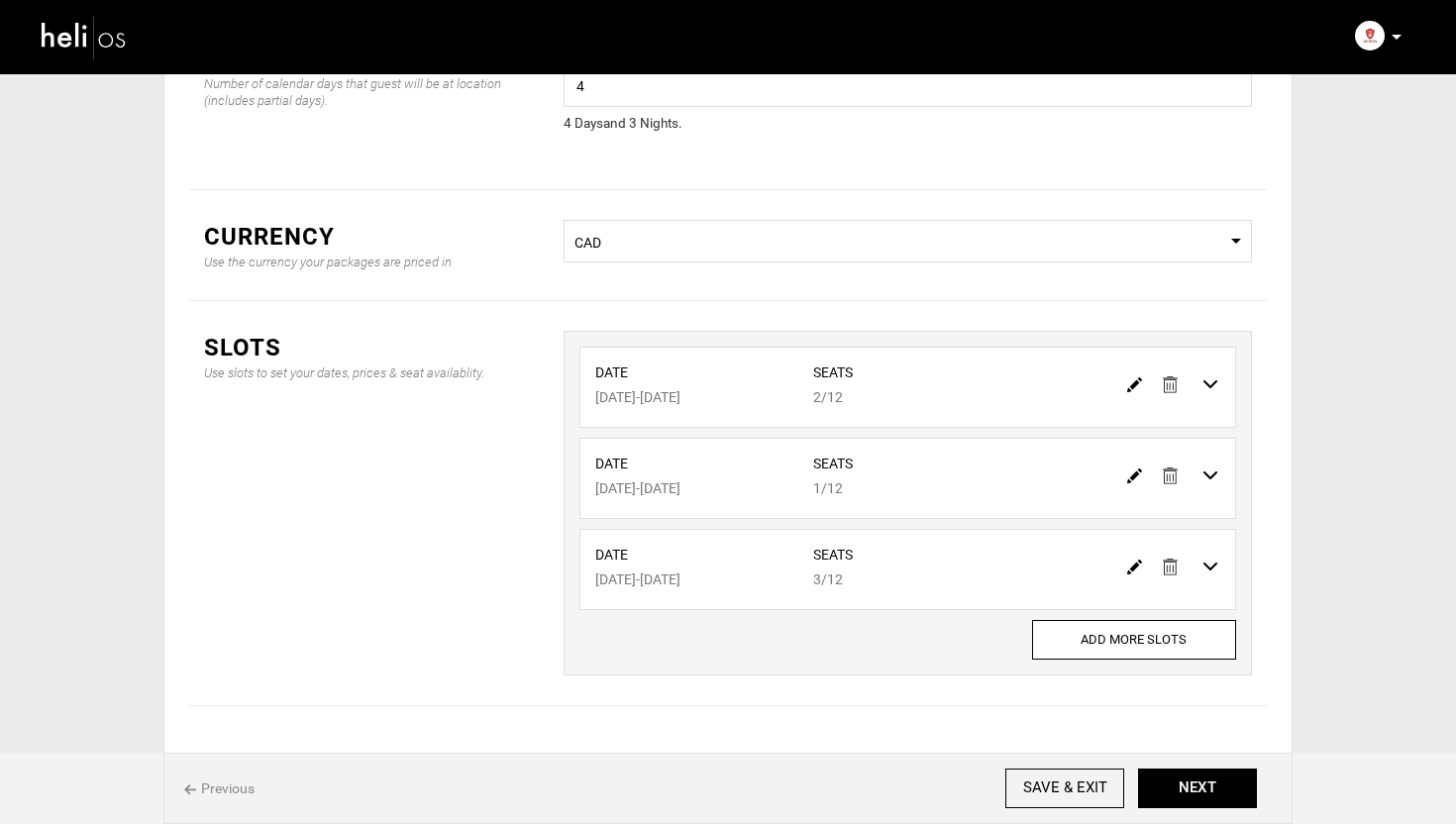 click at bounding box center (1134, 566) 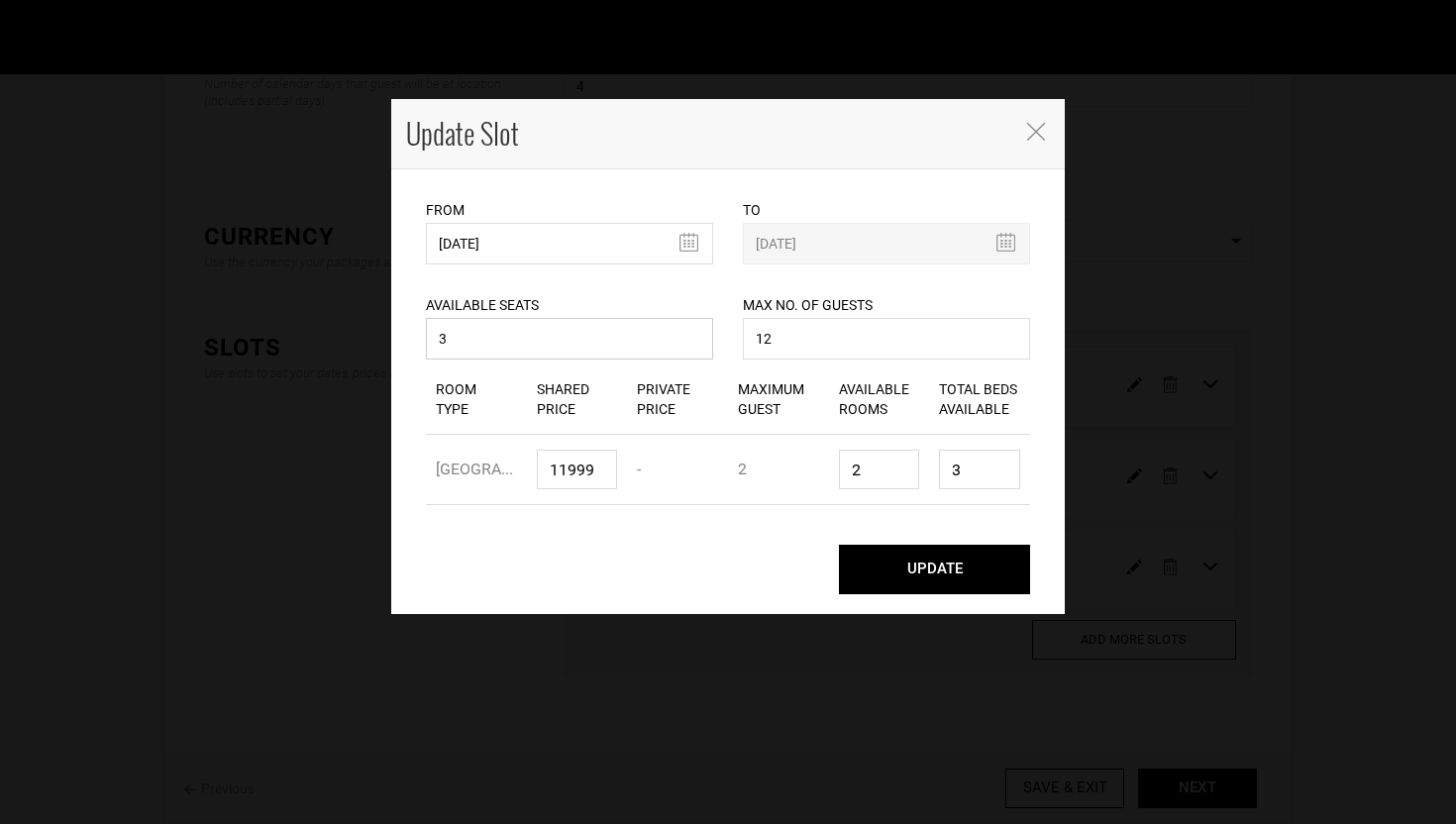 click on "3" at bounding box center (570, 339) 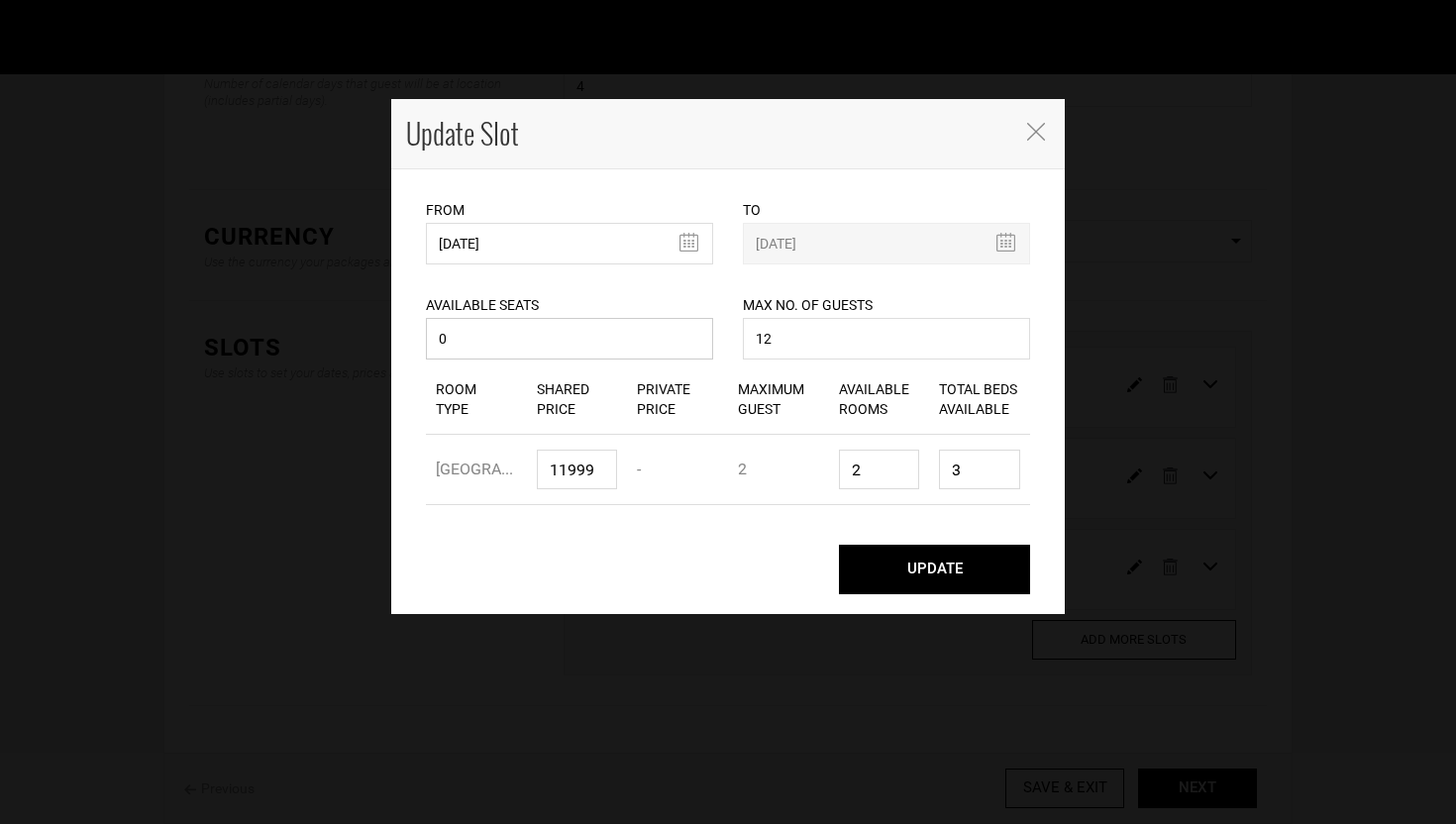 type on "0" 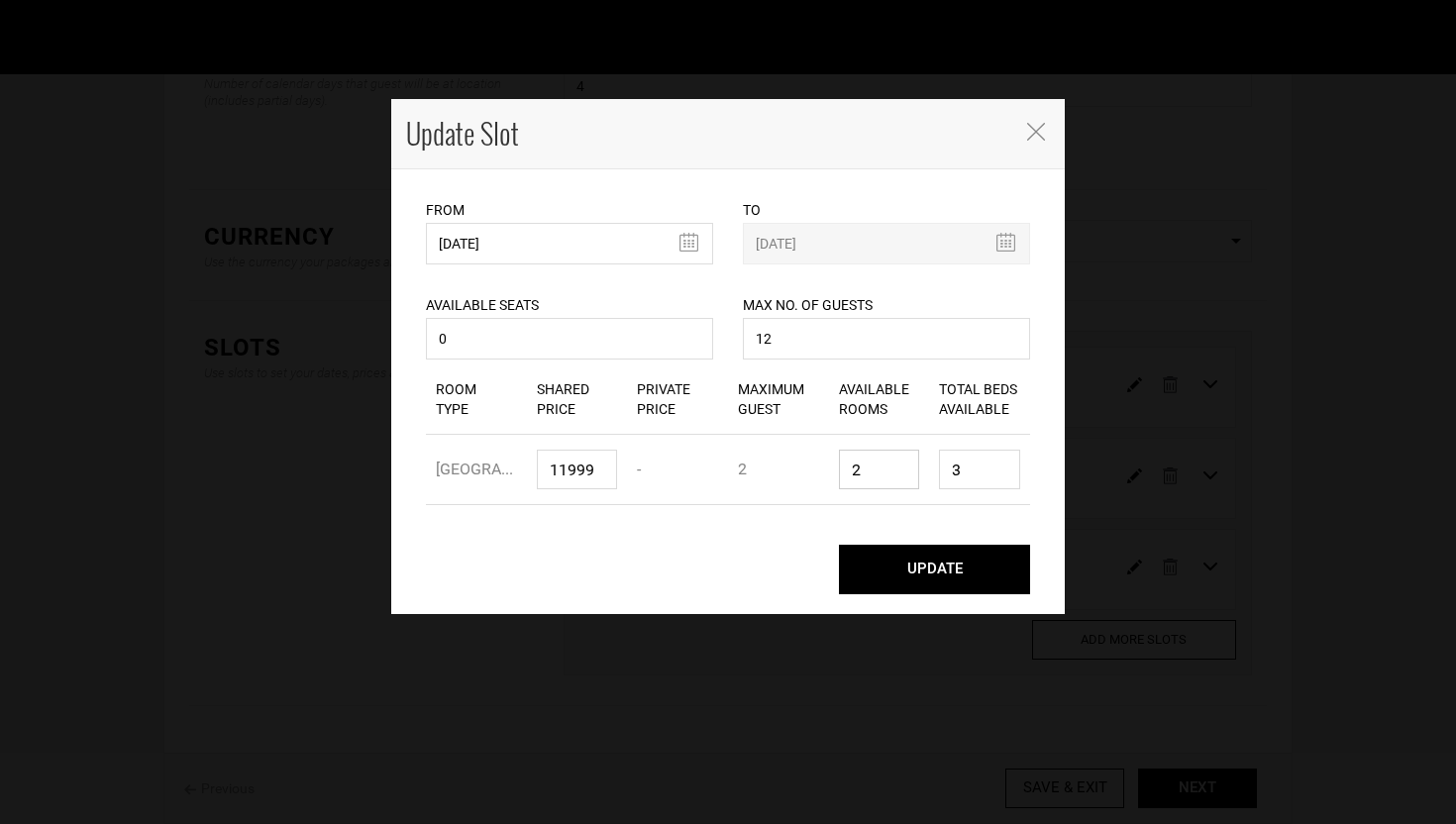 click on "2" at bounding box center (880, 469) 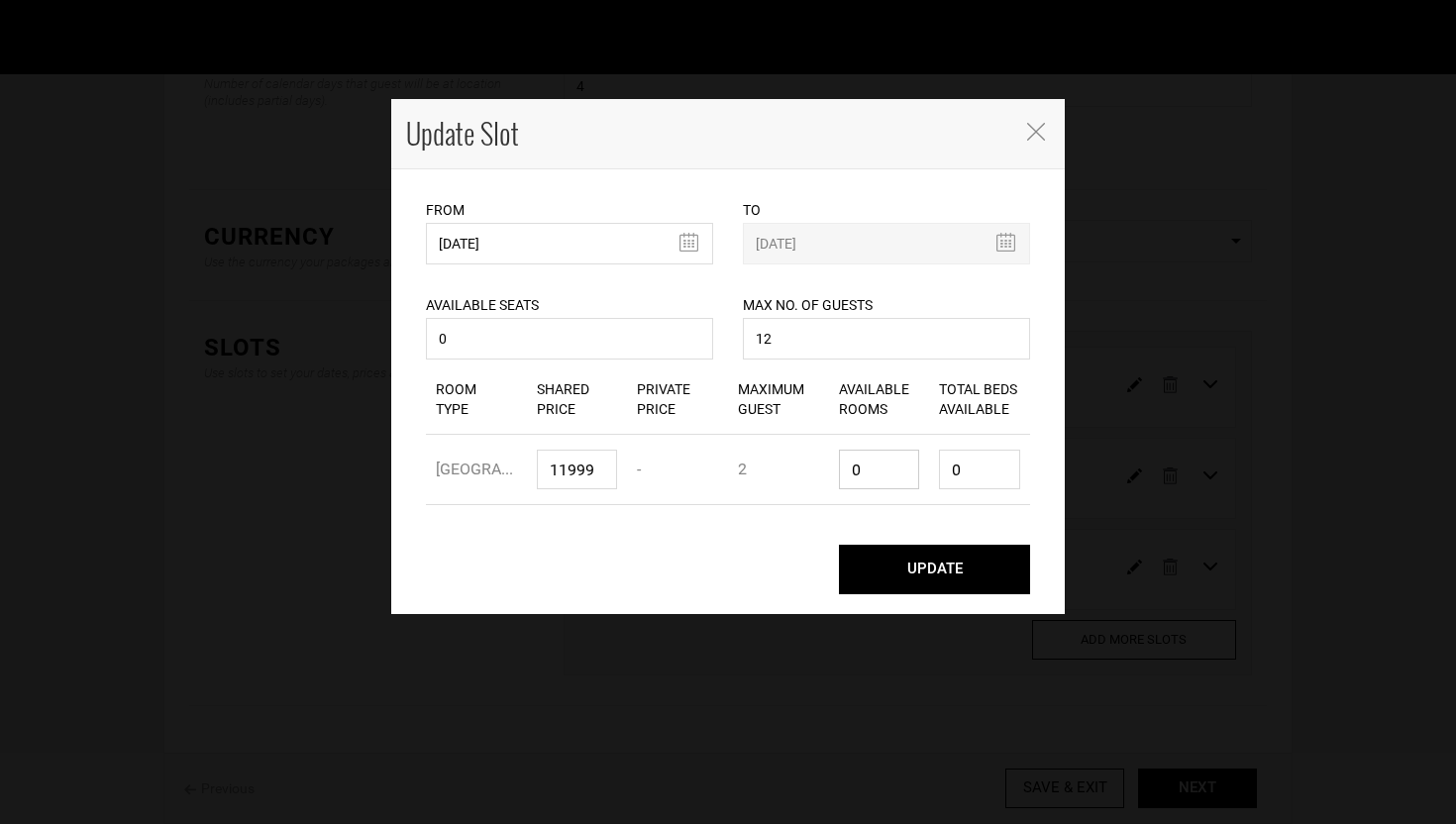 type on "0" 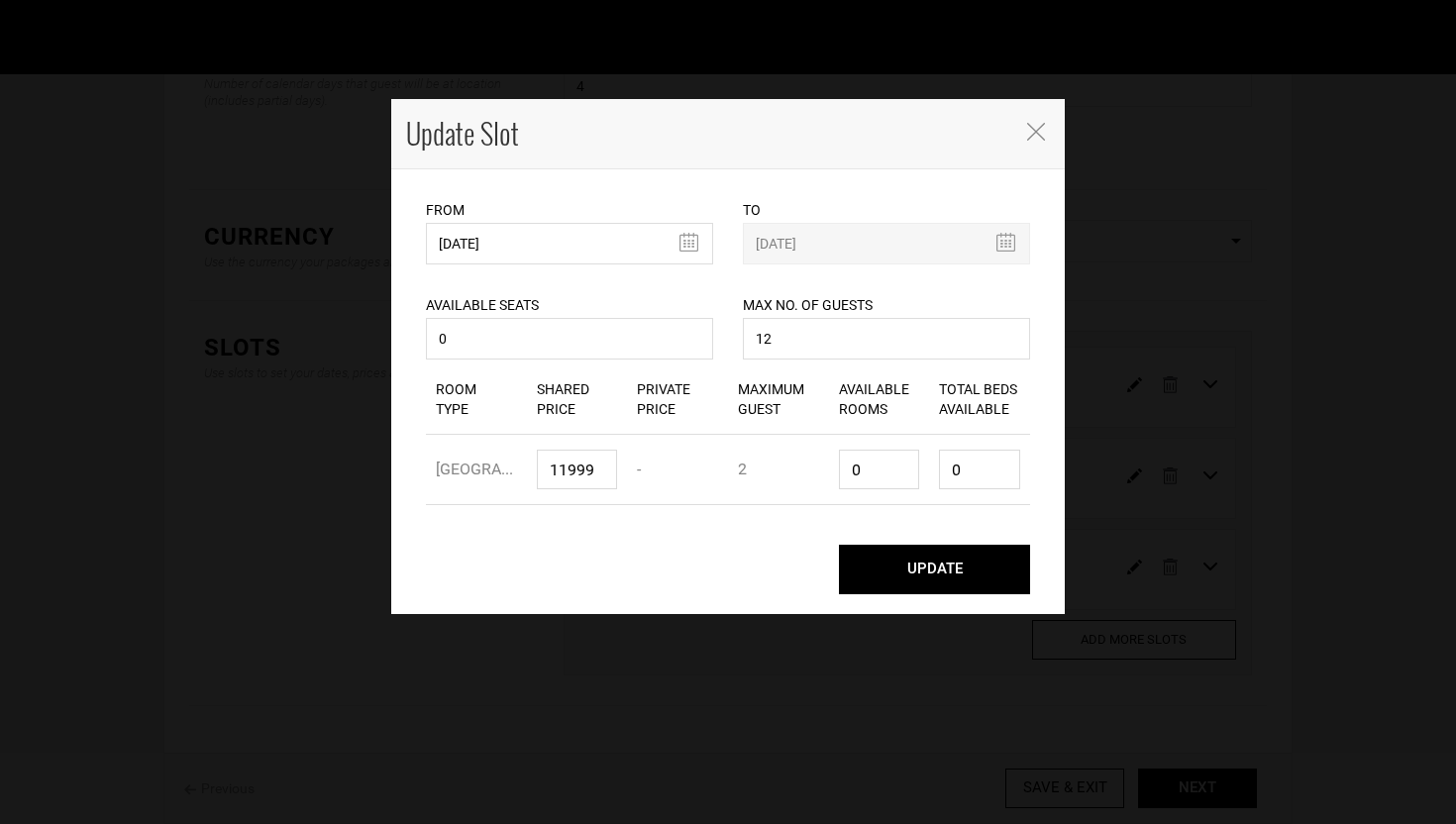 click on "Maximum Guest
2" at bounding box center [779, 469] 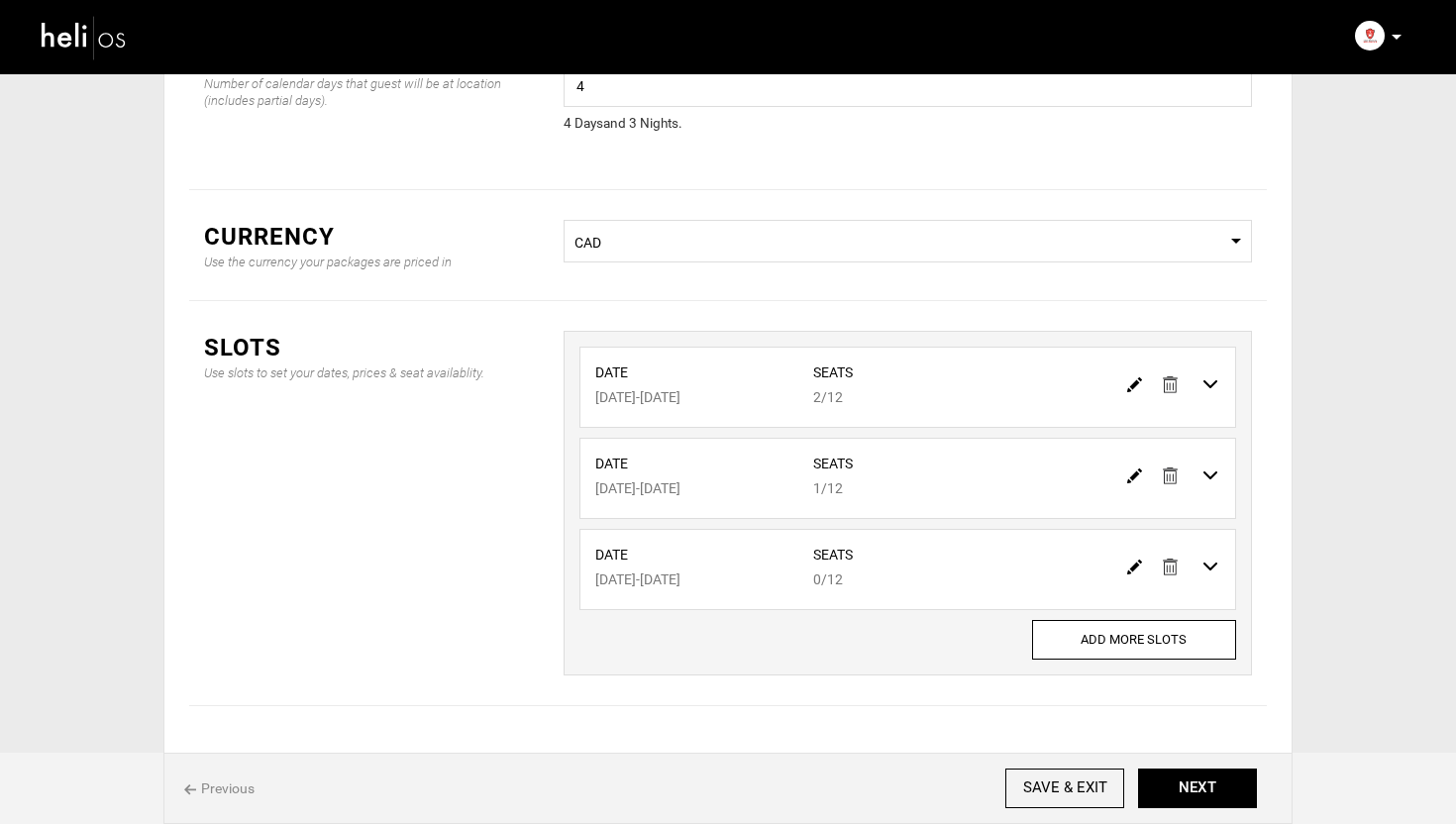 scroll, scrollTop: 0, scrollLeft: 0, axis: both 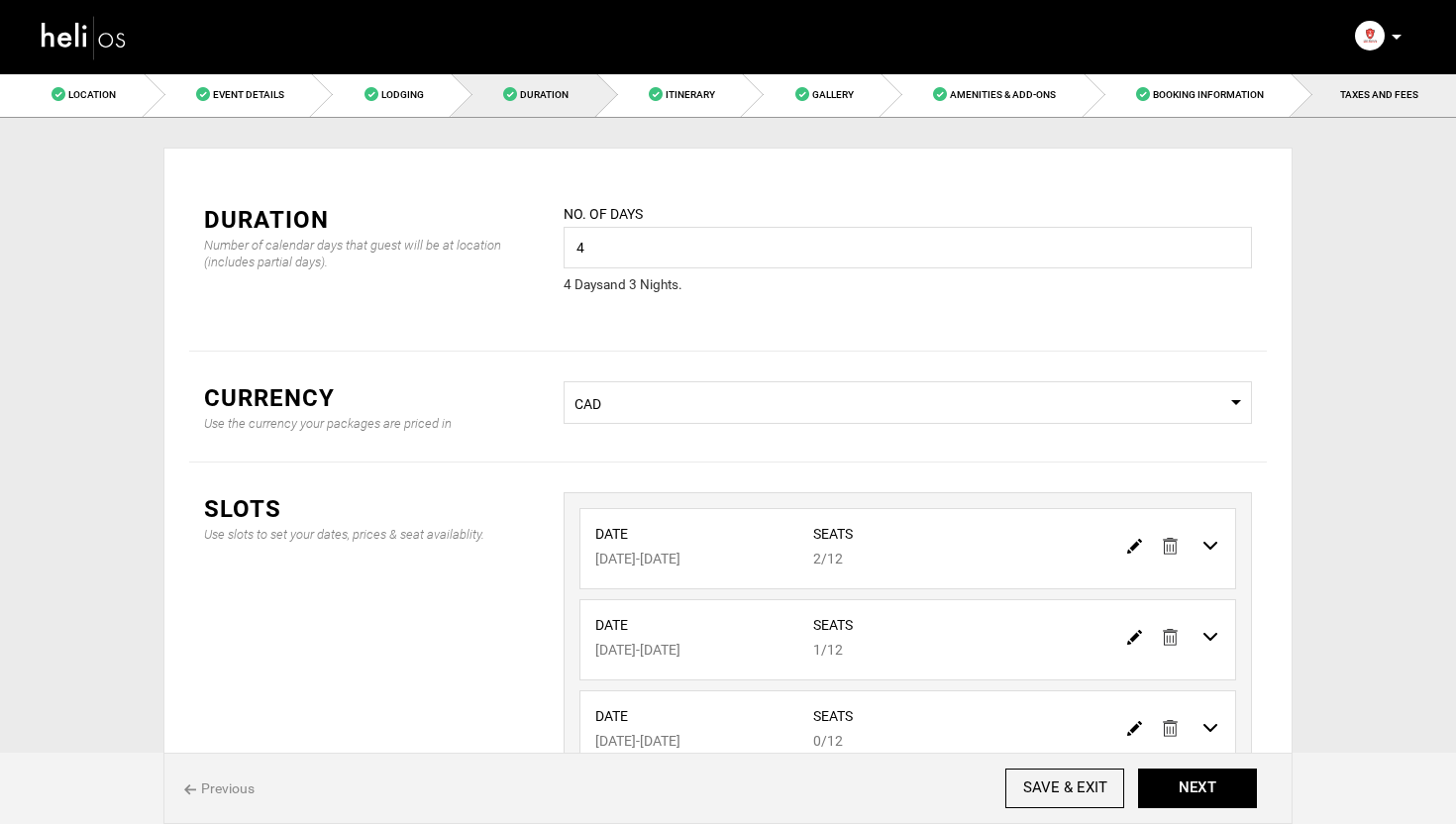 click on "TAXES AND FEES" at bounding box center [1374, 94] 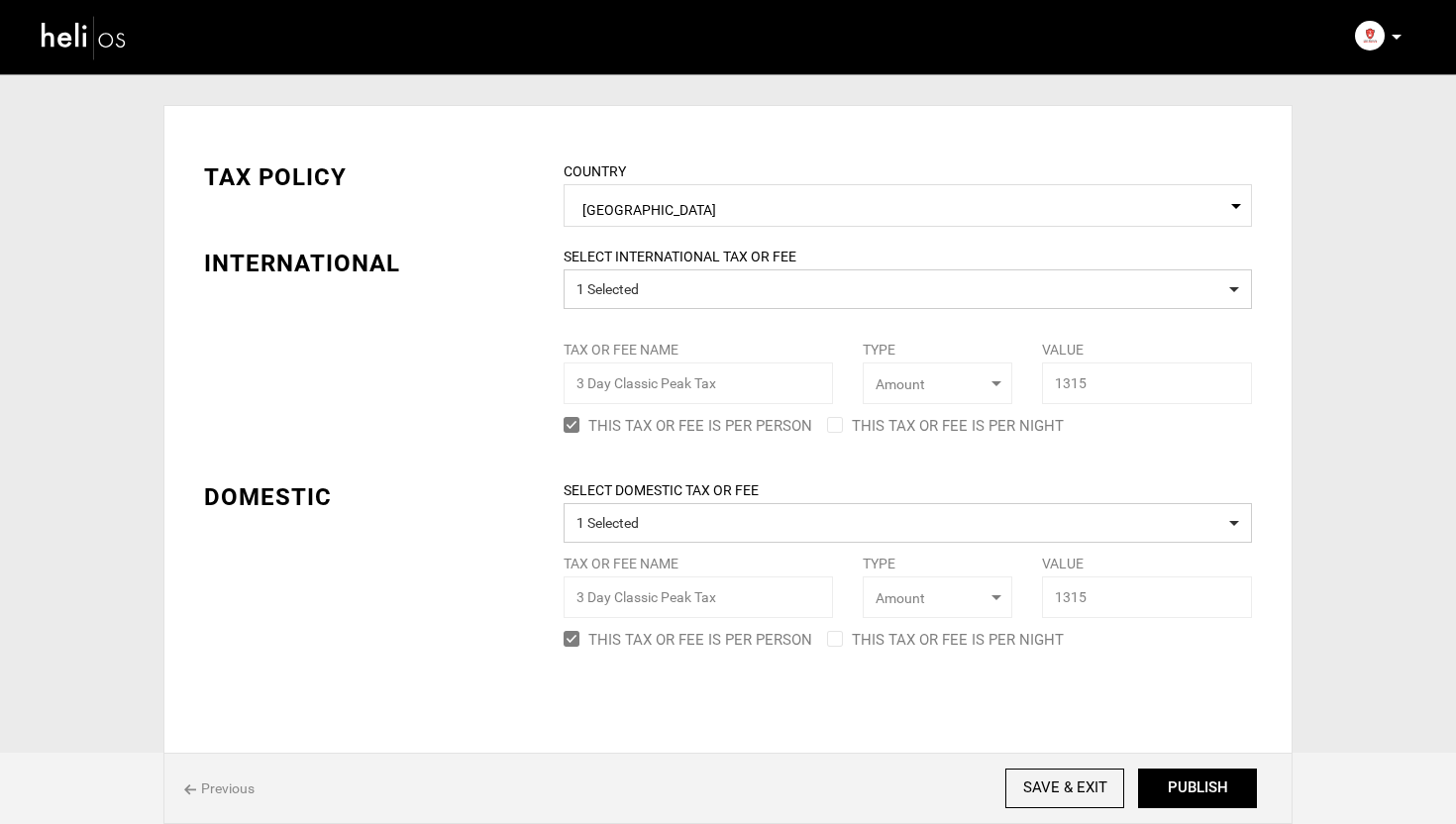 scroll, scrollTop: 0, scrollLeft: 0, axis: both 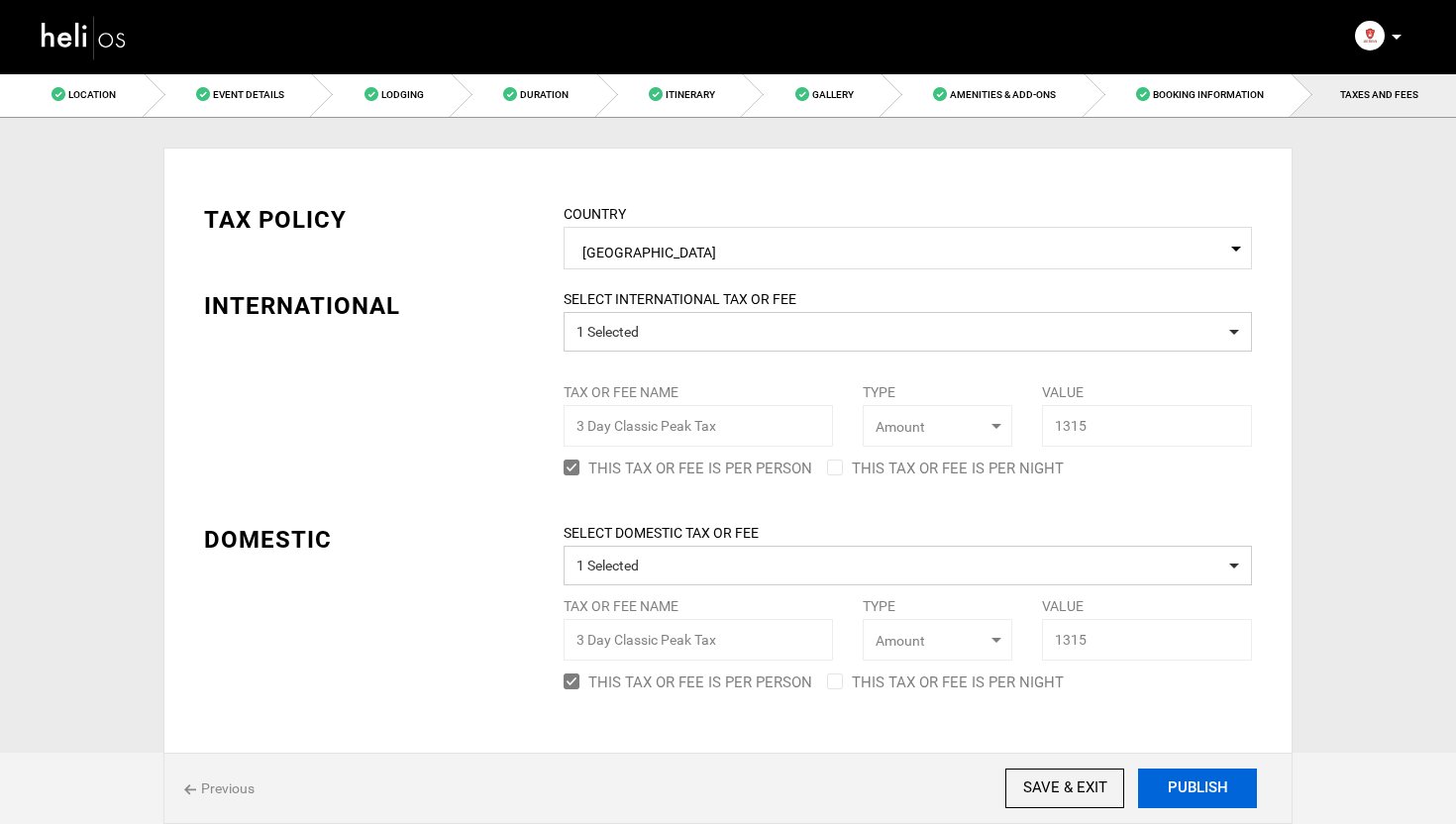 click on "PUBLISH" at bounding box center (1197, 788) 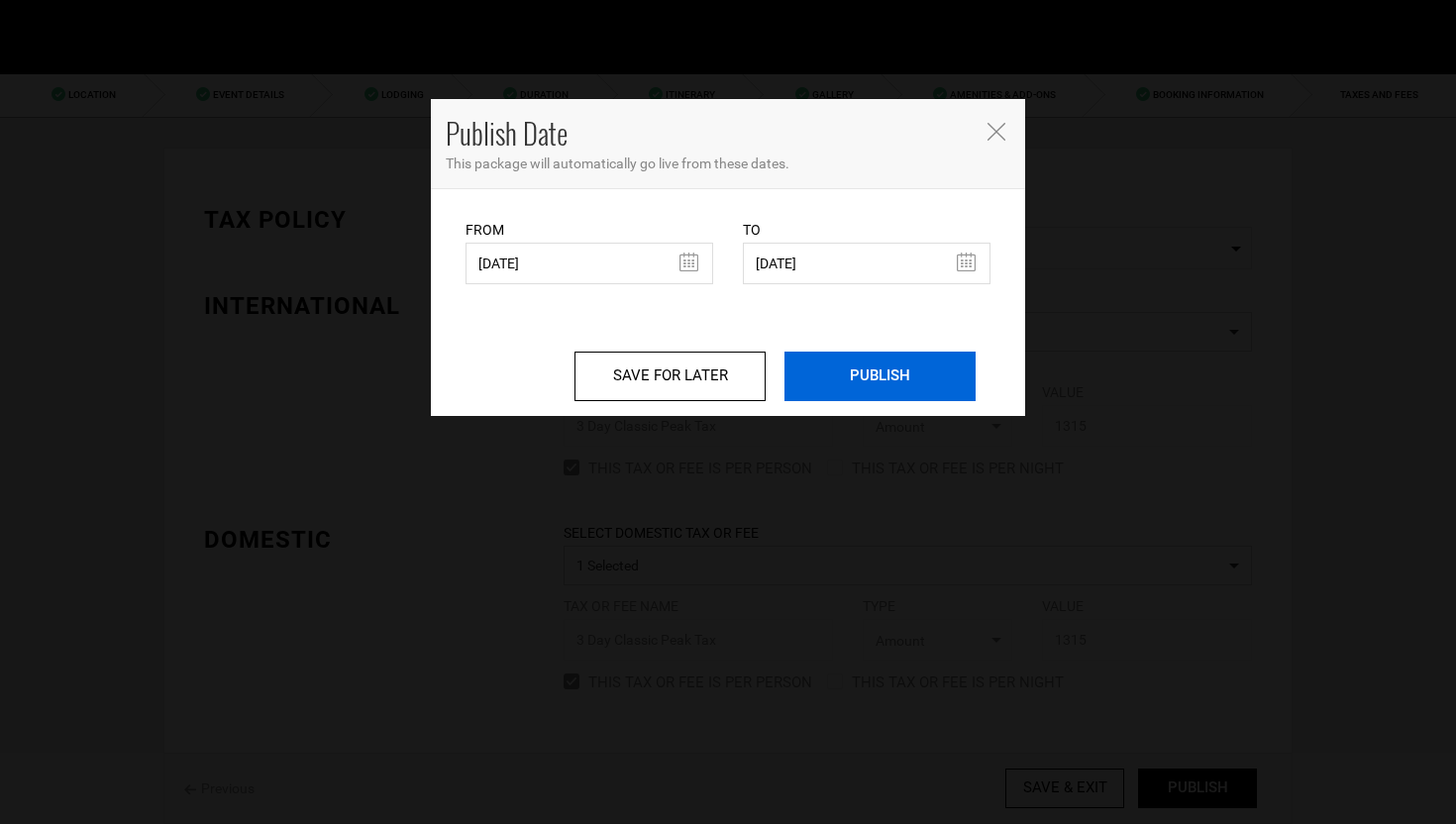 click on "PUBLISH" at bounding box center [880, 376] 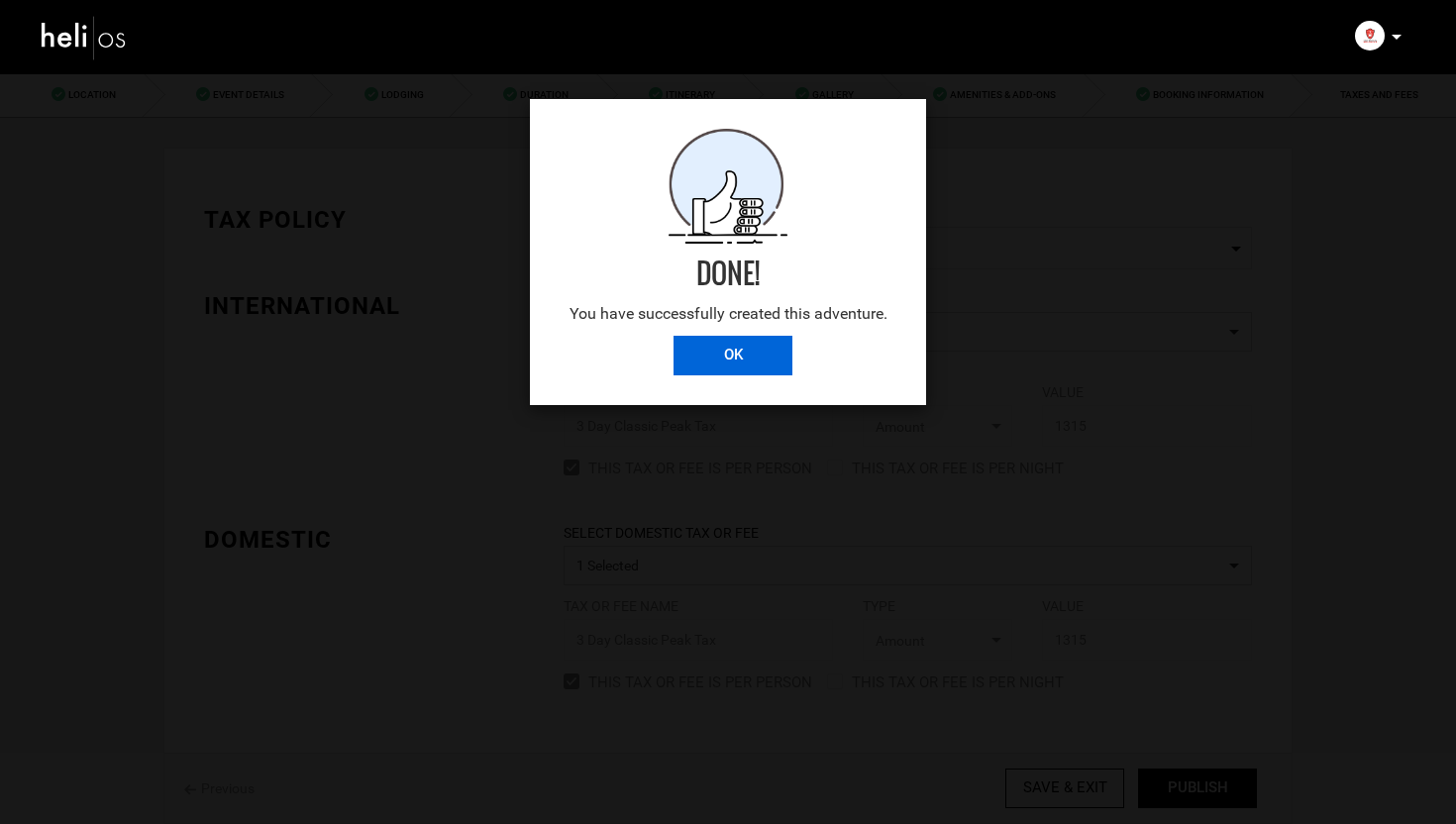 click on "OK" at bounding box center [733, 356] 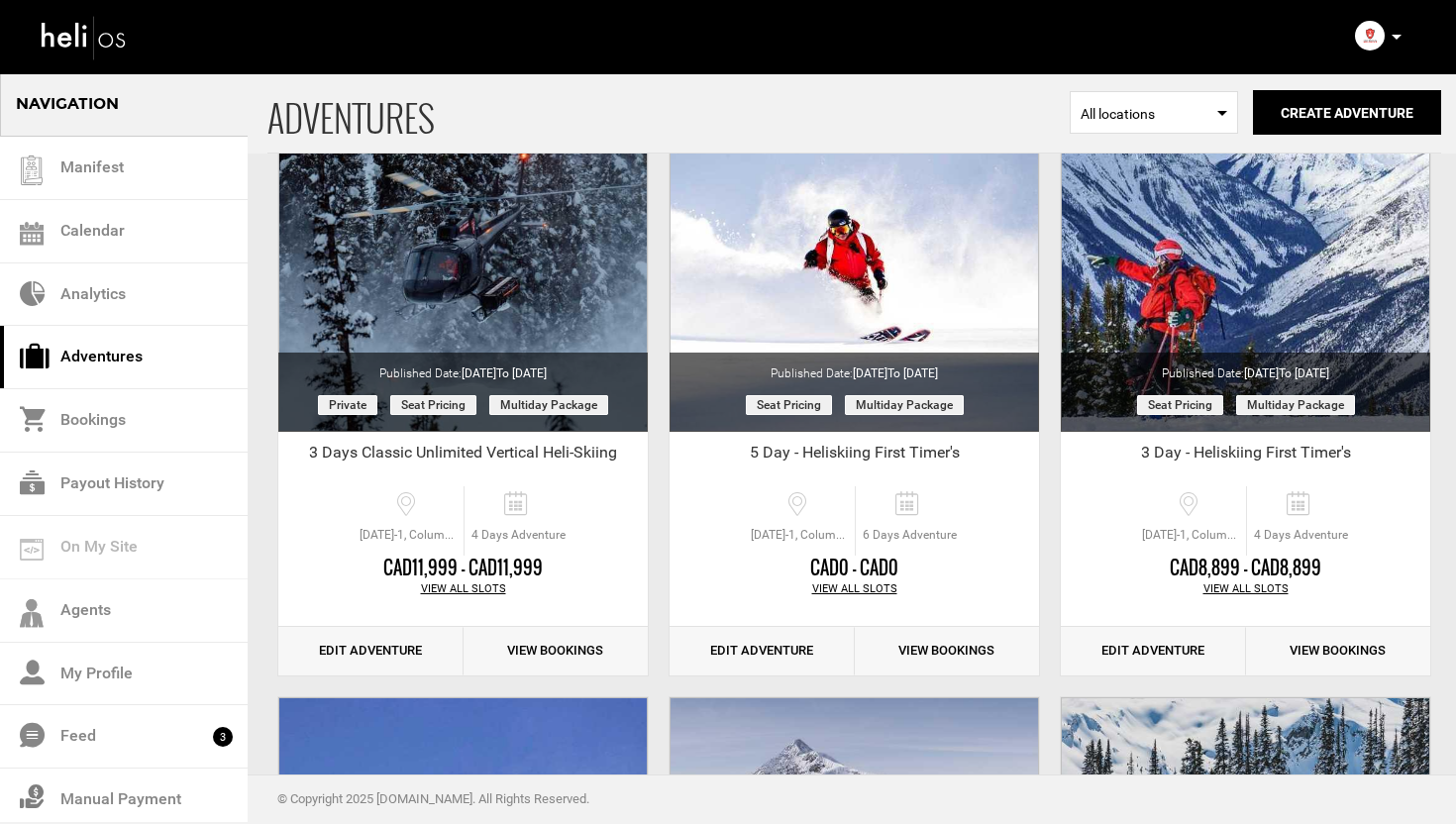 scroll, scrollTop: 192, scrollLeft: 0, axis: vertical 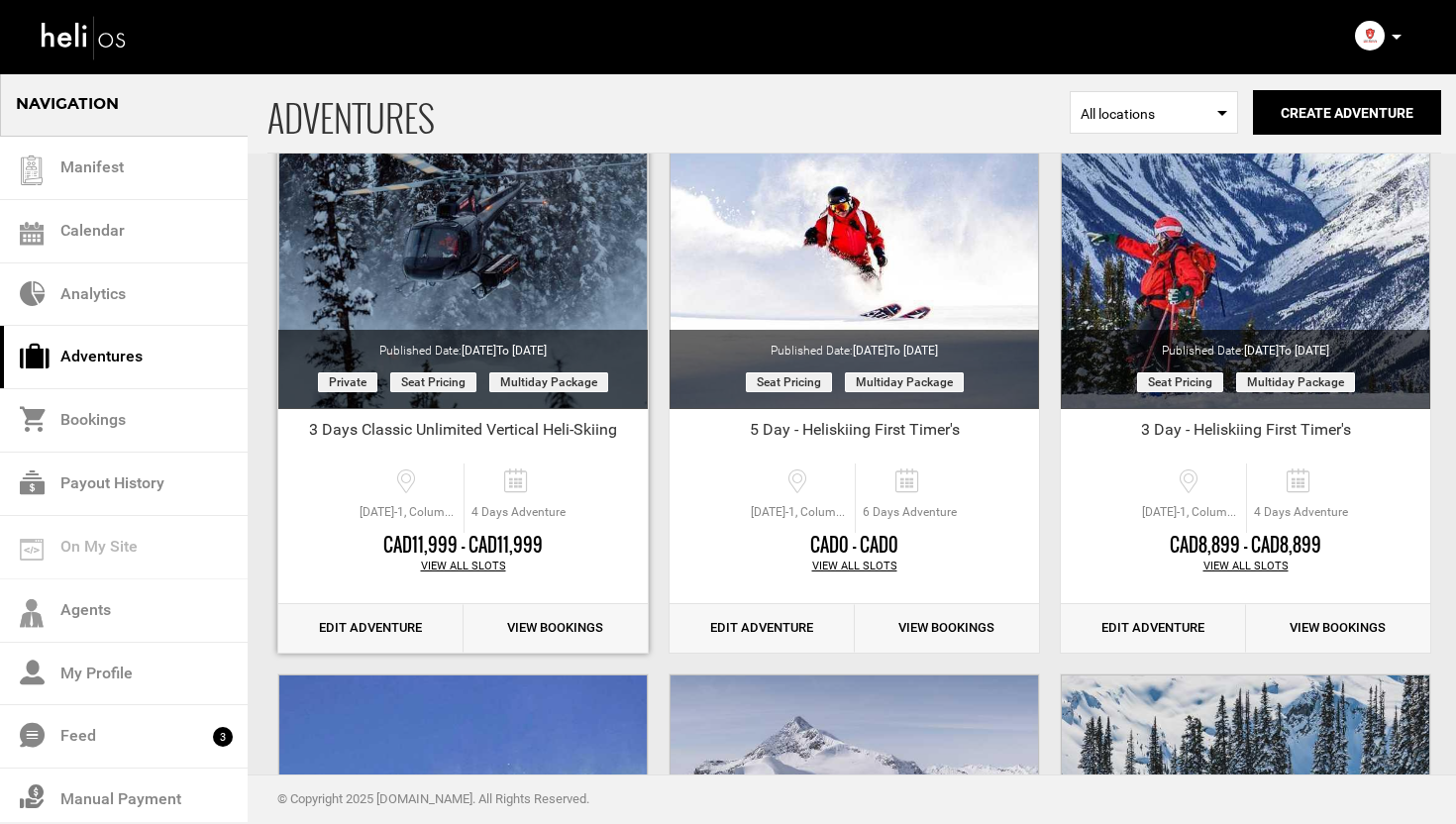 click on "Edit Adventure" at bounding box center (370, 628) 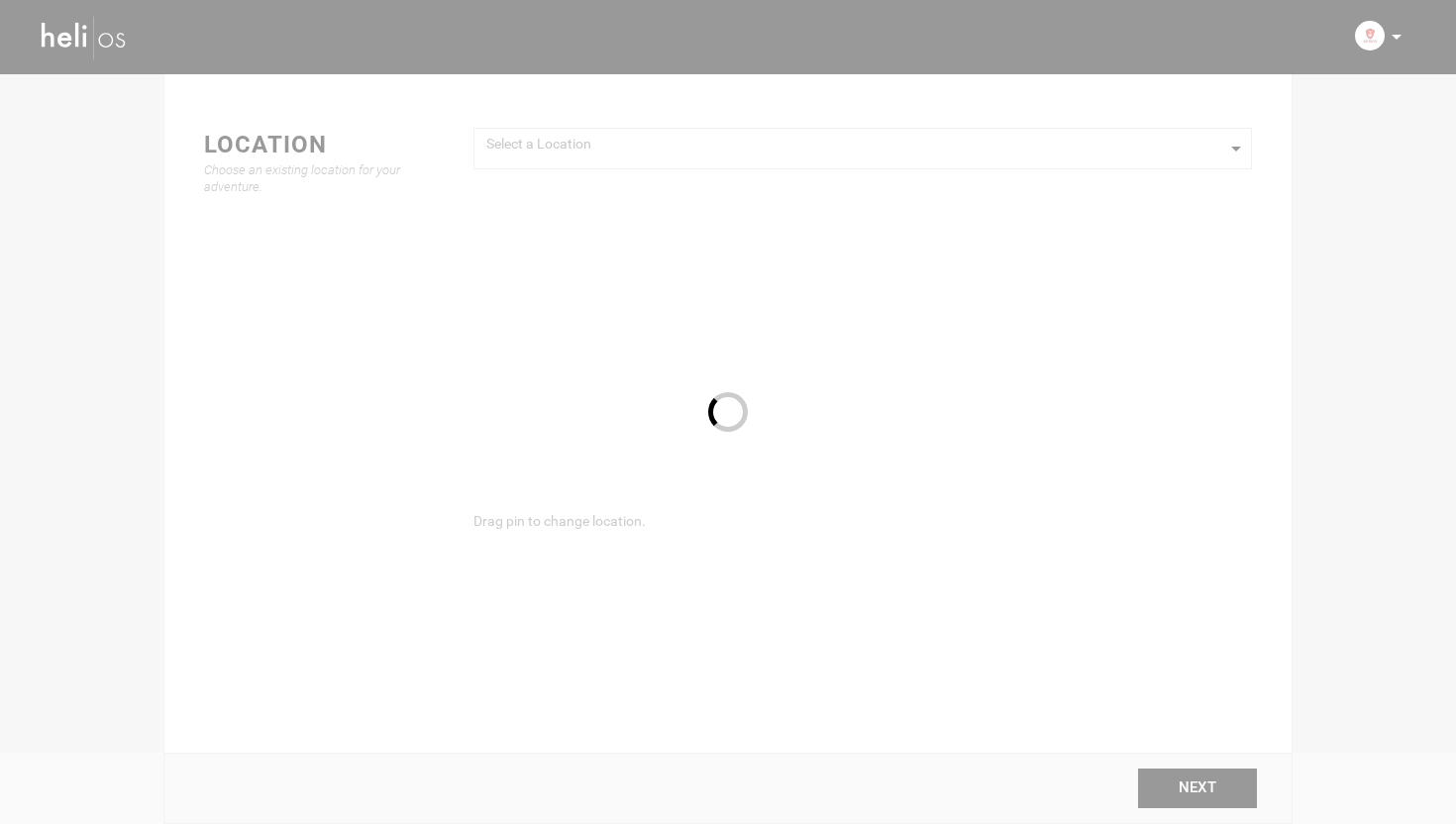 scroll, scrollTop: 0, scrollLeft: 0, axis: both 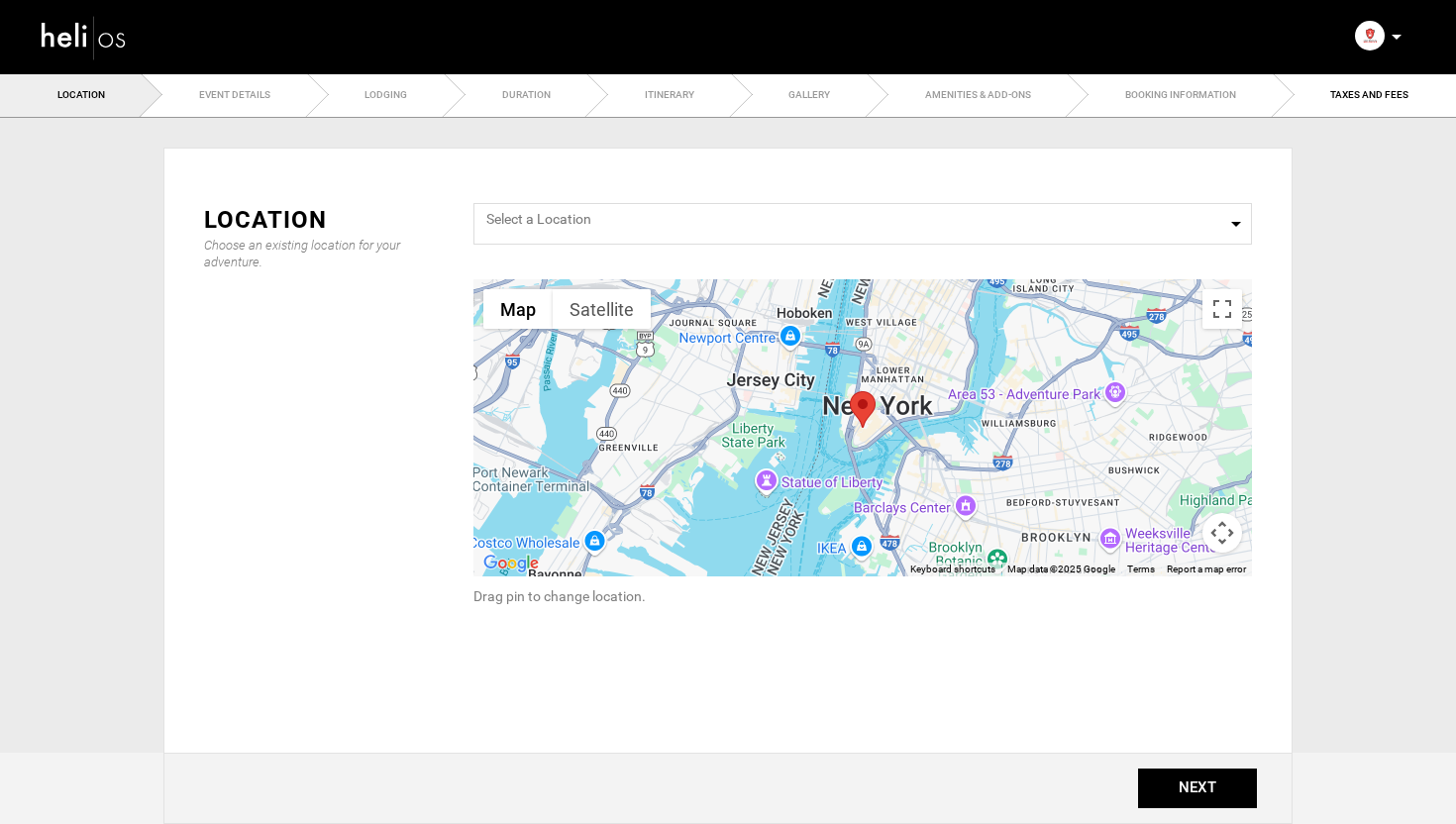 type on "4" 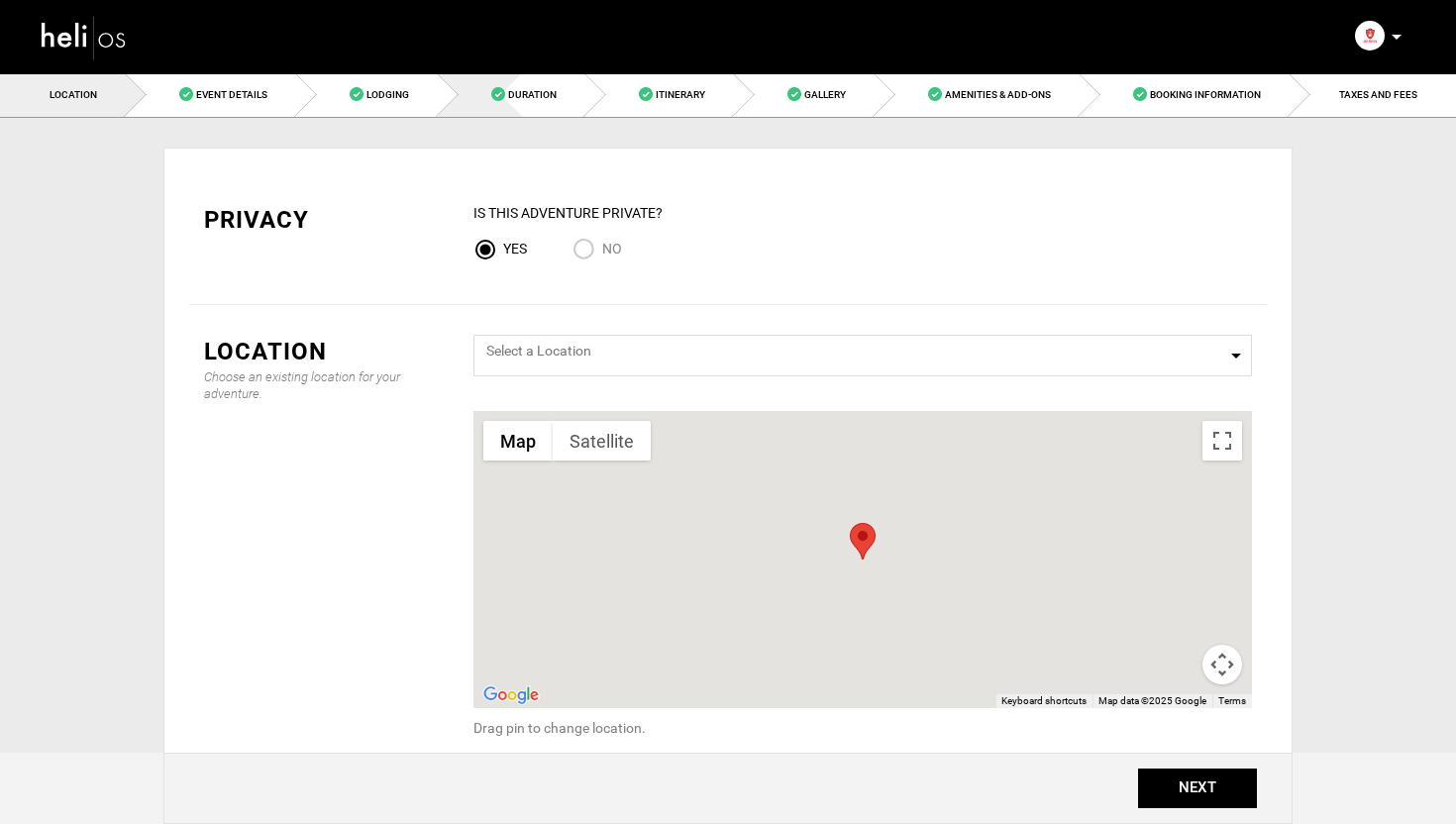click on "Duration" at bounding box center [511, 94] 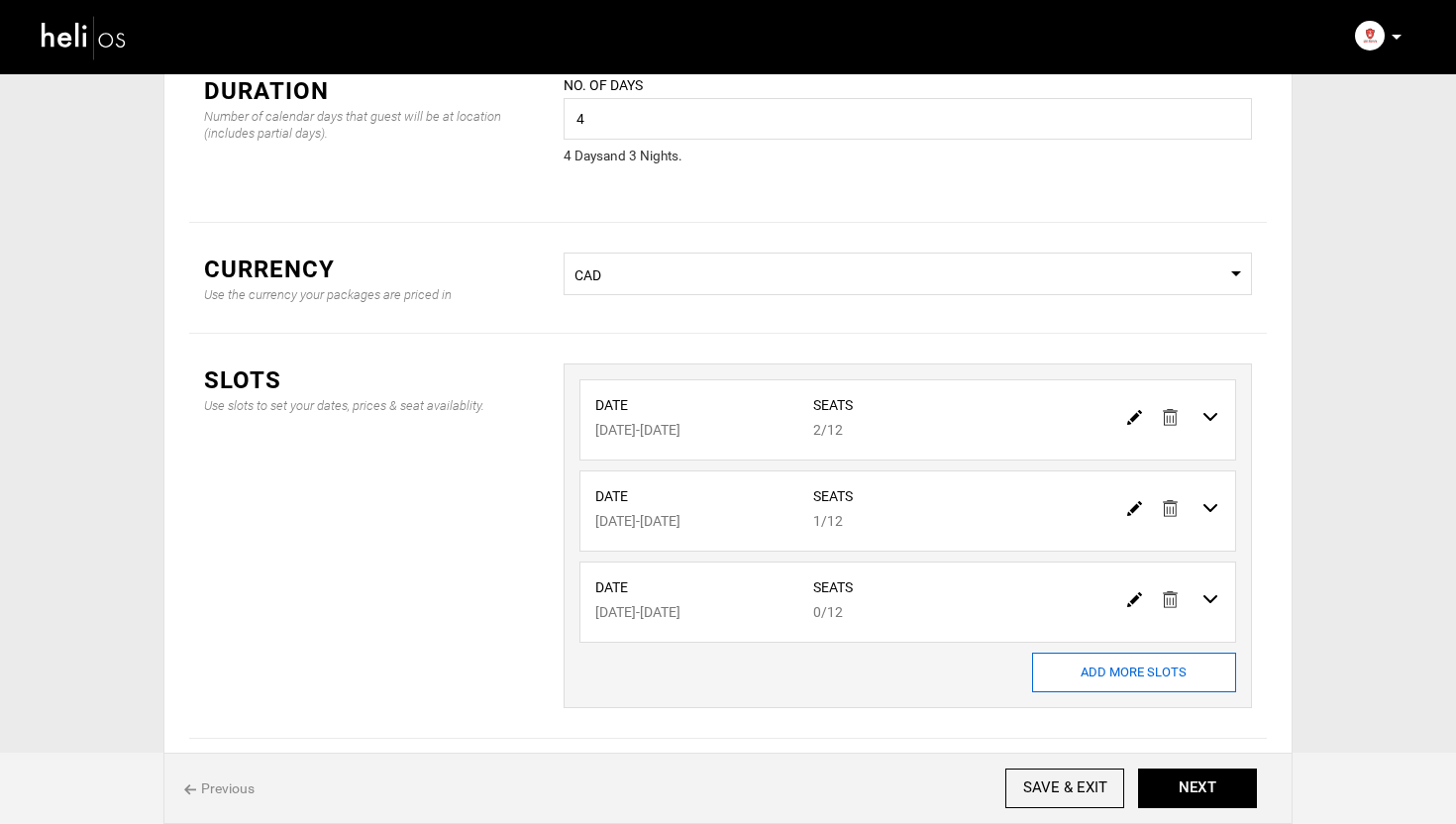 scroll, scrollTop: 0, scrollLeft: 0, axis: both 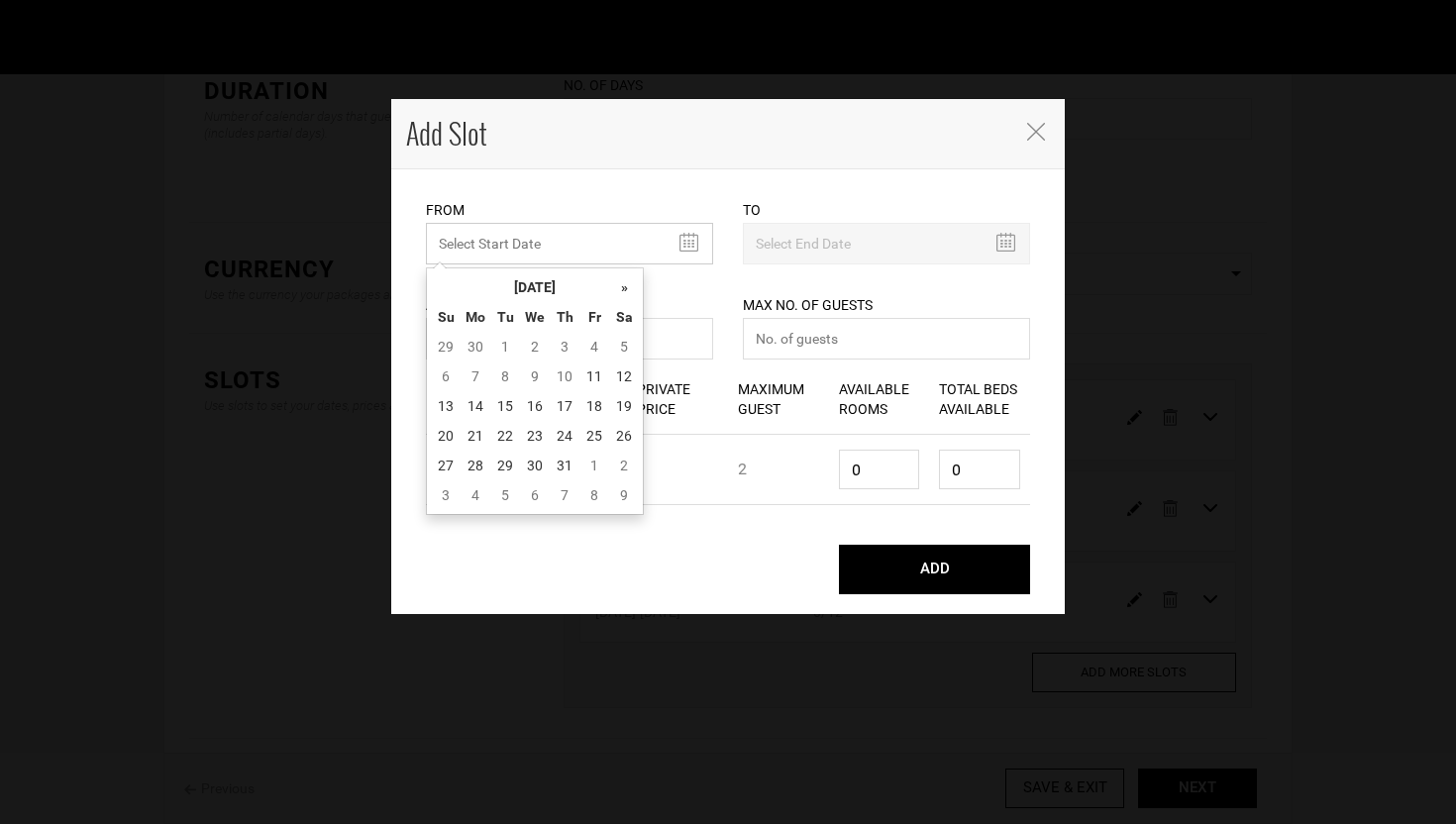 click at bounding box center (570, 244) 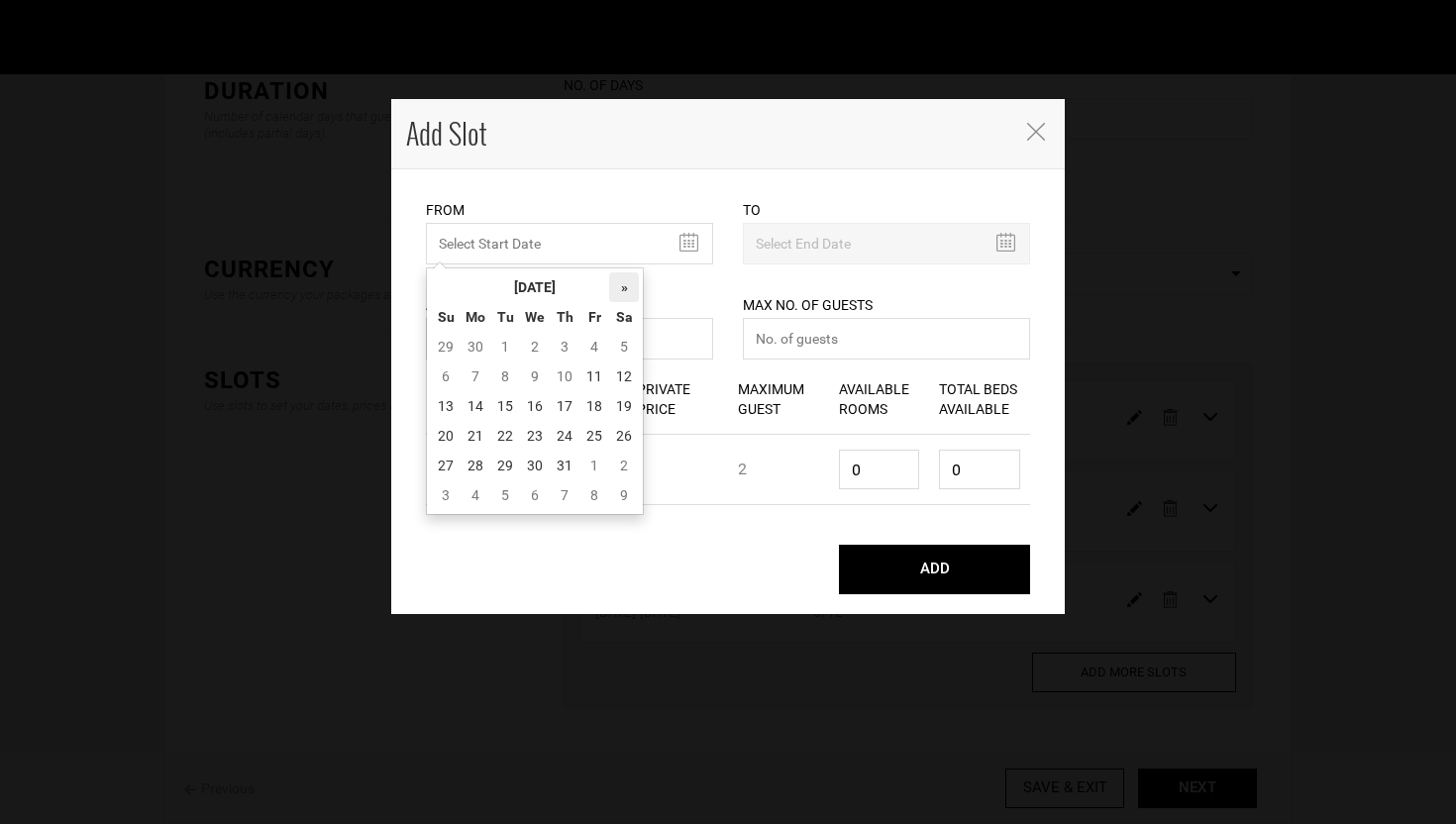 click on "»" at bounding box center (624, 287) 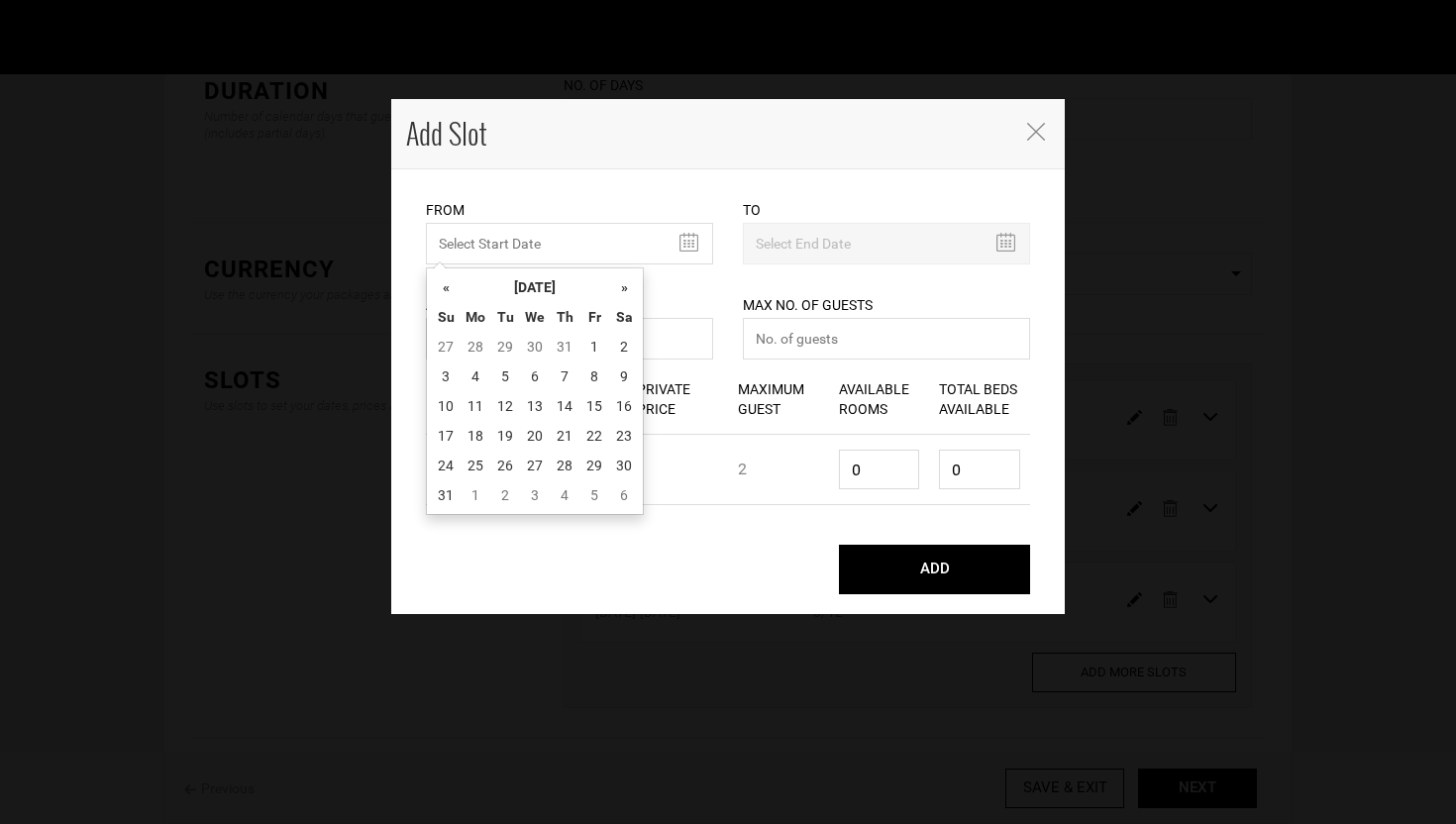 click on "»" at bounding box center (624, 287) 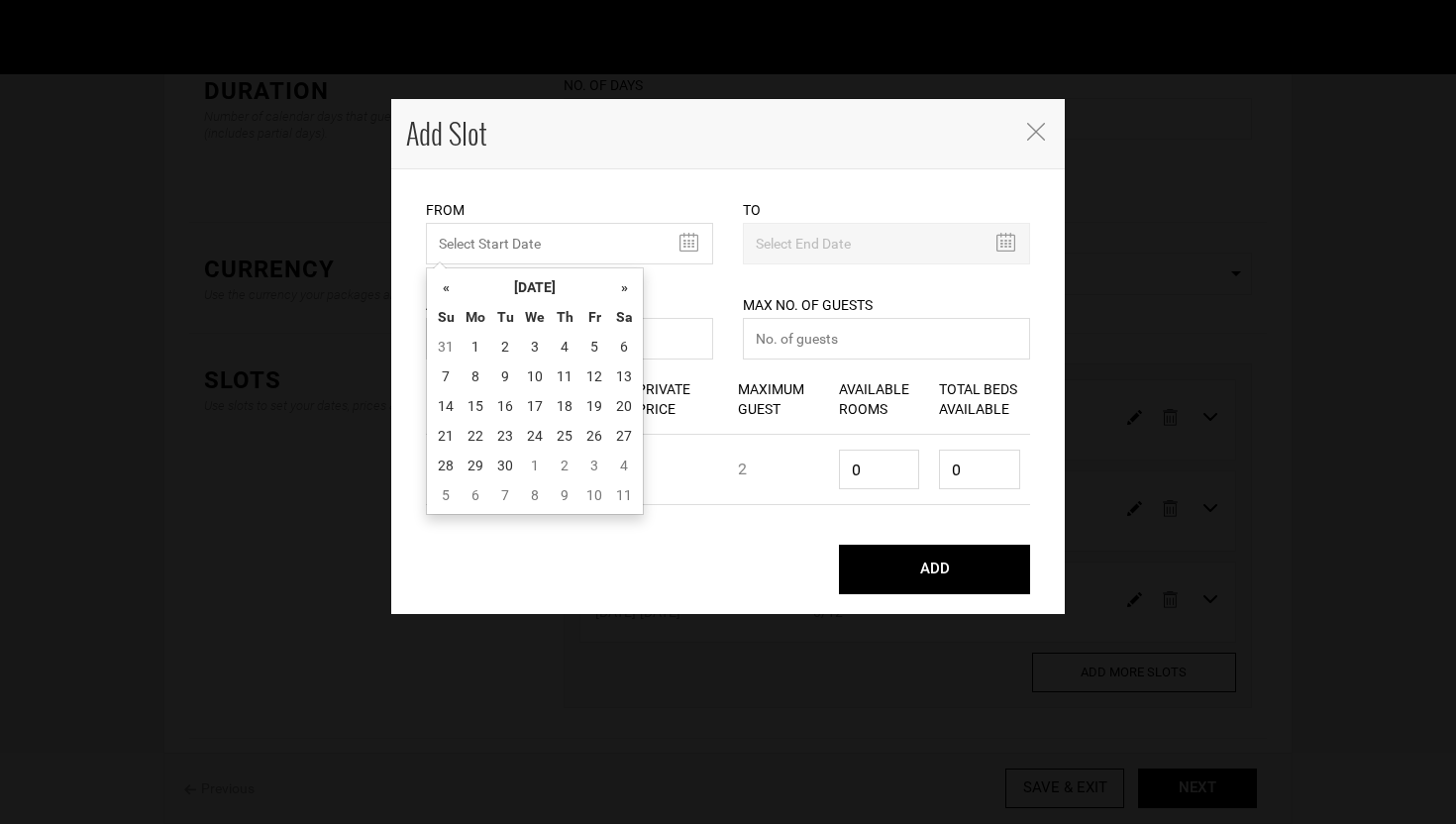 click on "»" at bounding box center (624, 287) 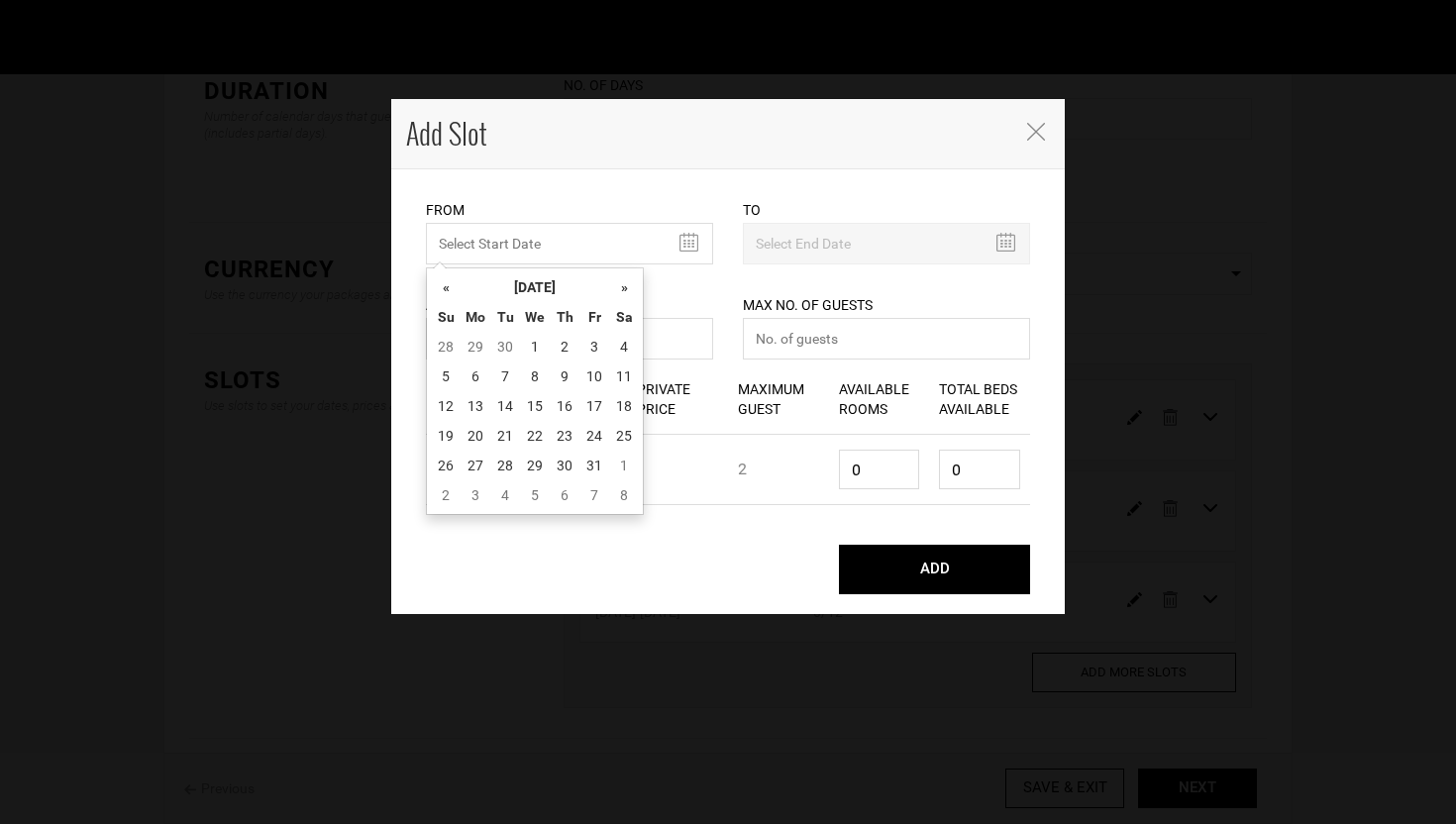 click on "»" at bounding box center [624, 287] 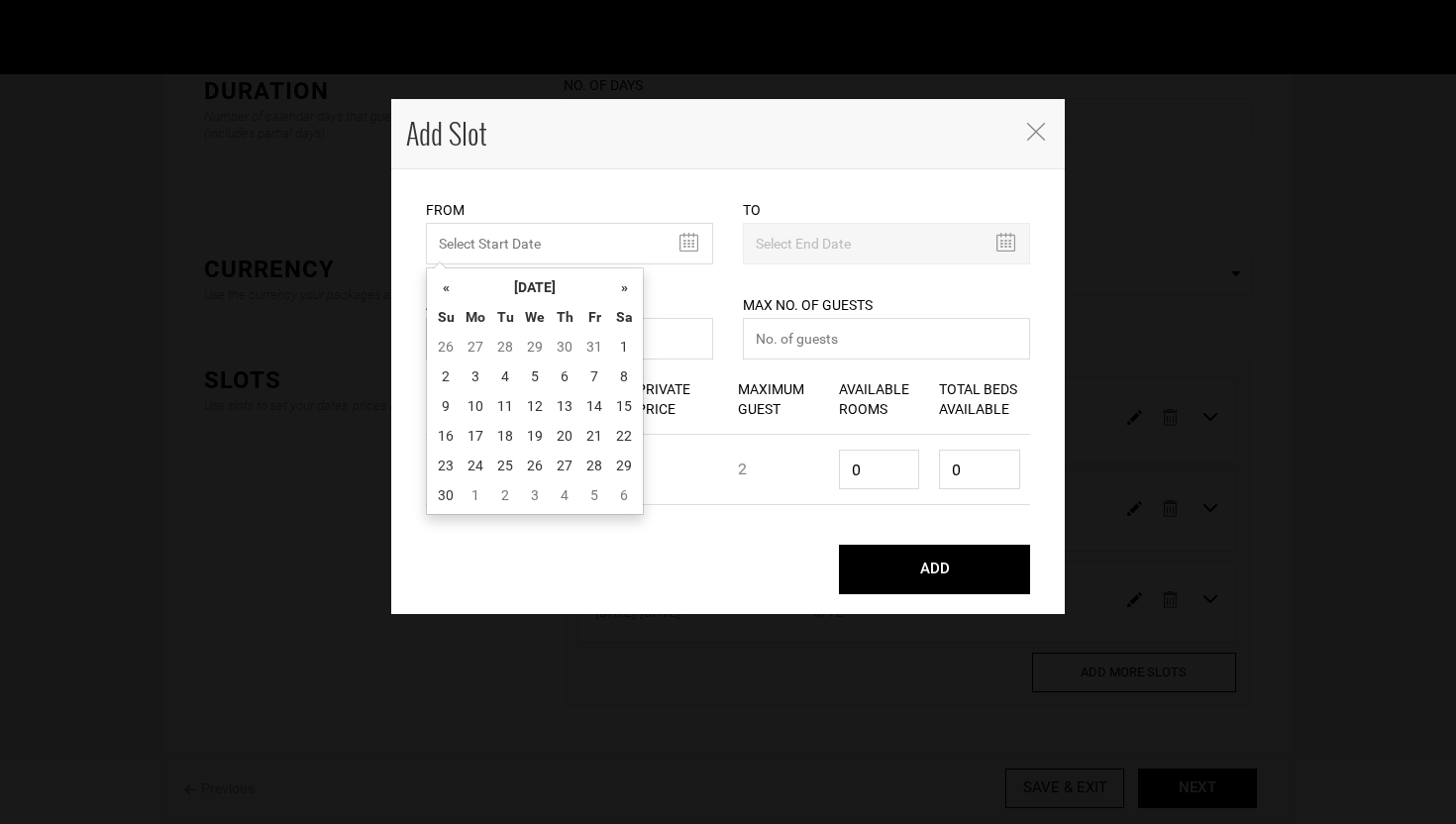 click on "»" at bounding box center (624, 287) 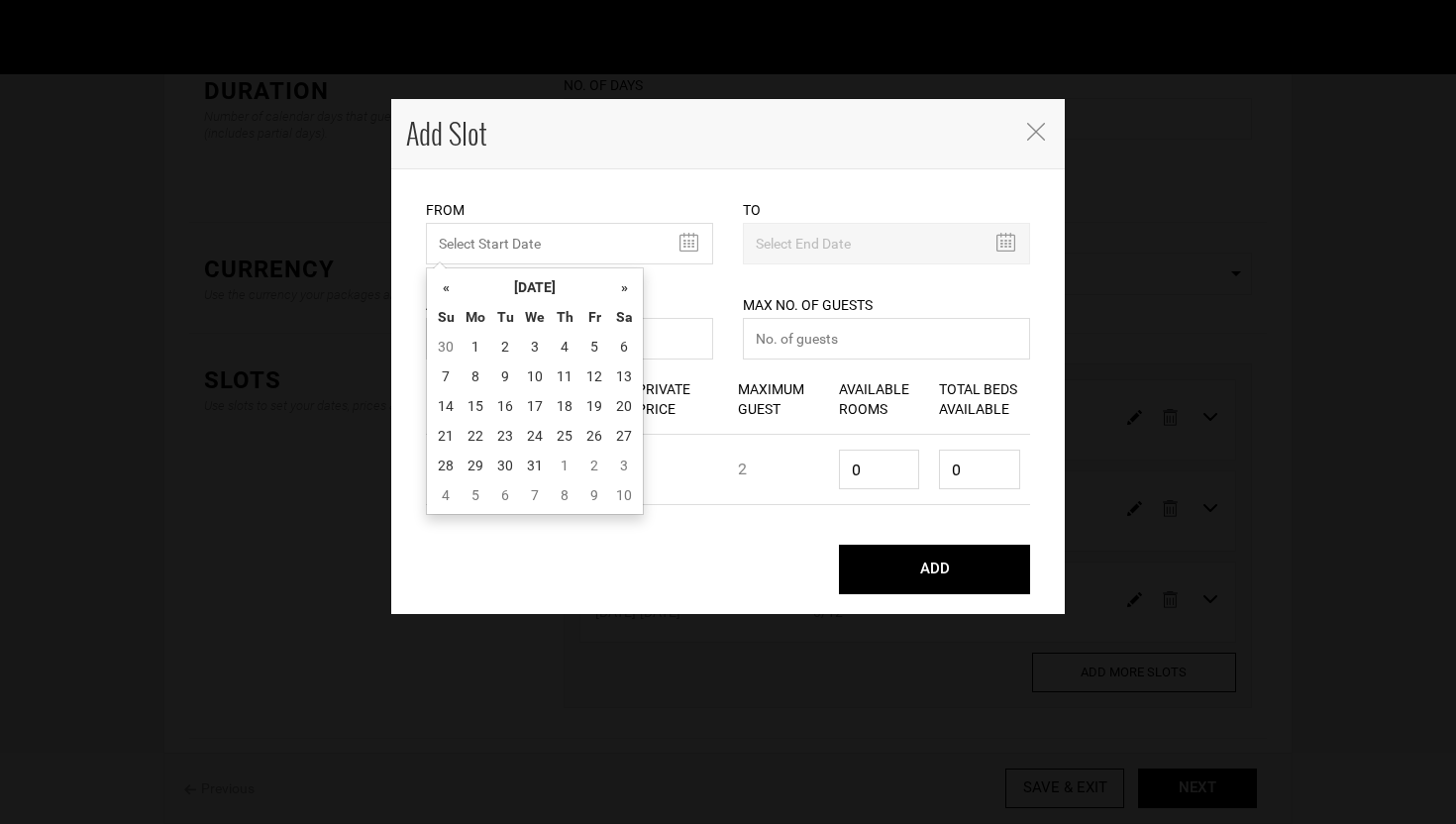 click on "»" at bounding box center [624, 287] 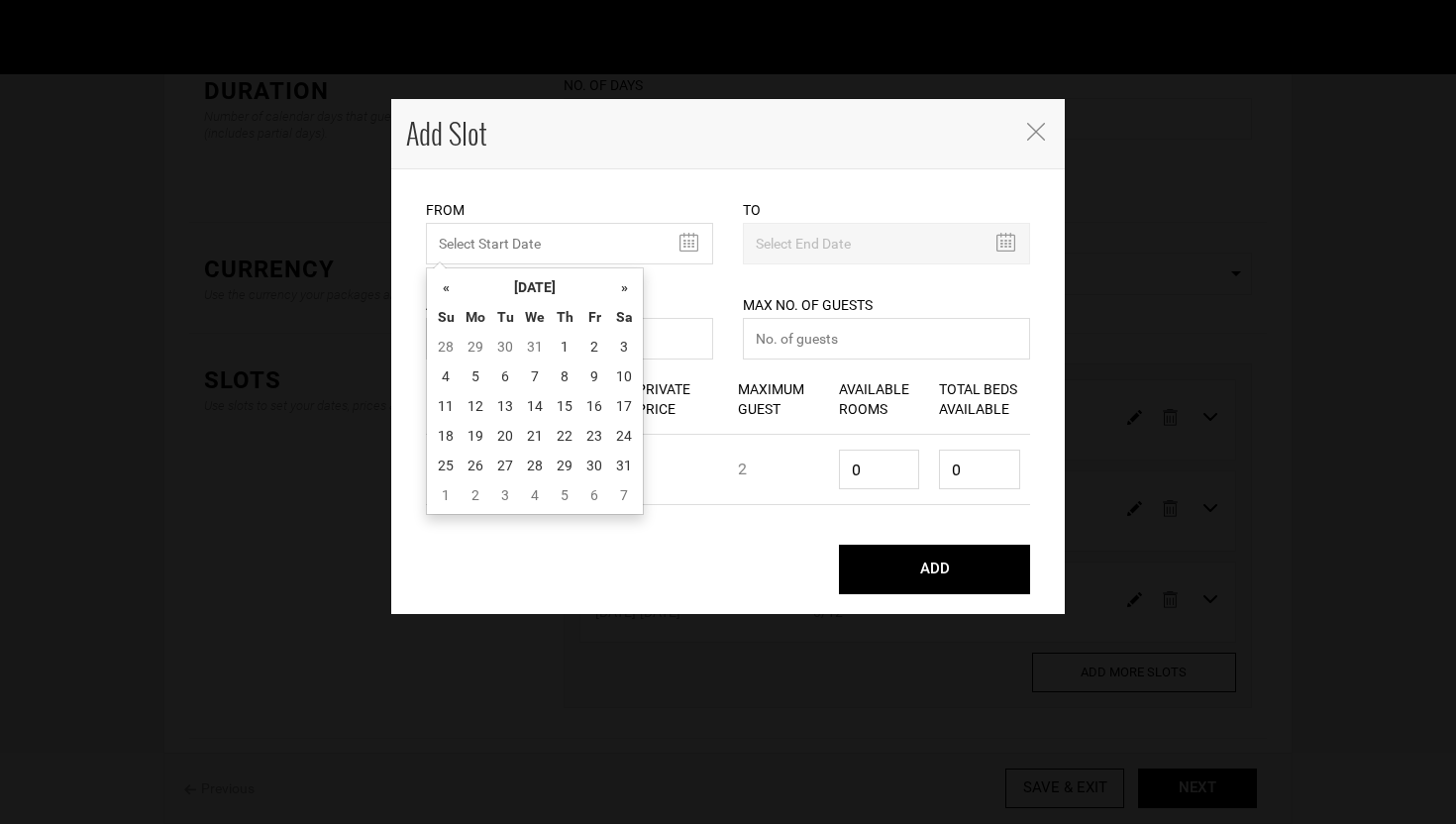 click on "»" at bounding box center [624, 287] 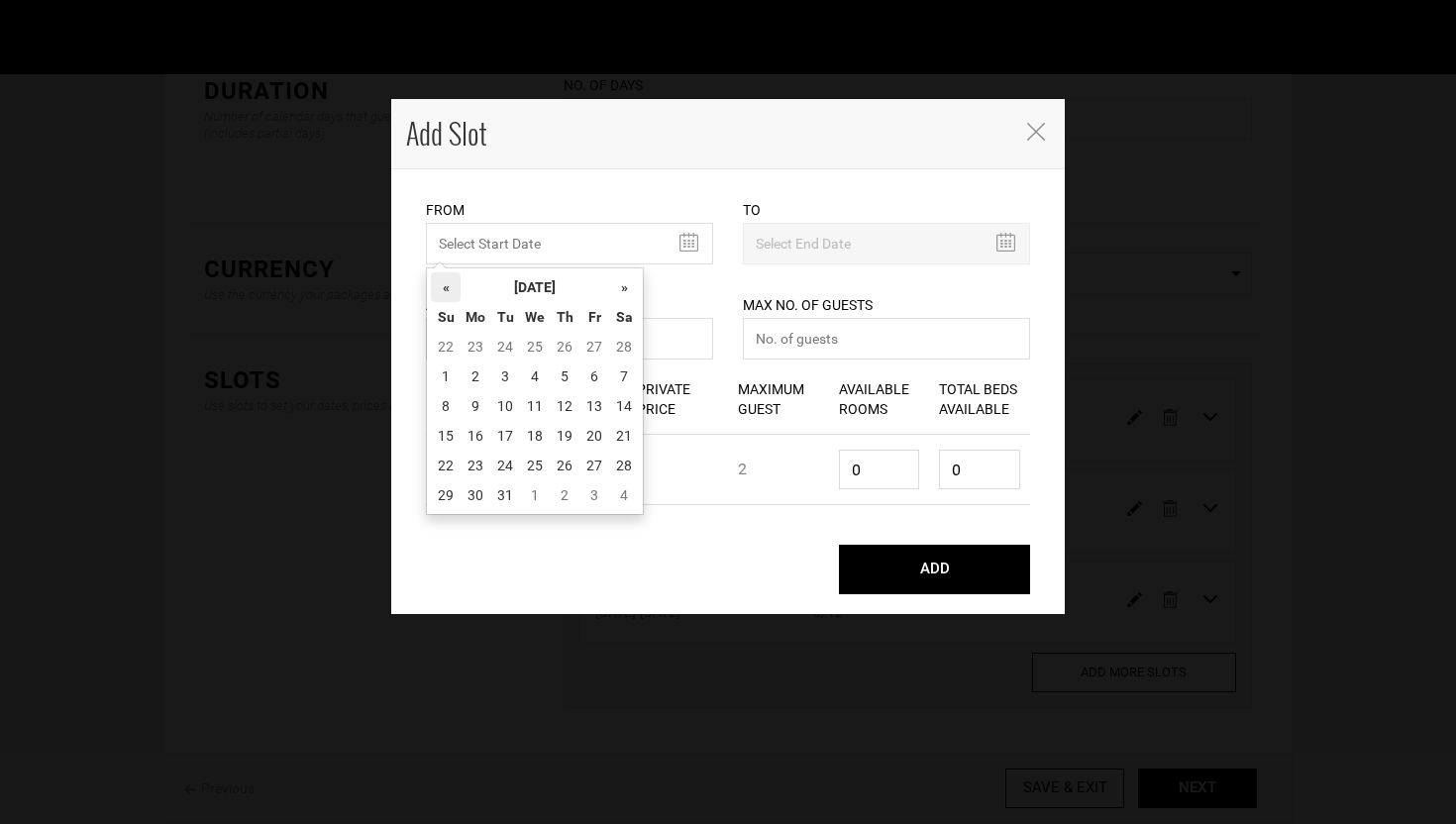 click on "«" at bounding box center (446, 287) 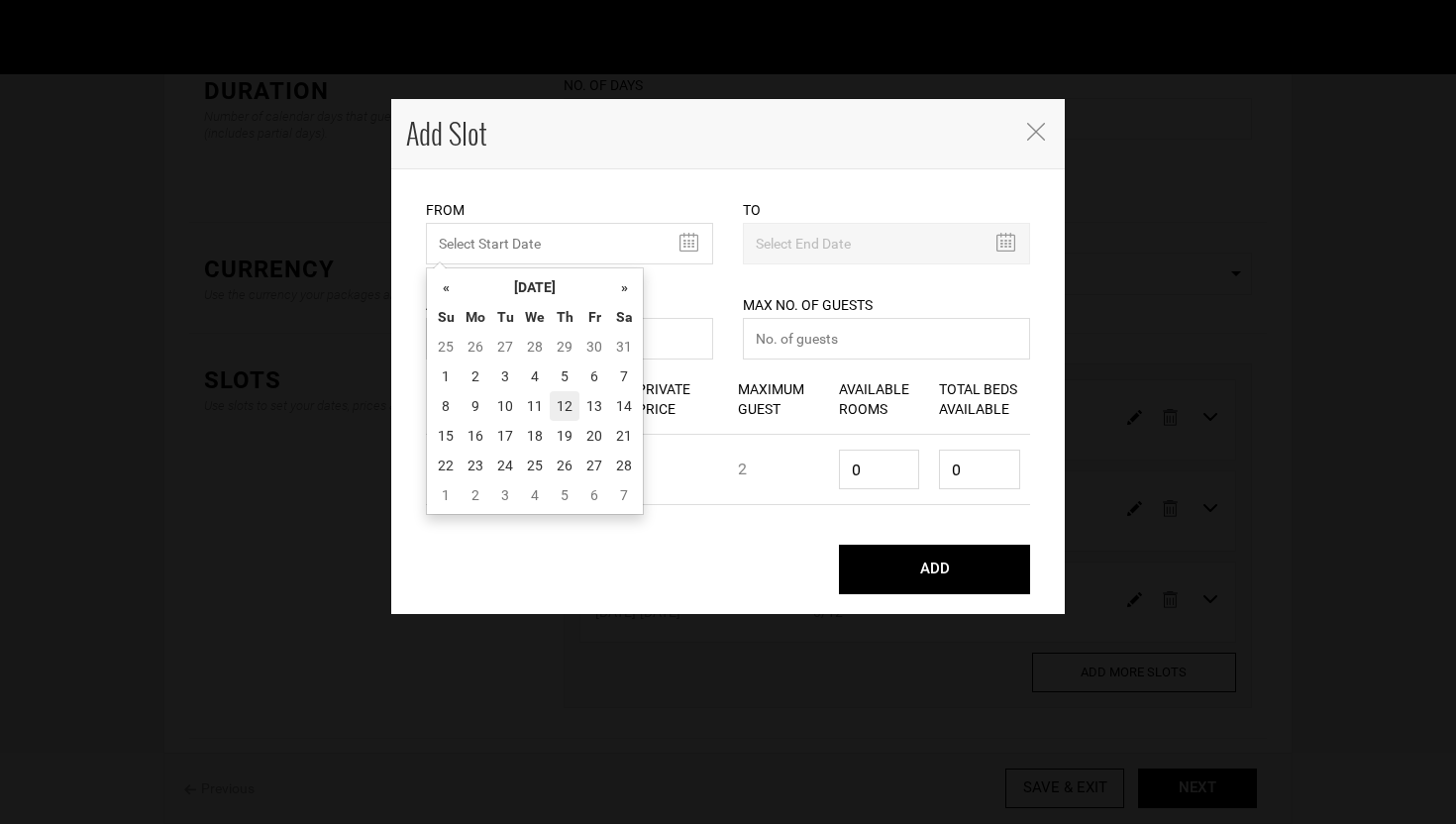 click on "12" at bounding box center (565, 406) 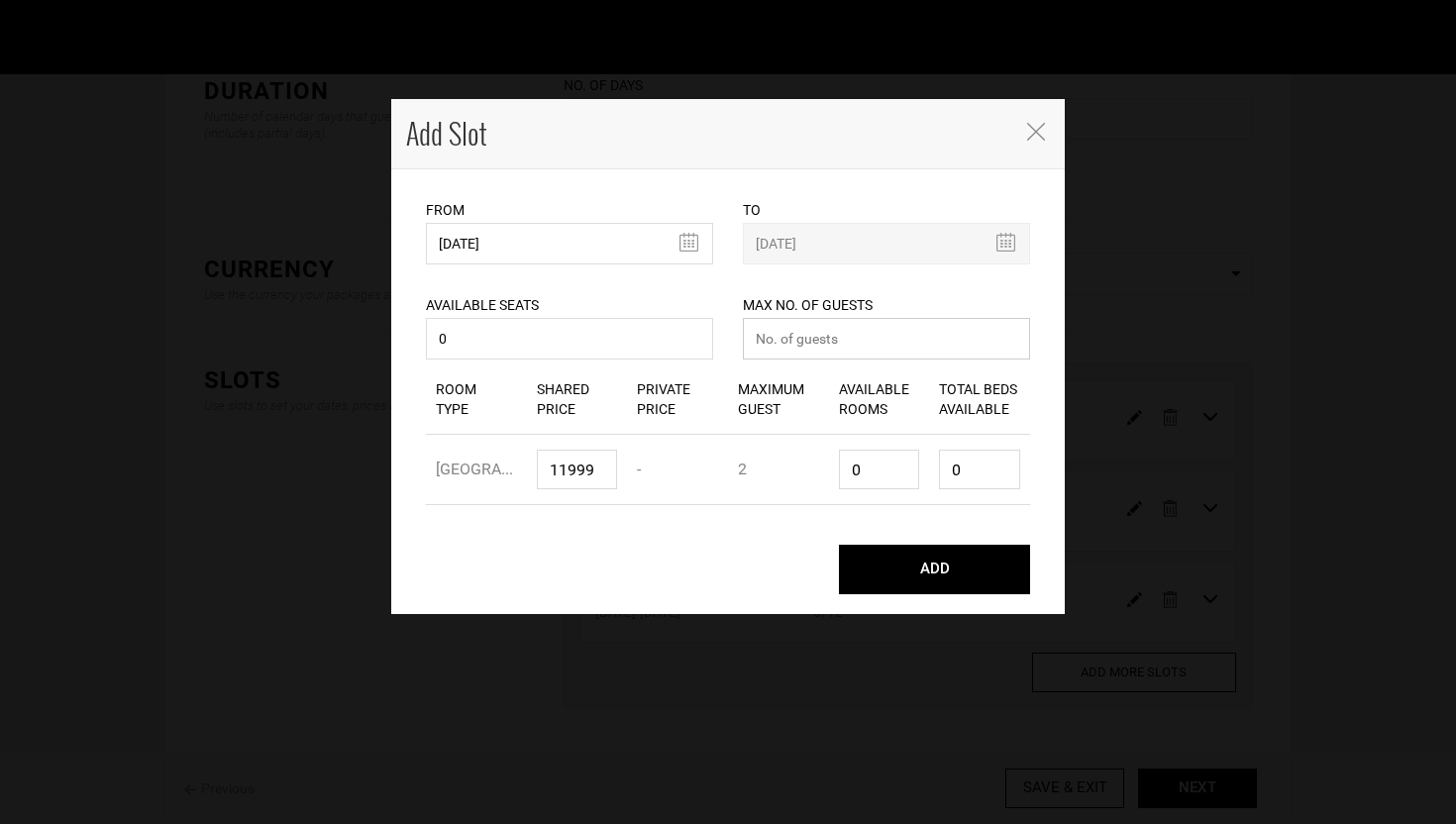 click at bounding box center (886, 339) 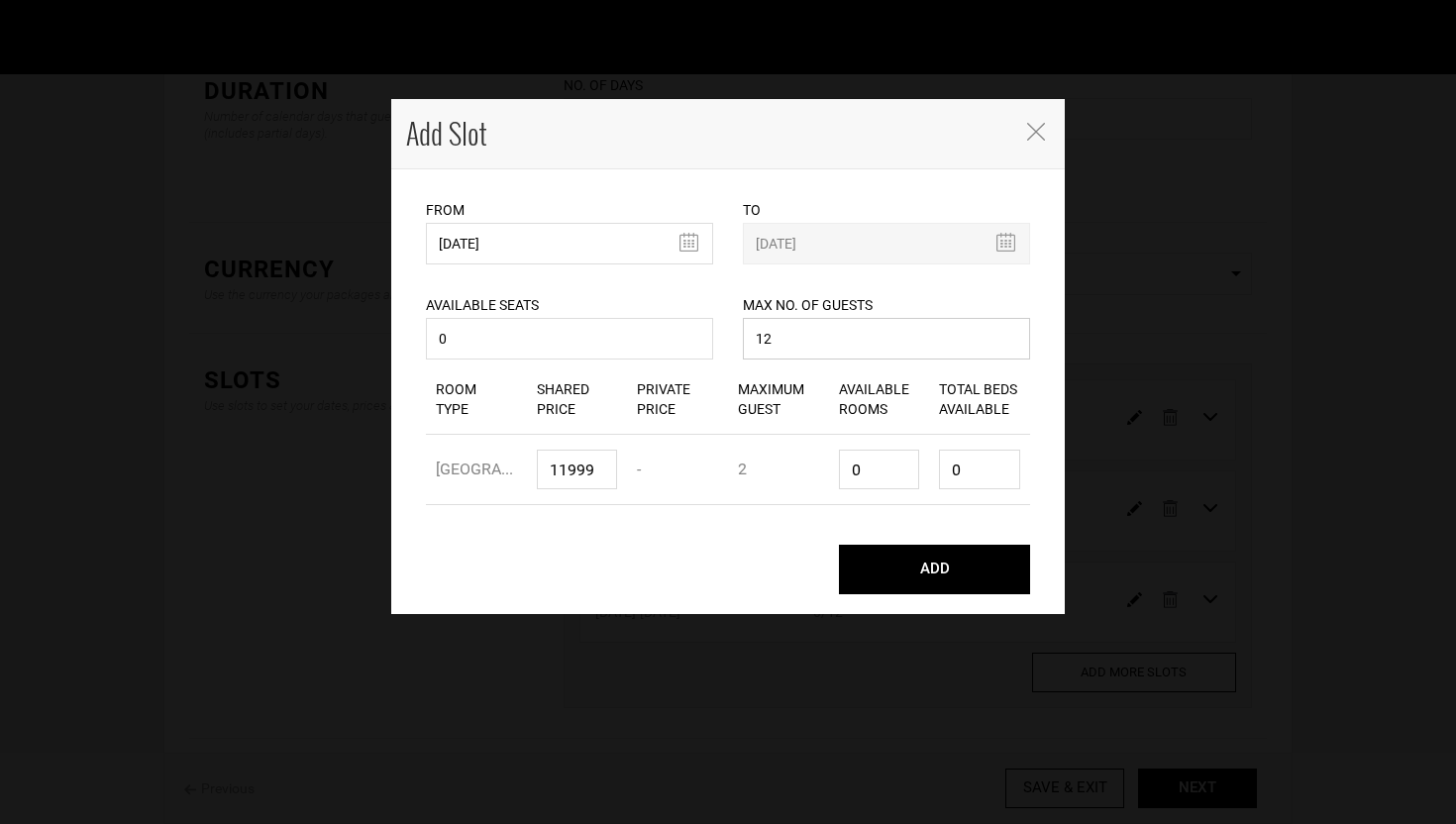 type on "12" 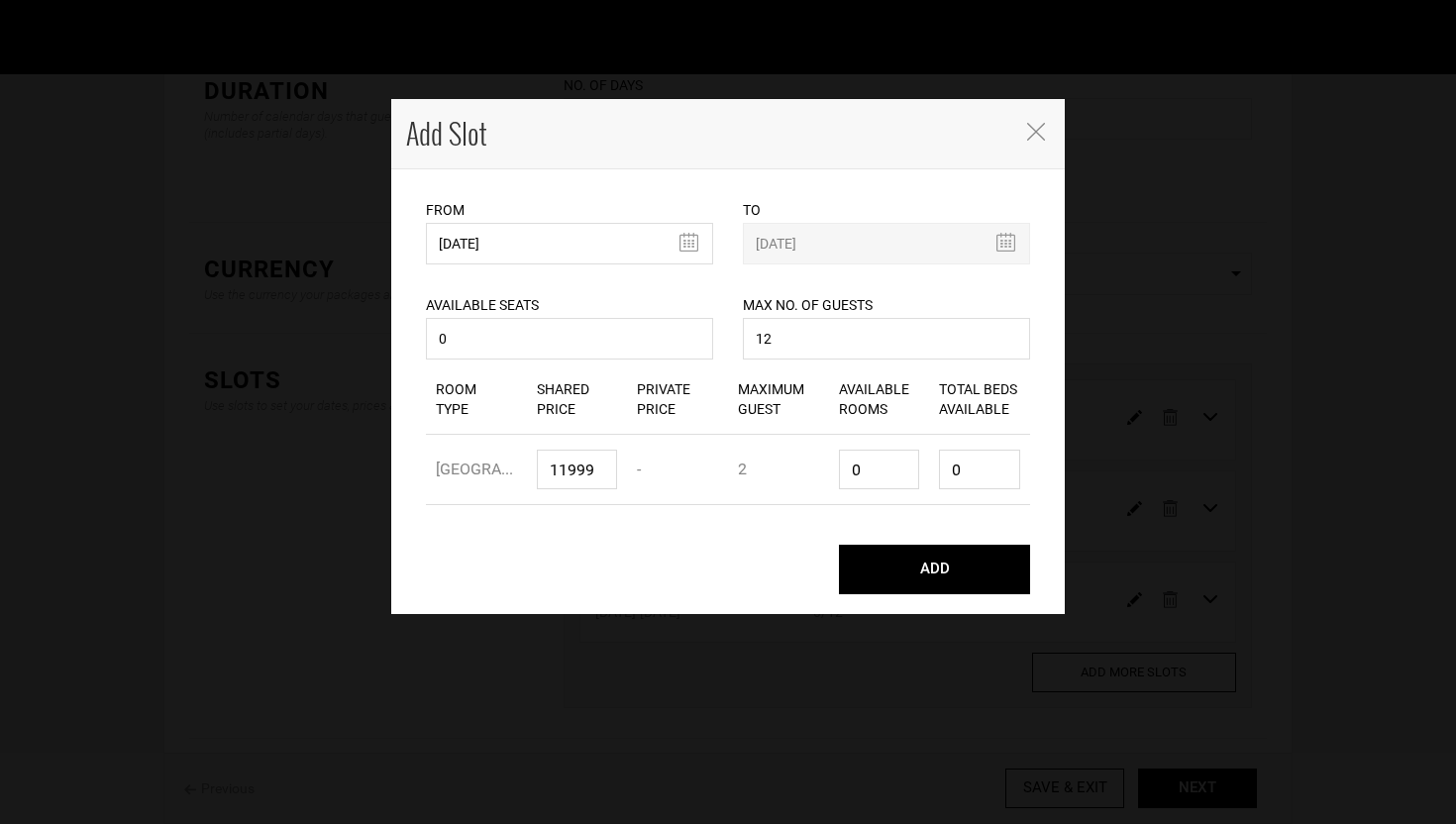 click on "Available Seats
0
Available seats should be greater than 0.
Available Seats should be less than or equal to Total Beds Available.
Available seats can not exceed maximum
capacity." at bounding box center [570, 314] 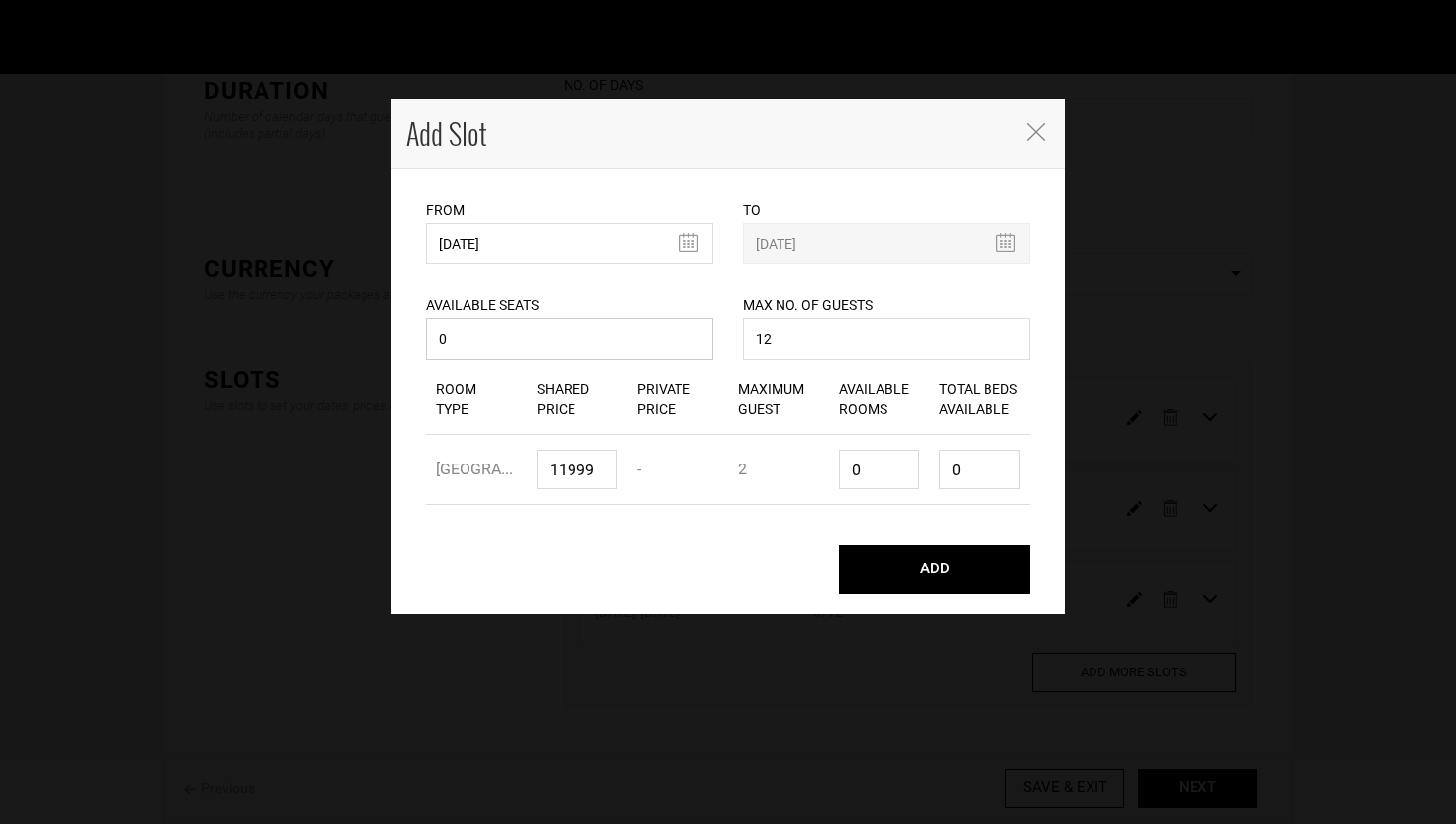 click on "0" at bounding box center (570, 339) 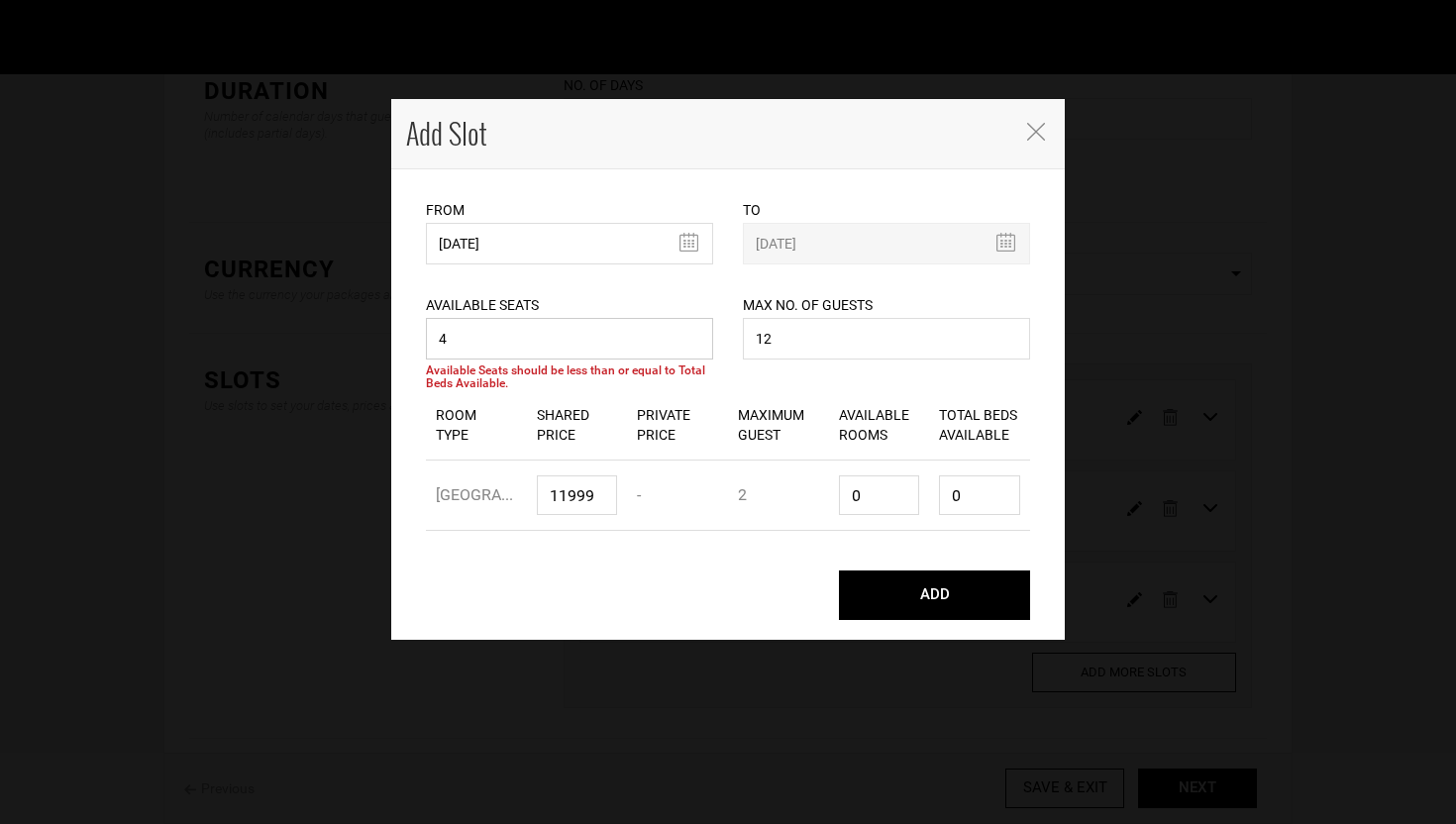 type on "4" 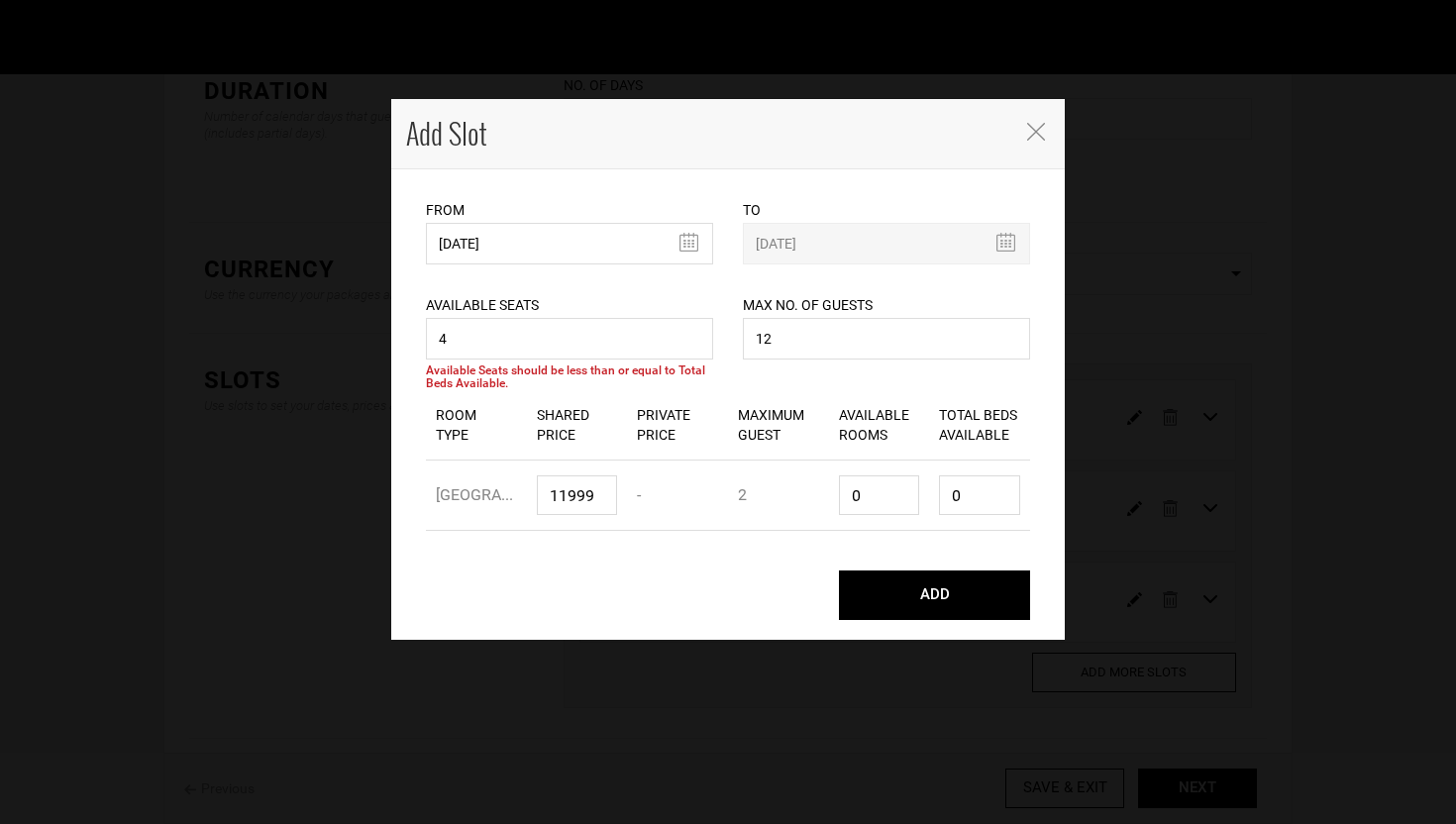 click on "Available Seats
4
Available seats should be greater than 0.
Available Seats should be less than or equal to Total Beds Available.
Available seats can not exceed maximum
capacity." at bounding box center (570, 327) 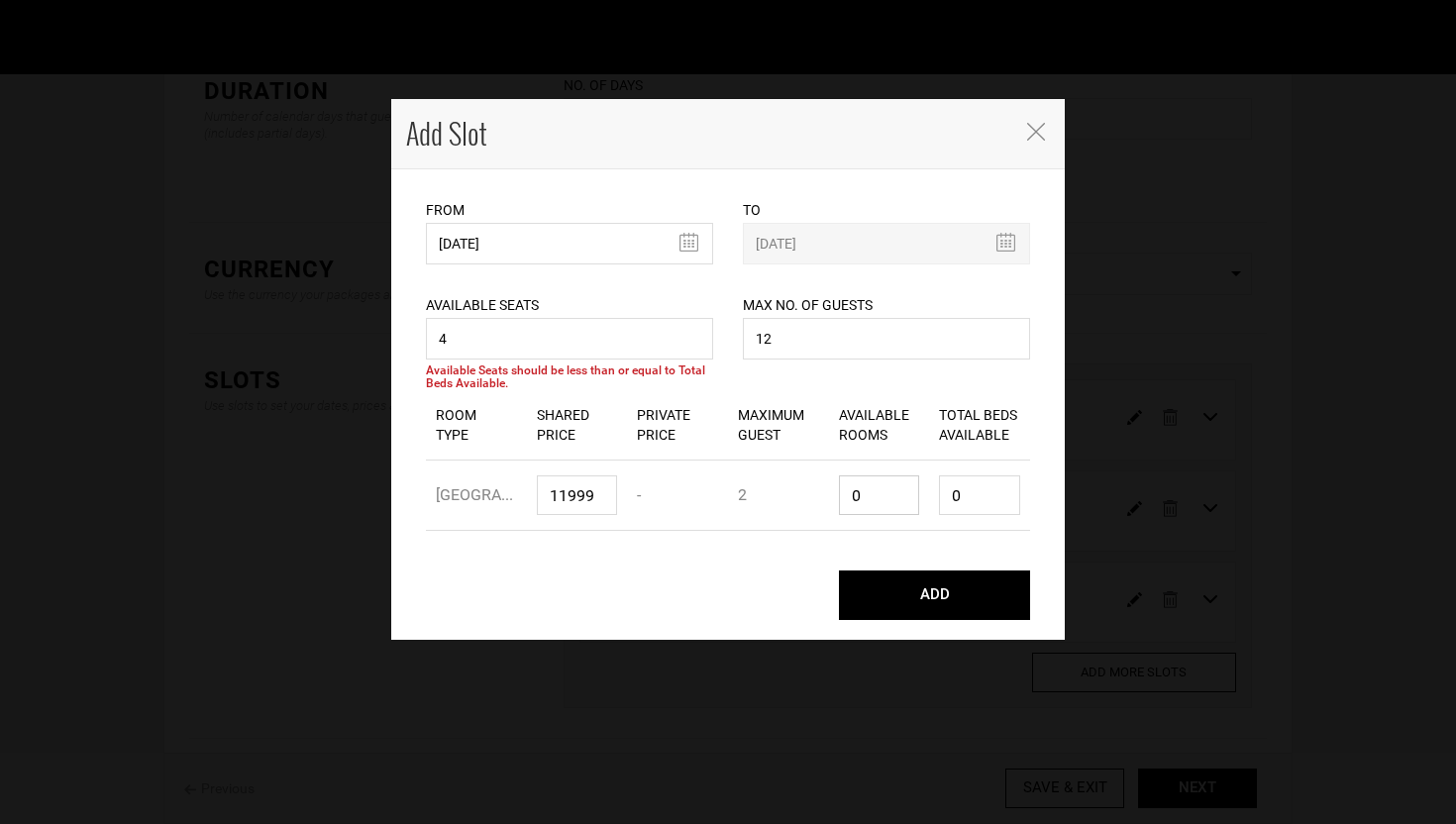 click on "0" at bounding box center (880, 495) 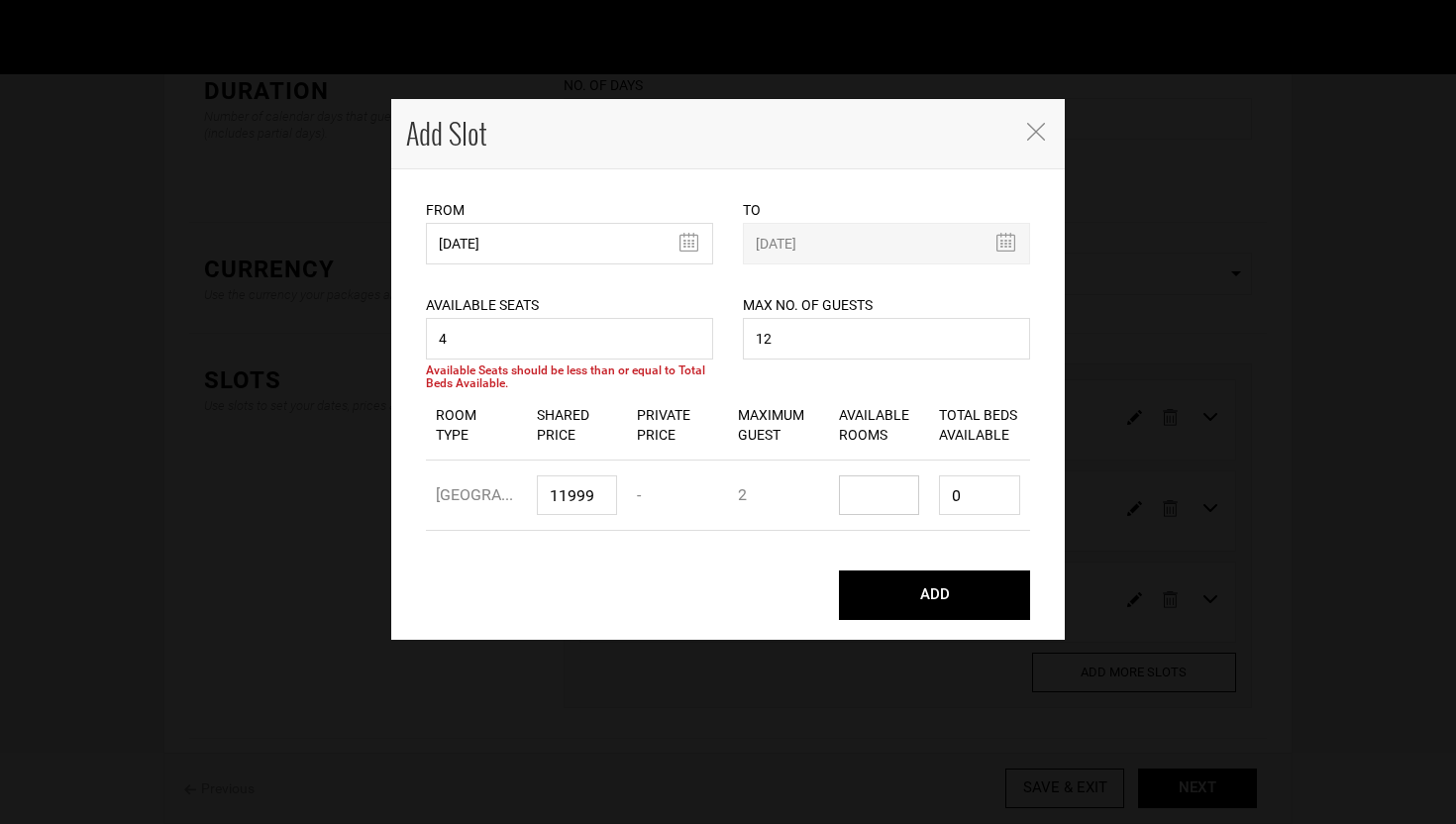 type on "2" 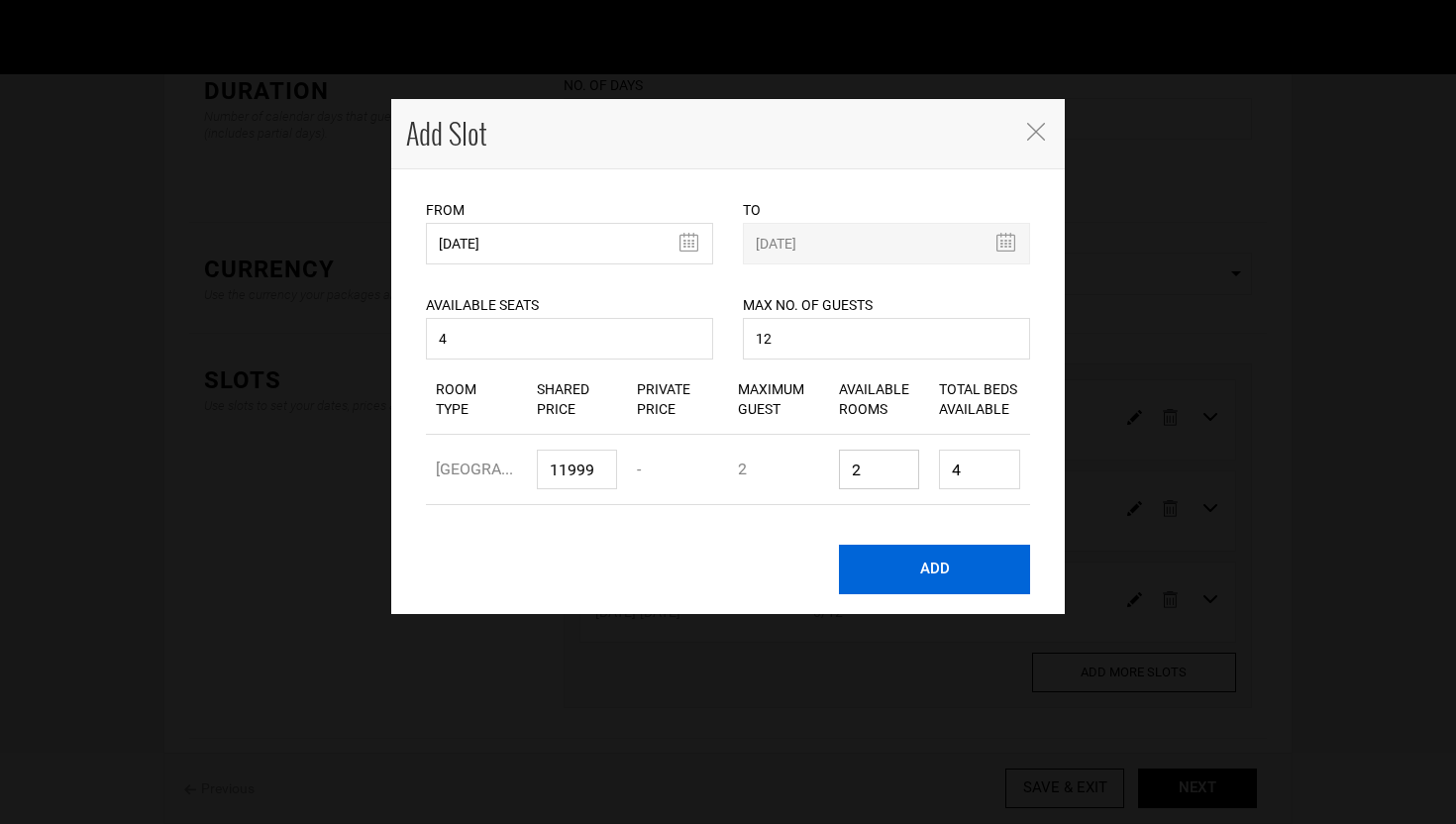 type on "2" 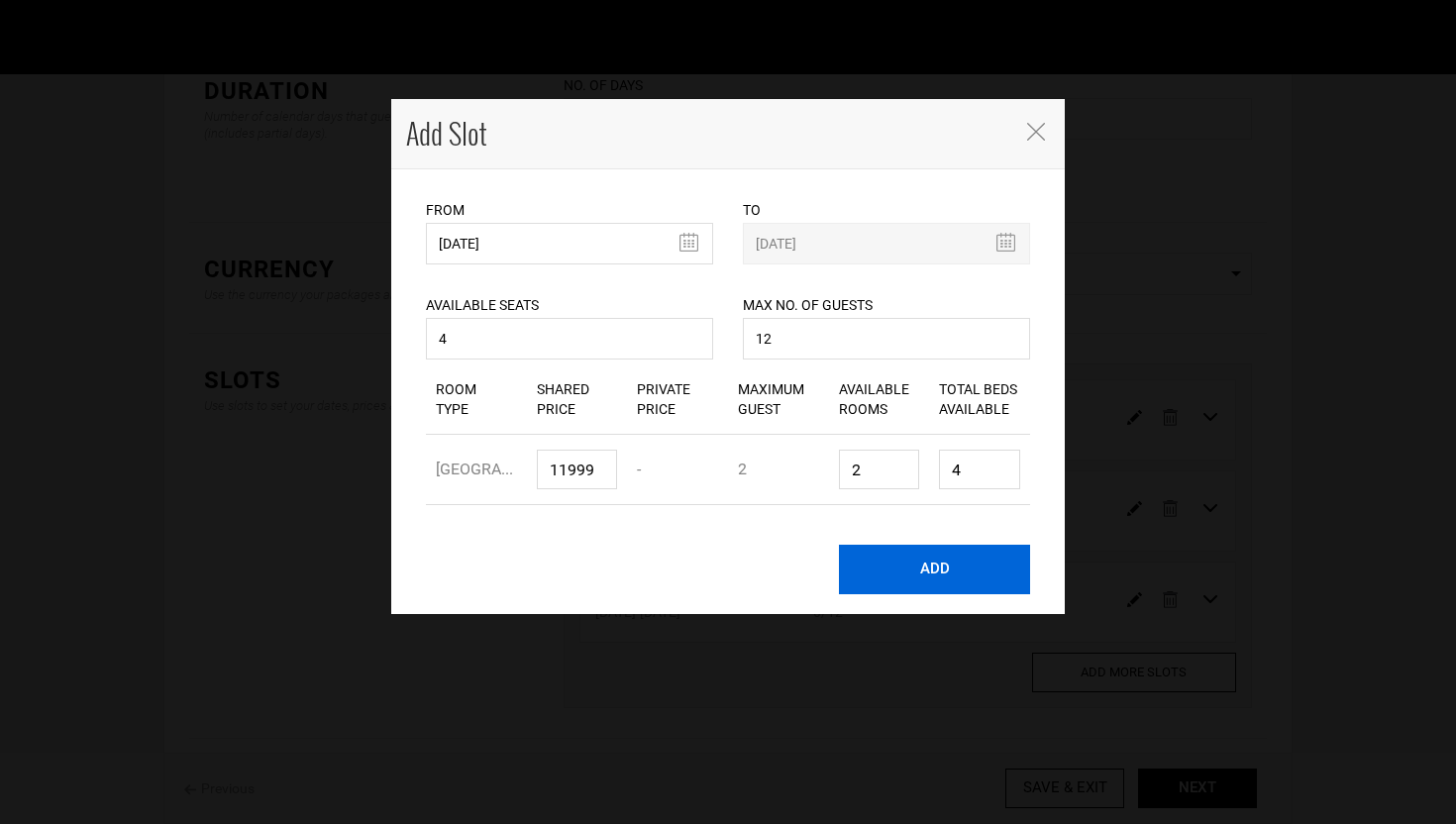 click on "ADD" at bounding box center (934, 569) 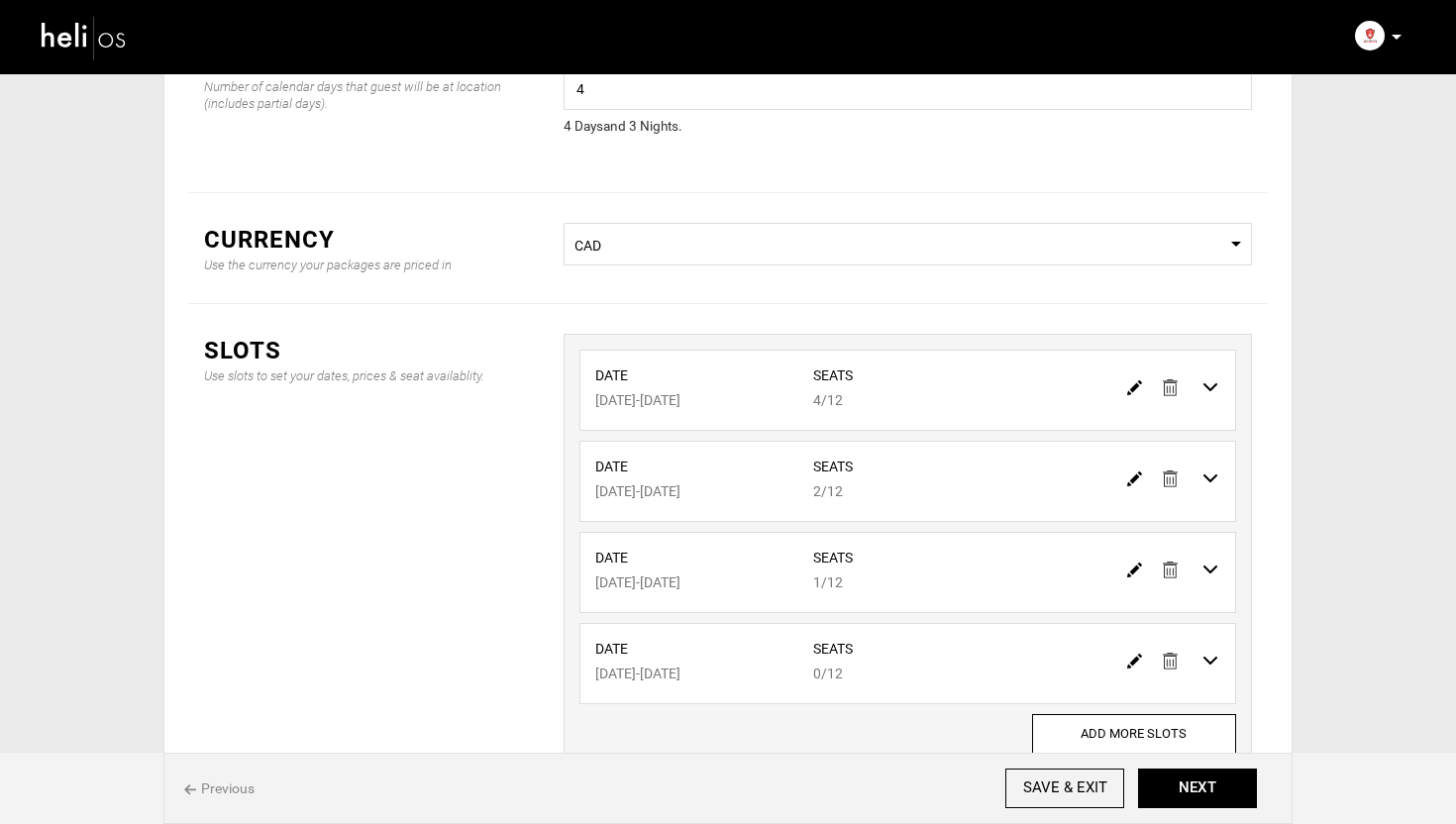 scroll, scrollTop: 0, scrollLeft: 0, axis: both 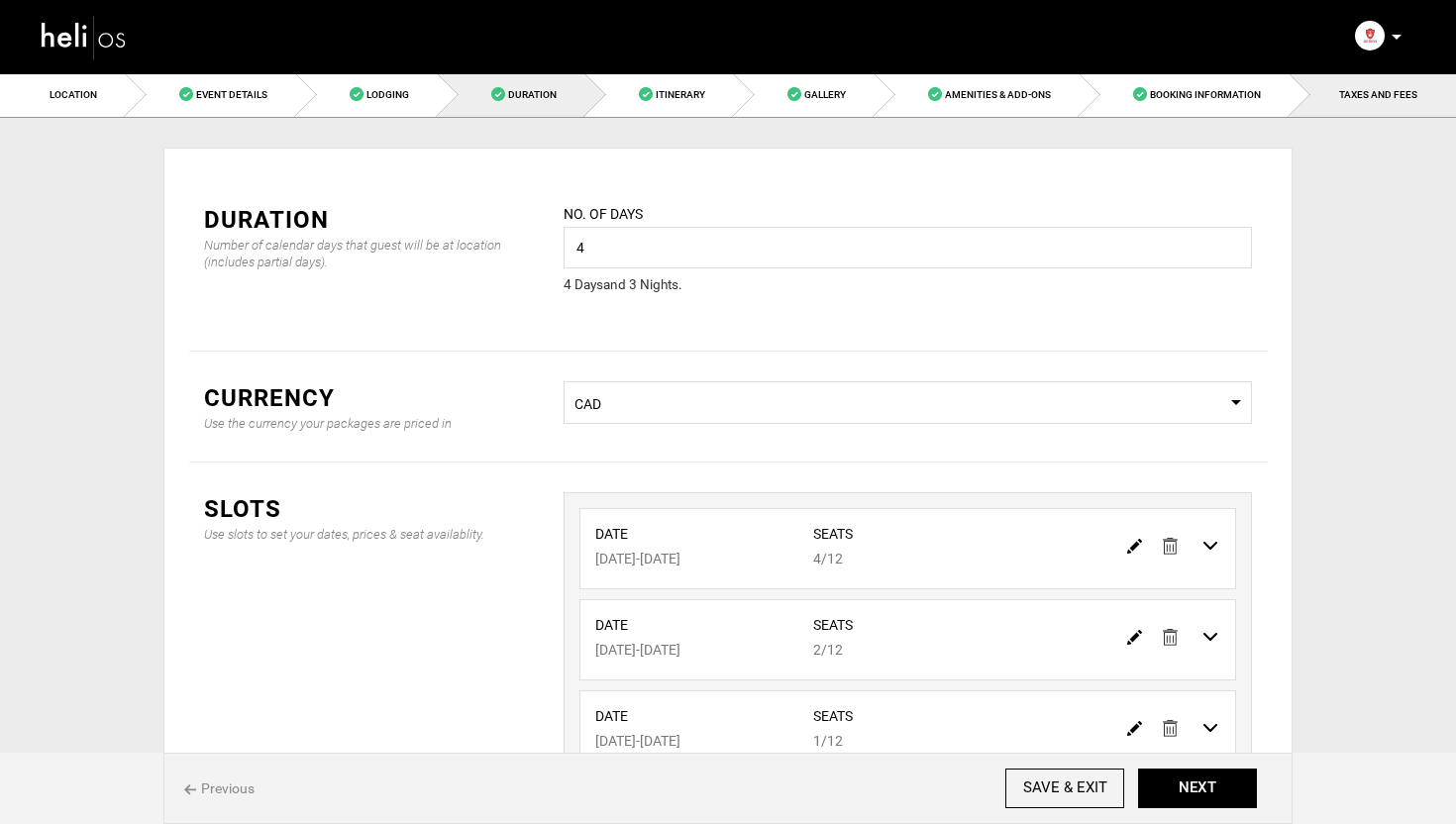 click on "TAXES AND FEES" at bounding box center [1378, 94] 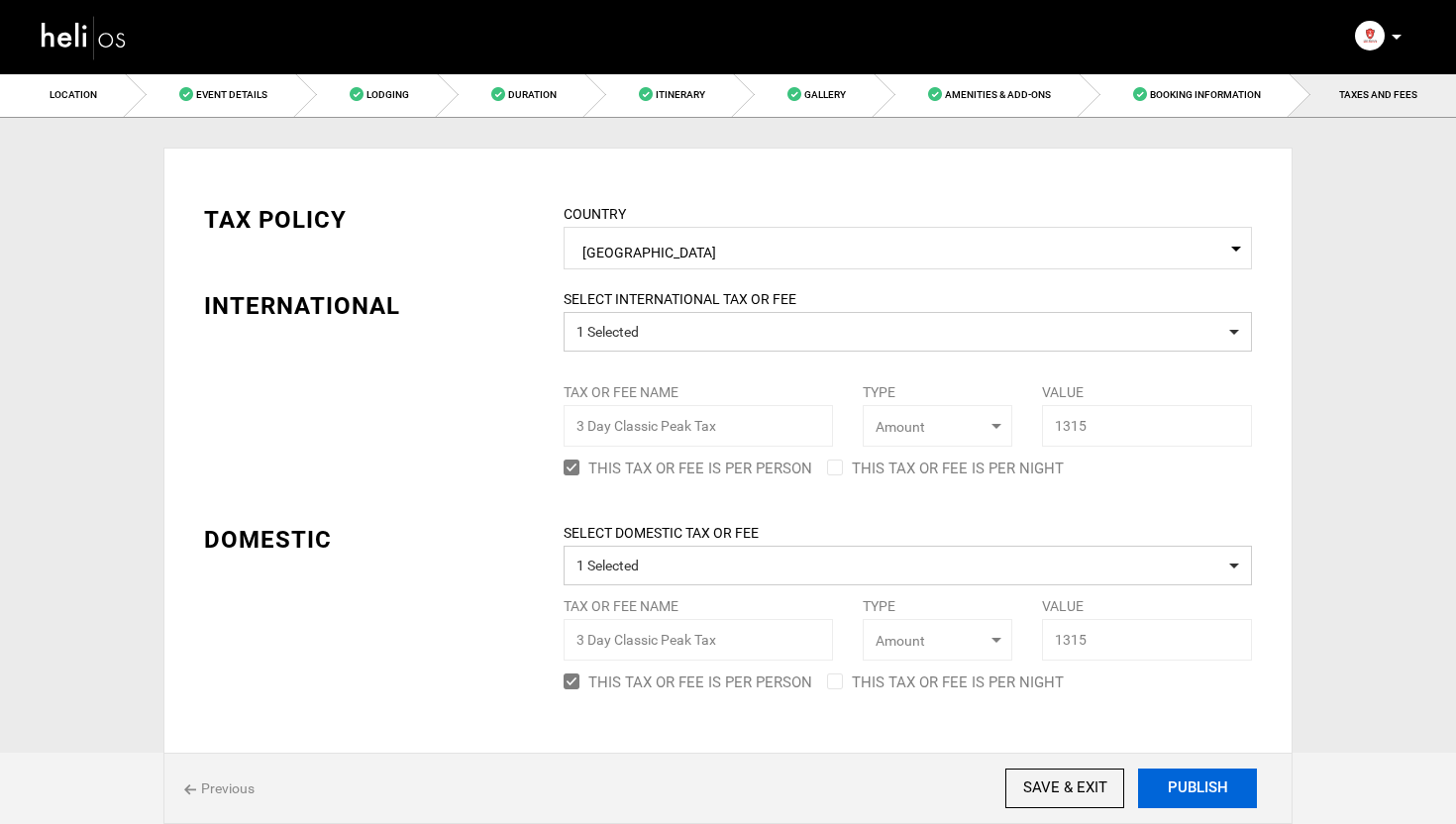 click on "PUBLISH" at bounding box center [1197, 788] 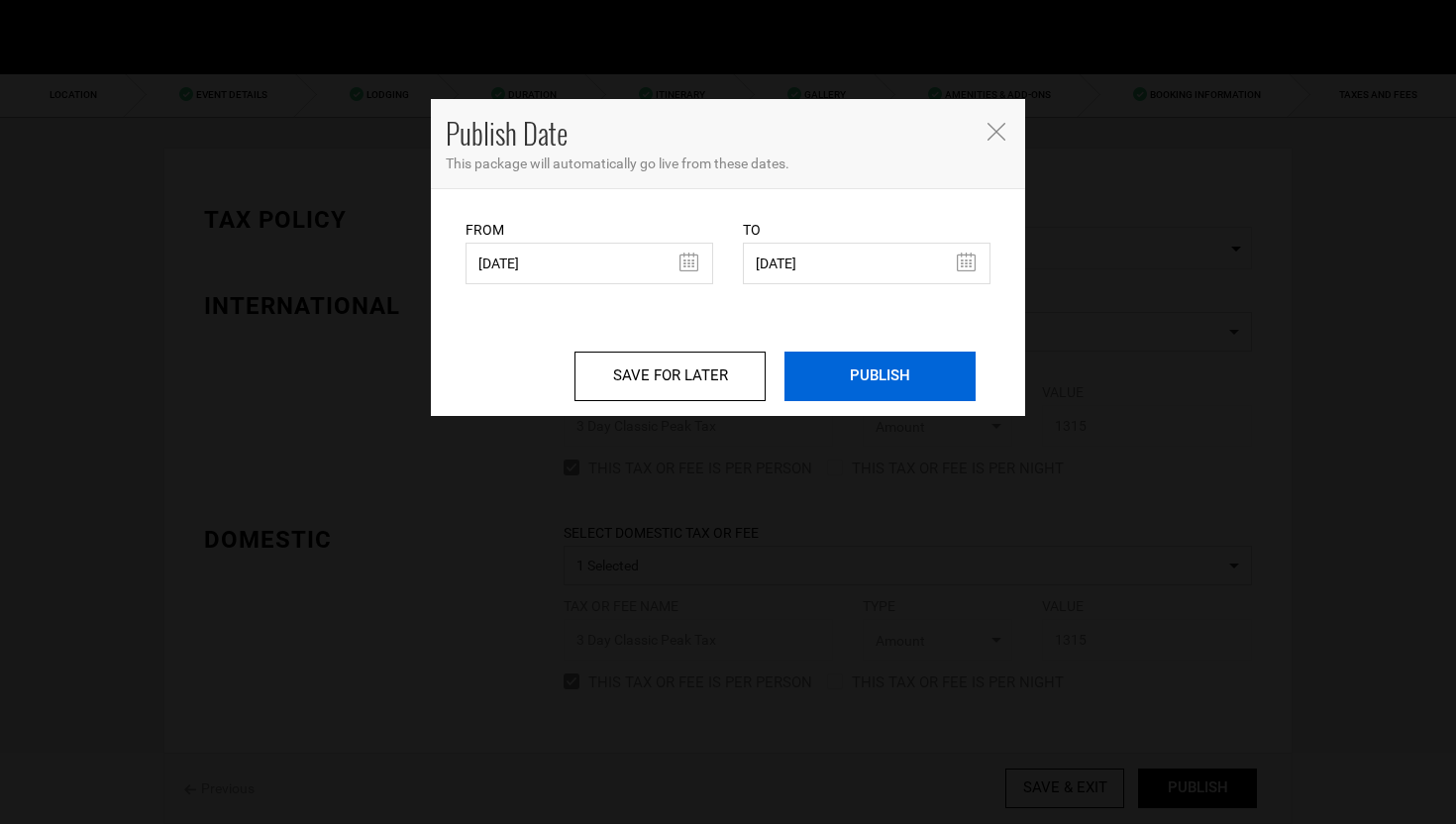 click on "PUBLISH" at bounding box center [880, 376] 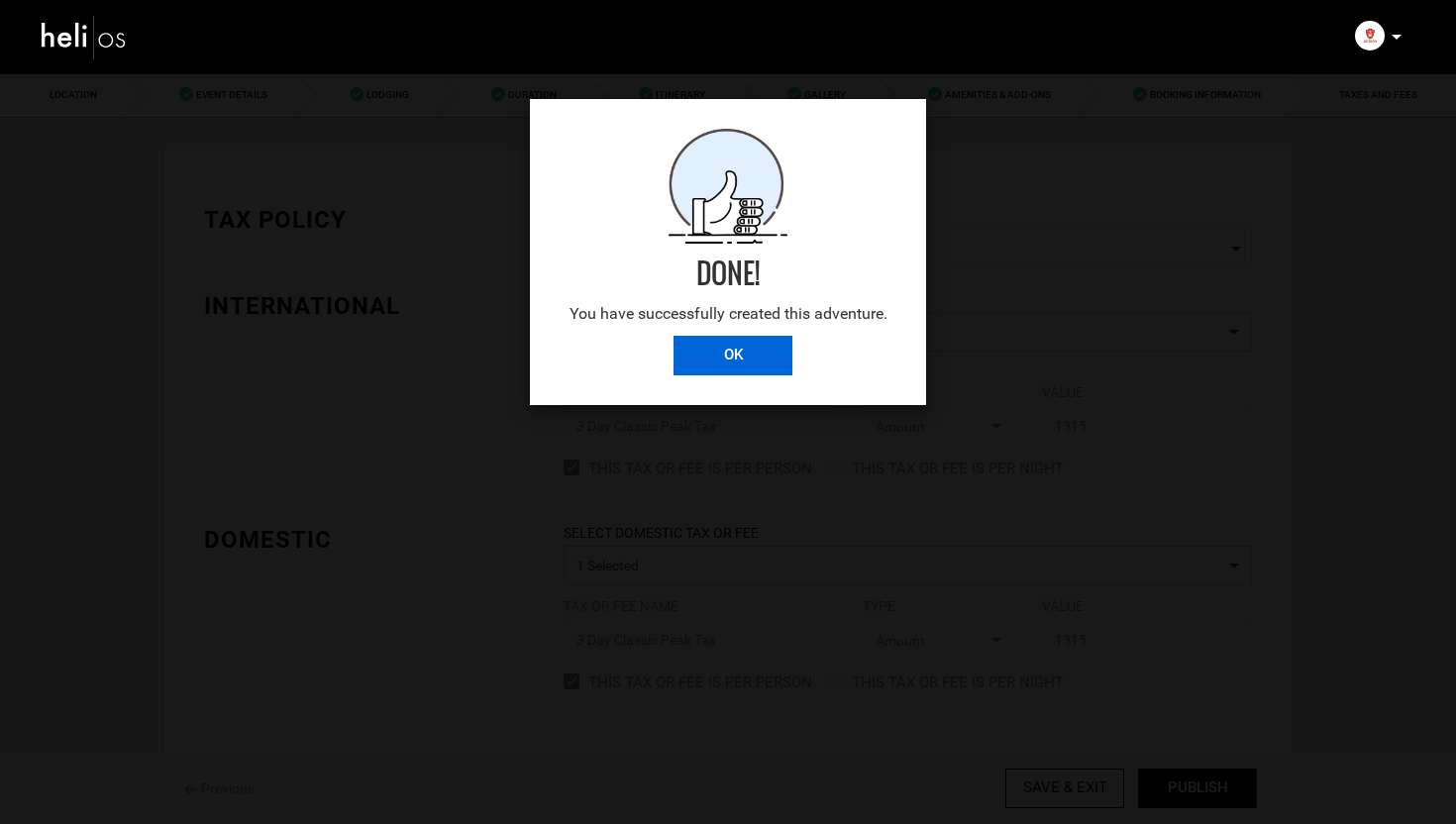 click on "OK" at bounding box center (733, 356) 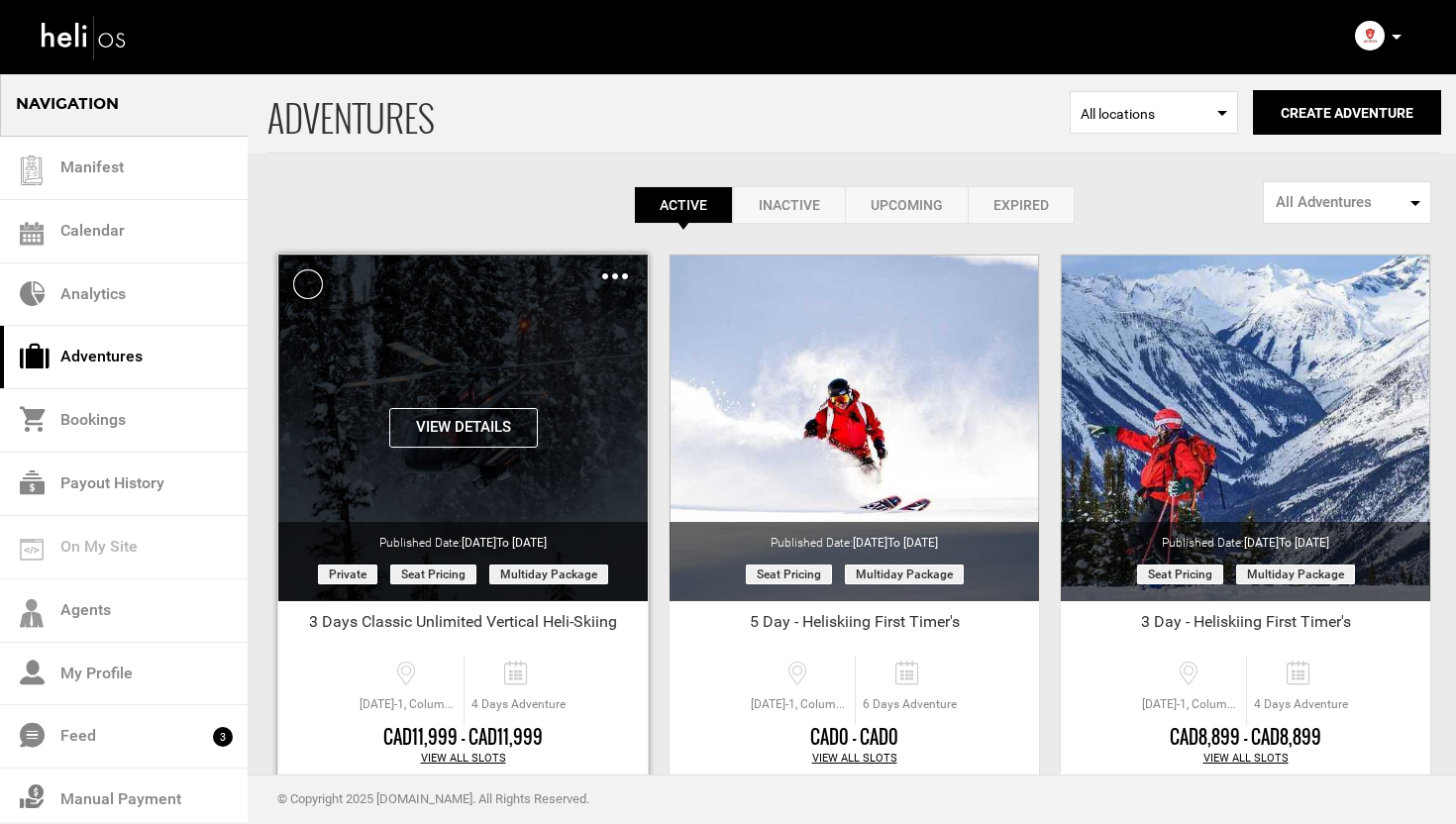 click on "Clone
De-Activate
Share
Delete" at bounding box center [615, 275] 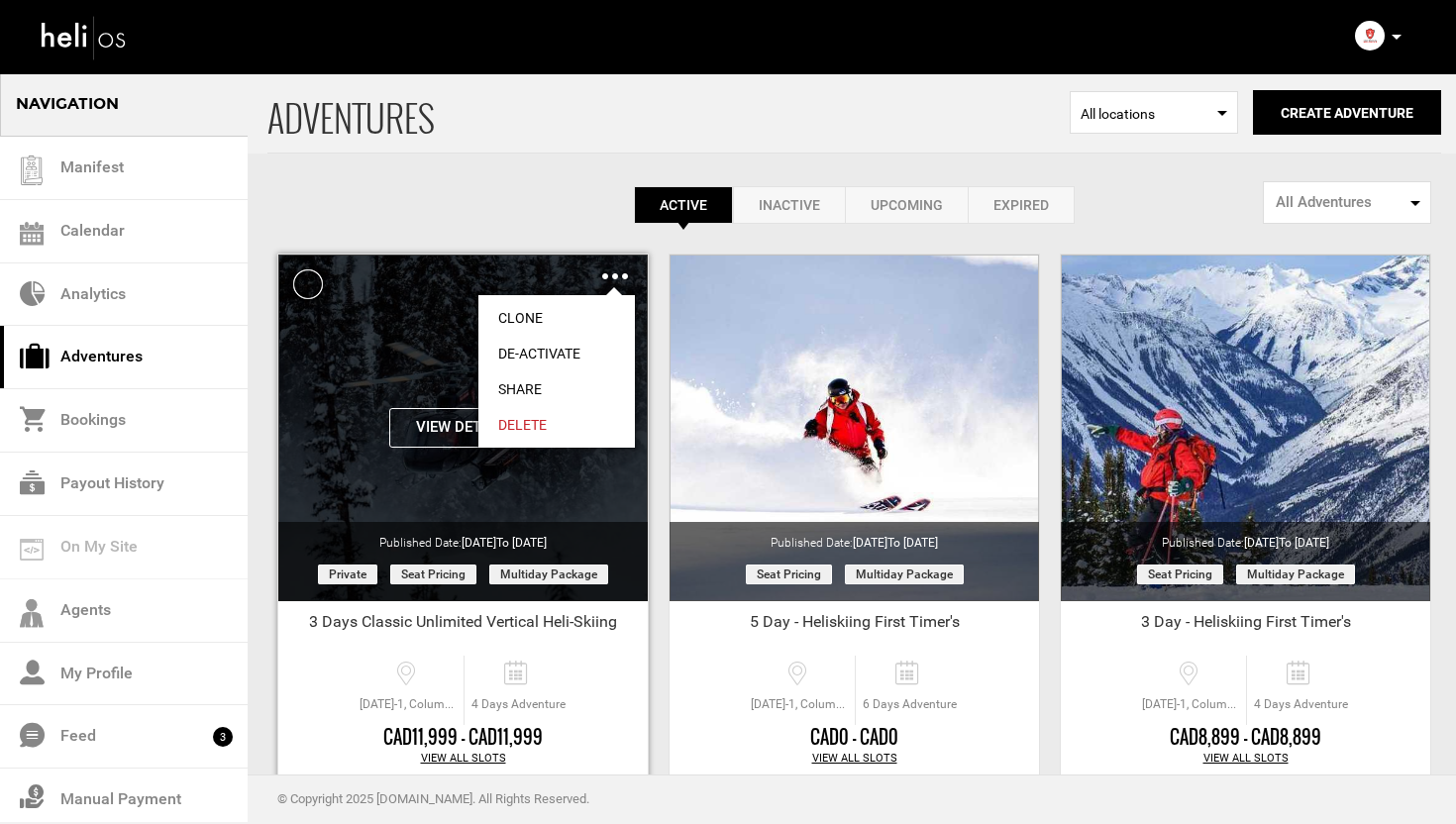 click on "Share" at bounding box center [557, 389] 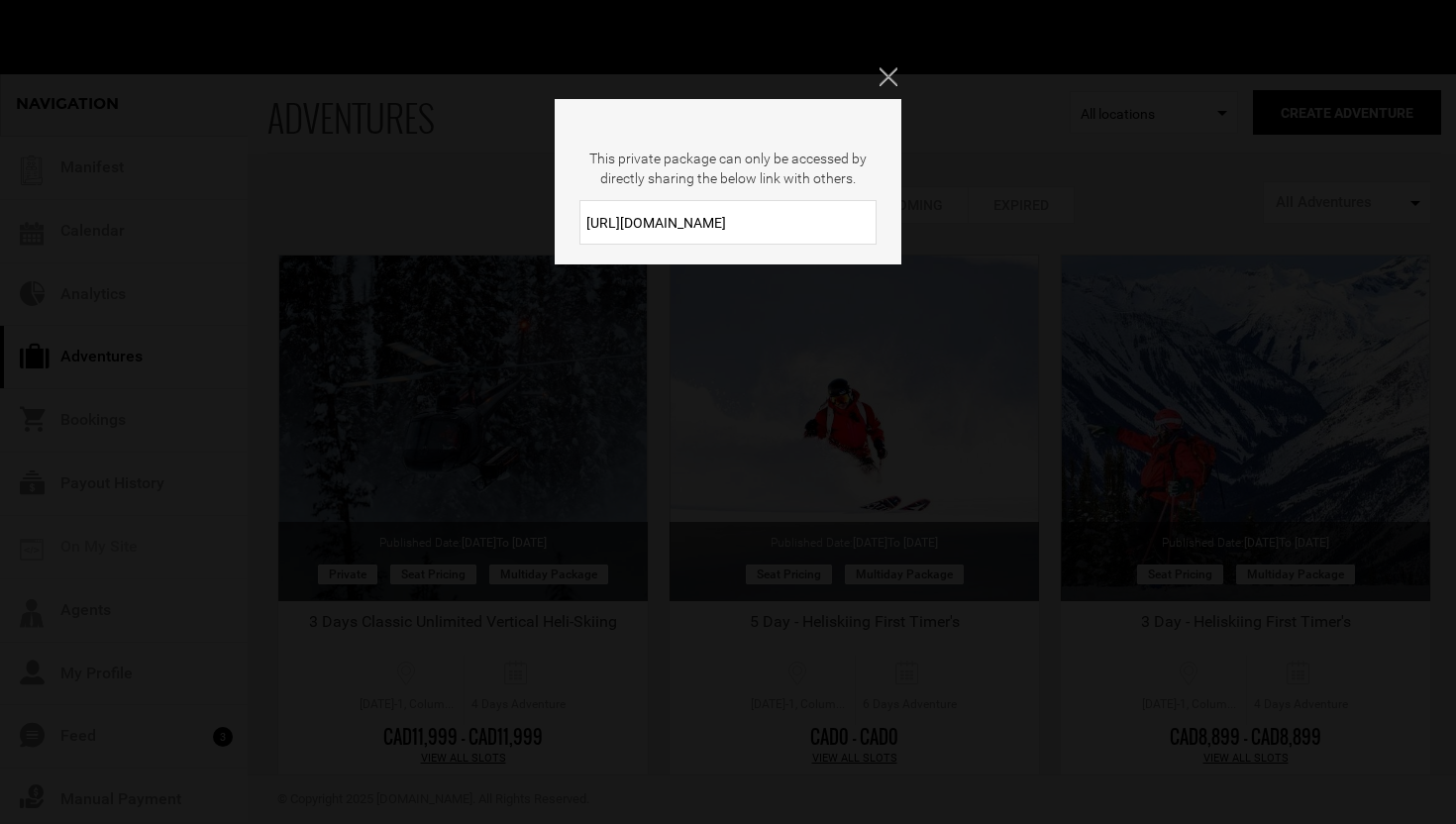 click on "[URL][DOMAIN_NAME]" at bounding box center (728, 222) 